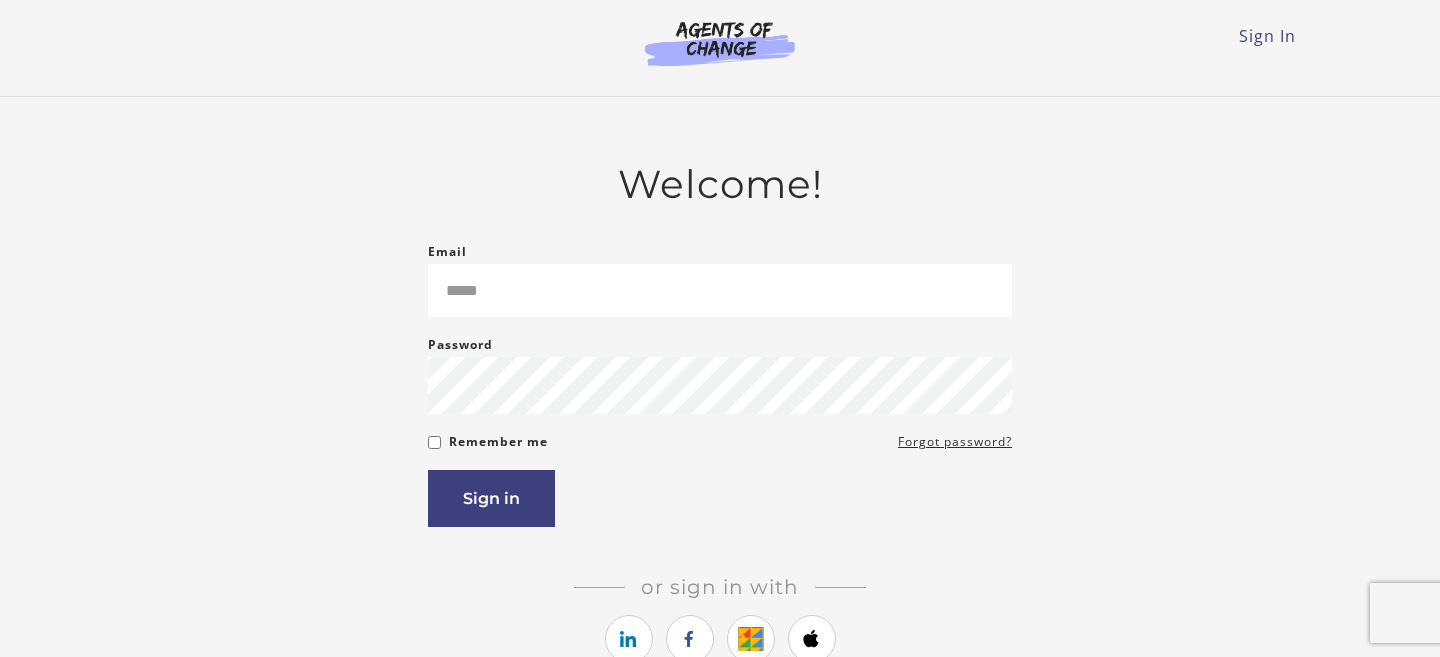 scroll, scrollTop: 206, scrollLeft: 0, axis: vertical 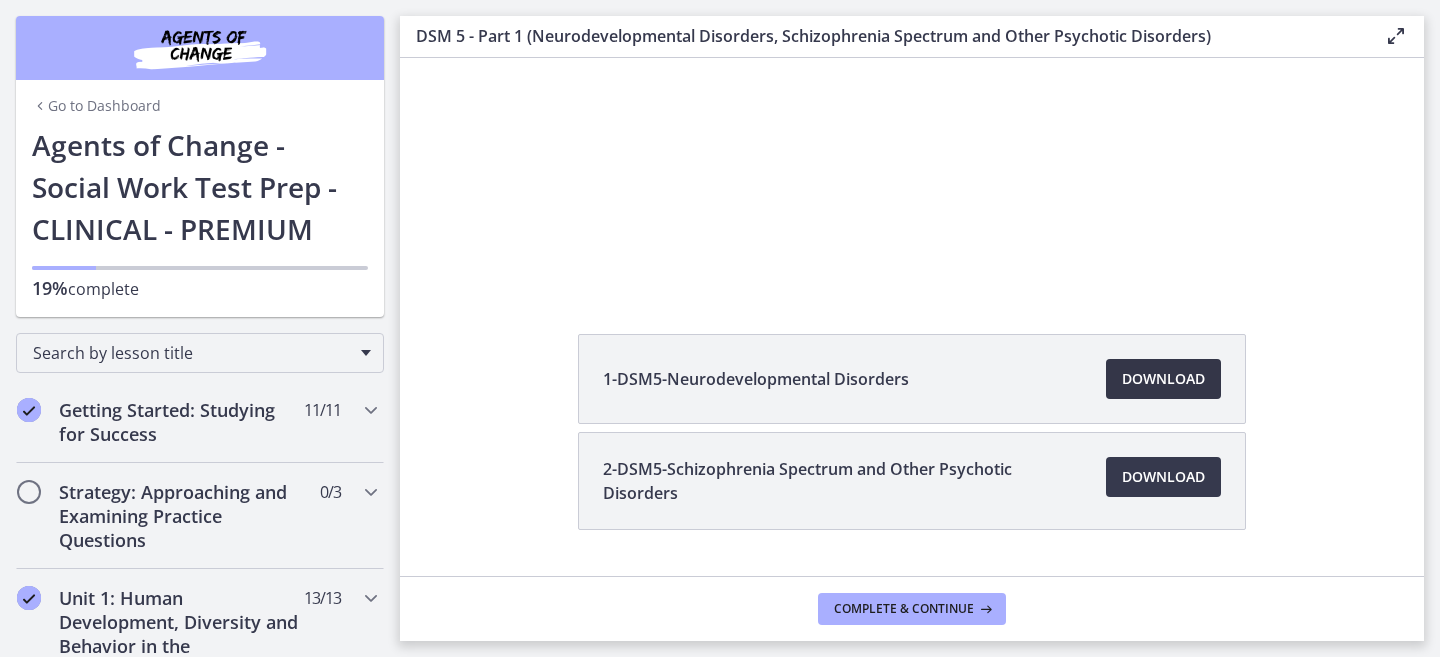 click on "Download
Opens in a new window" at bounding box center (1163, 379) 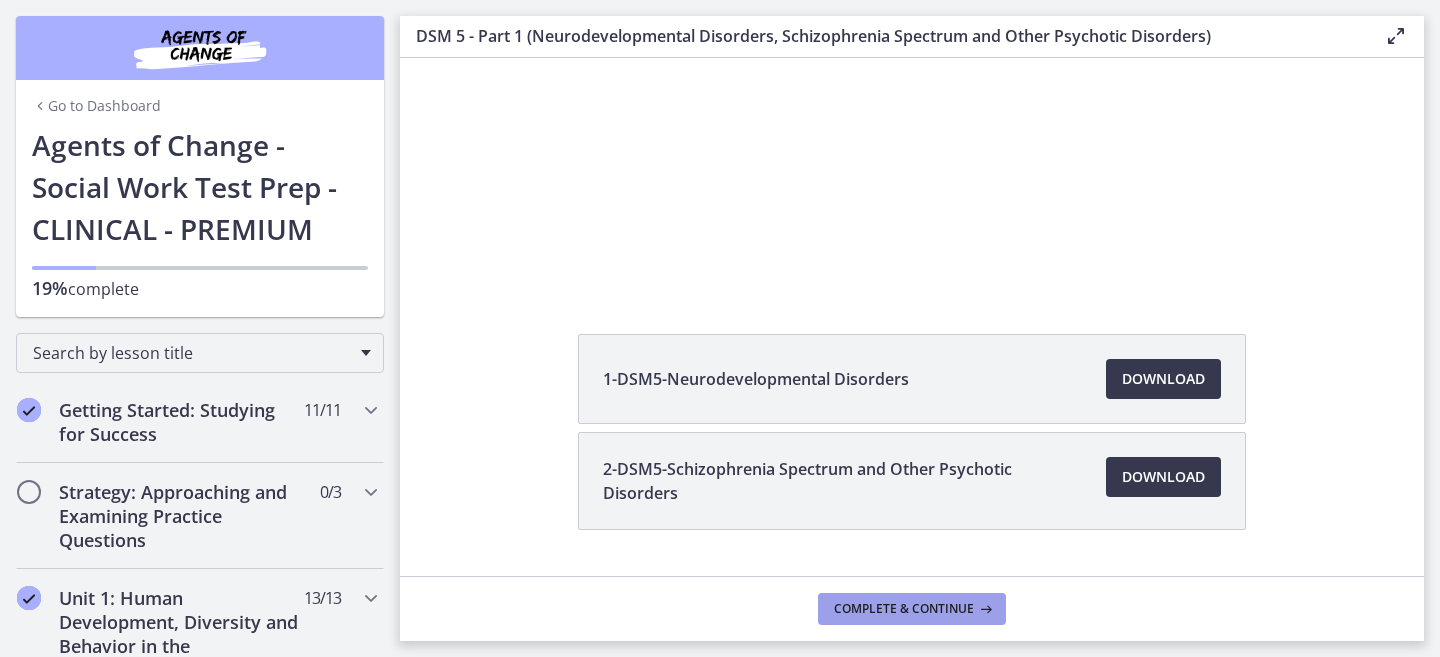 click on "Complete & continue" at bounding box center [904, 609] 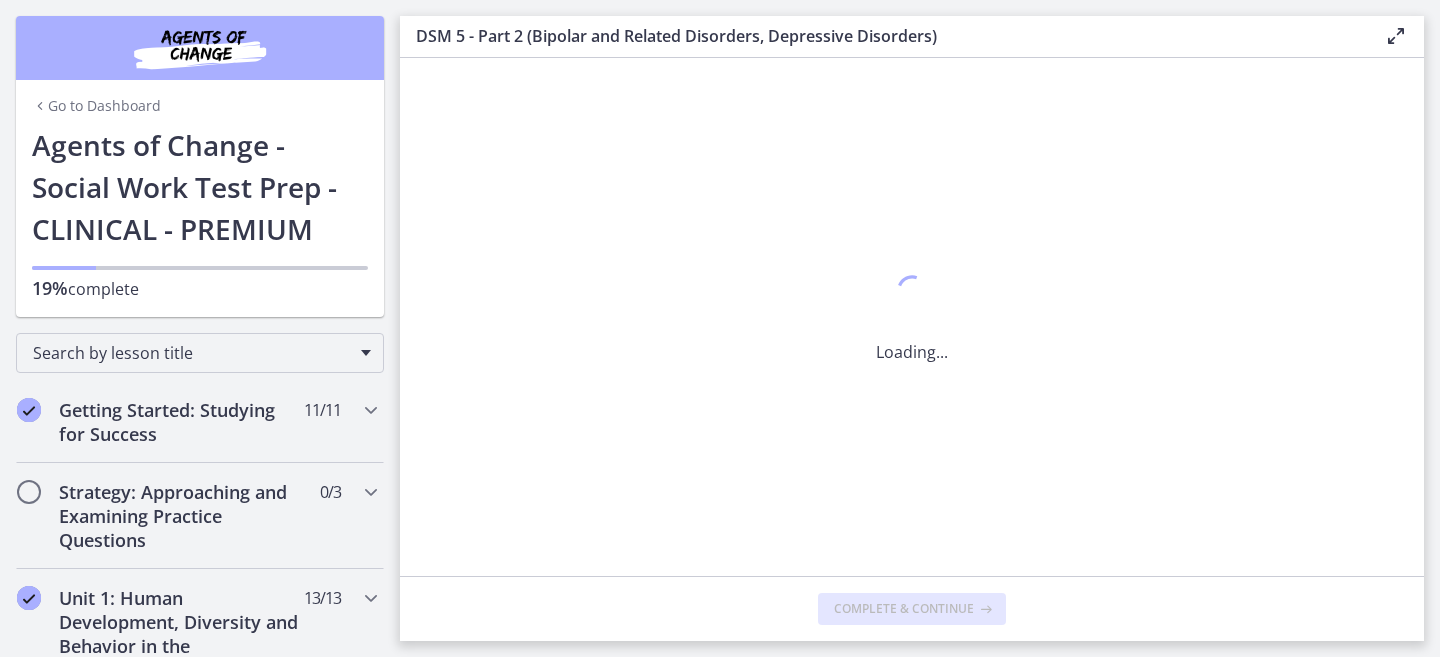 scroll, scrollTop: 0, scrollLeft: 0, axis: both 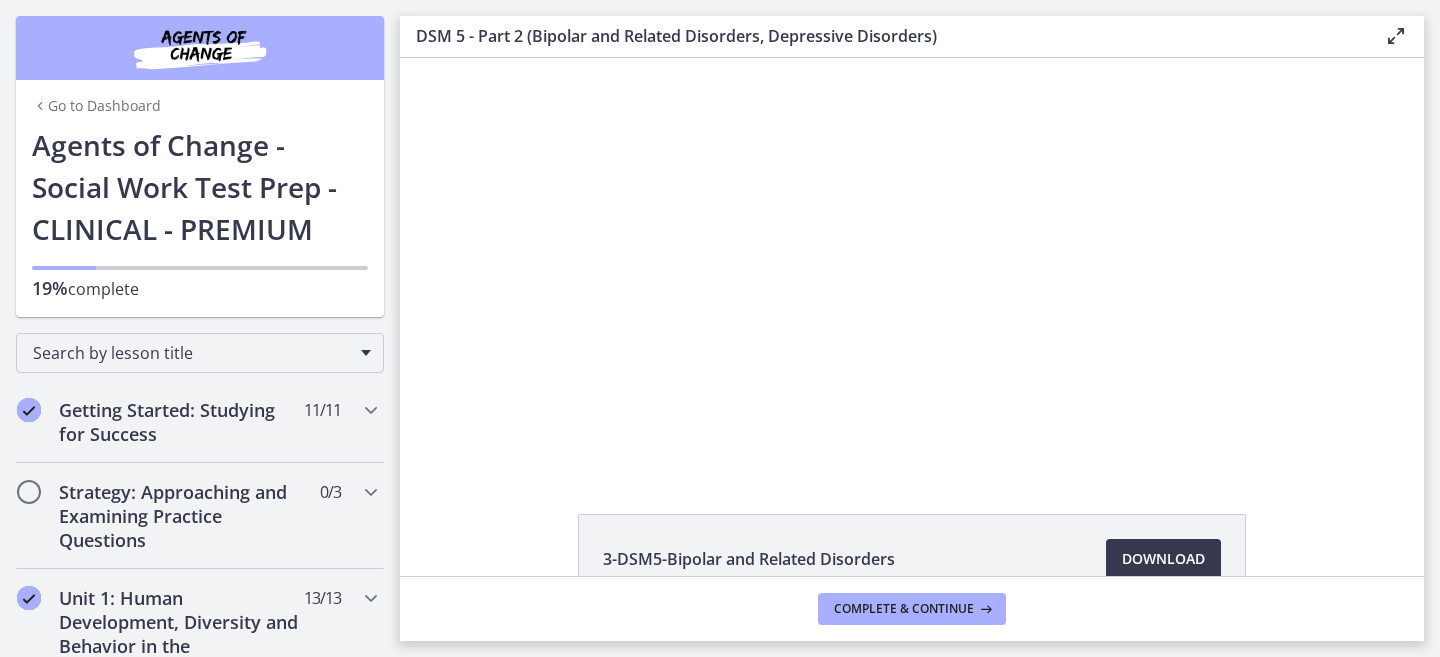 click at bounding box center [912, 263] 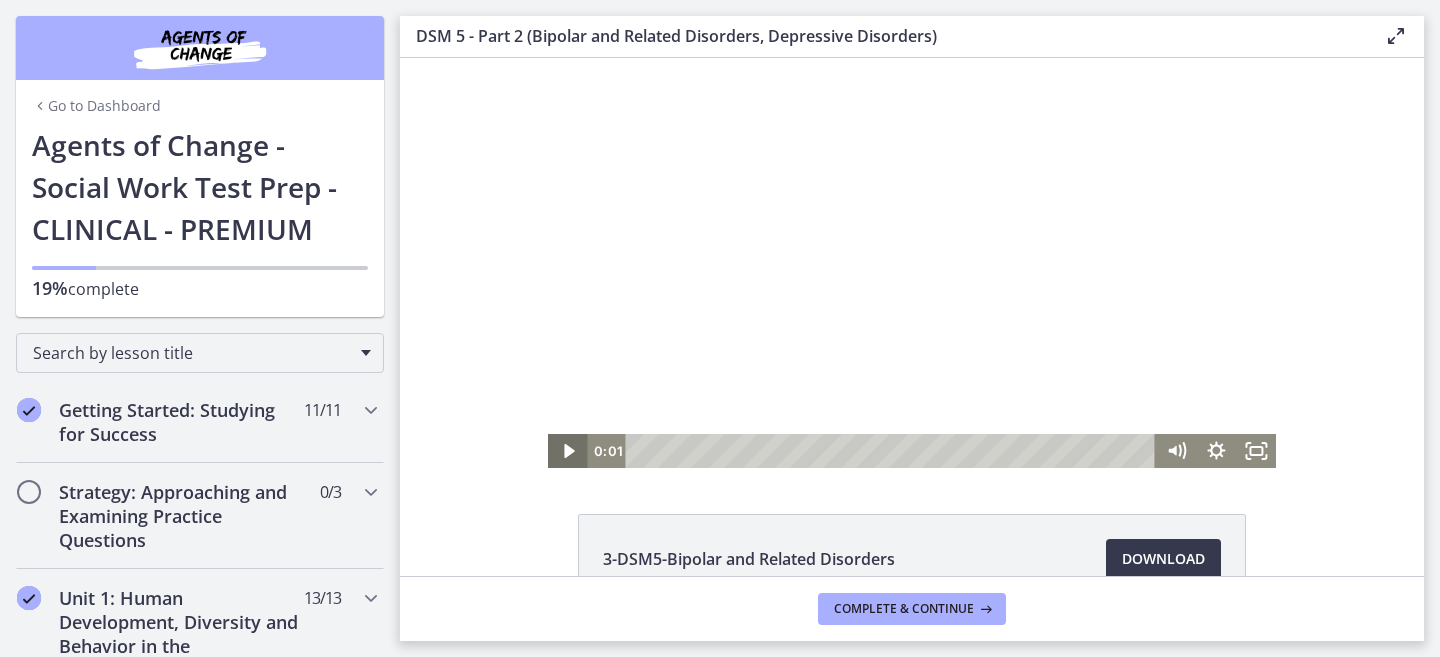 click 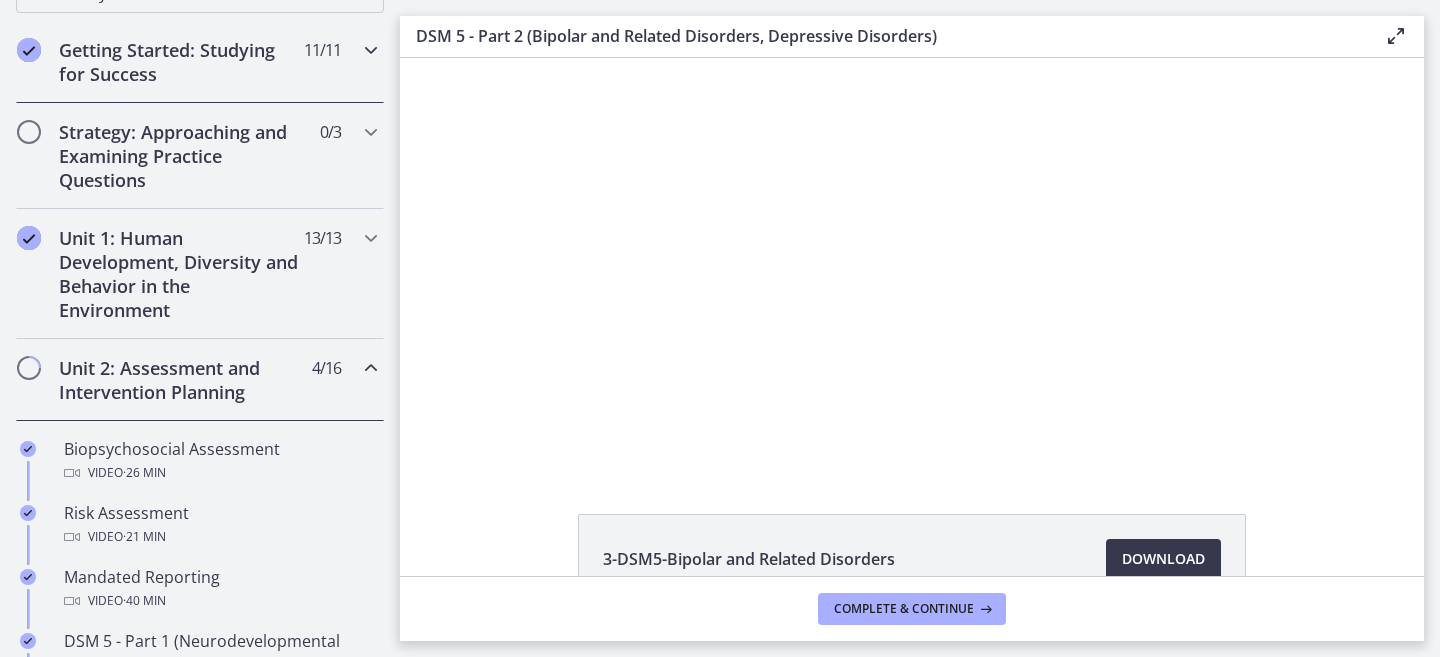 scroll, scrollTop: 365, scrollLeft: 0, axis: vertical 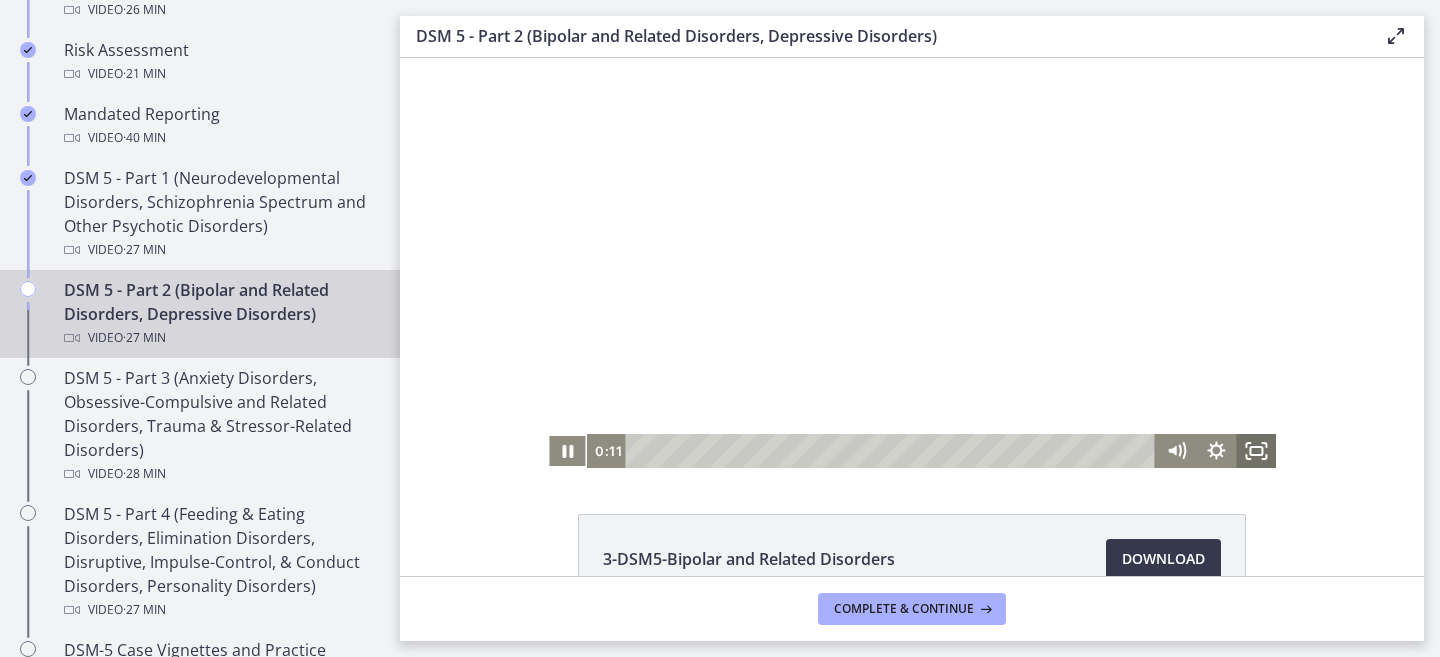 click 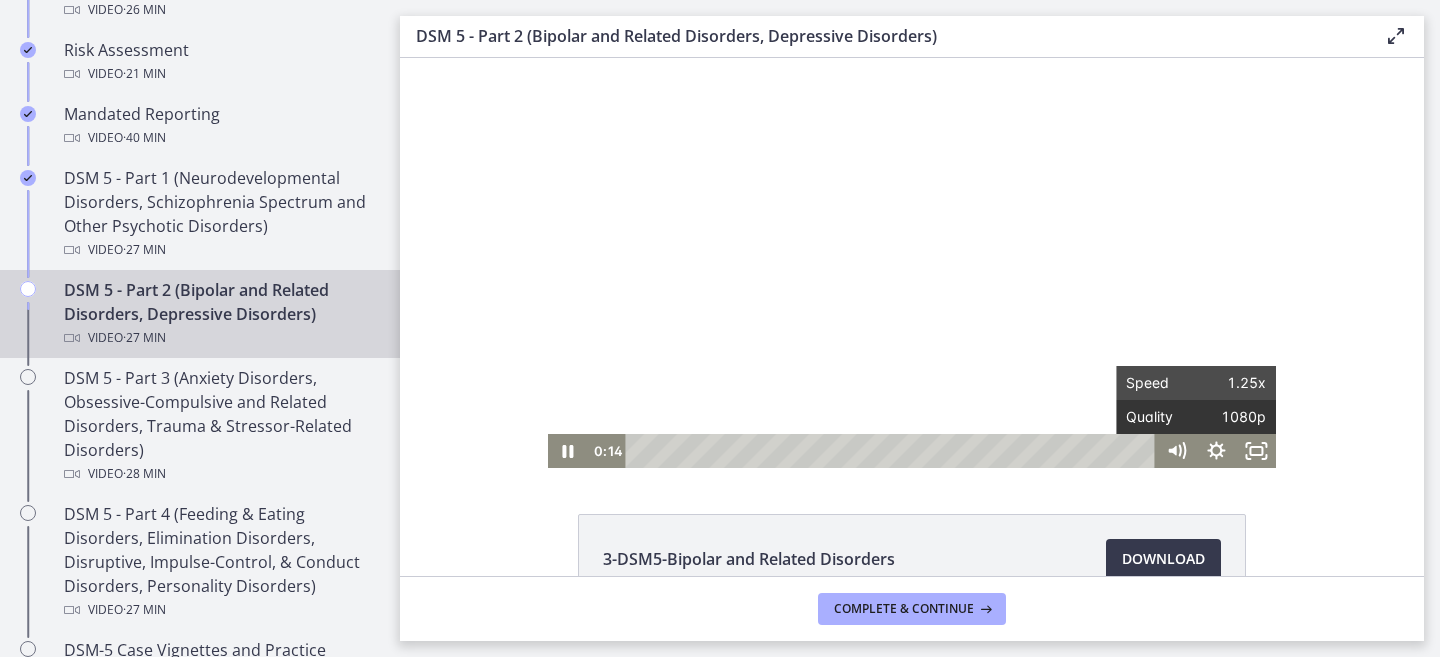 click on "1.25x" at bounding box center (1231, 383) 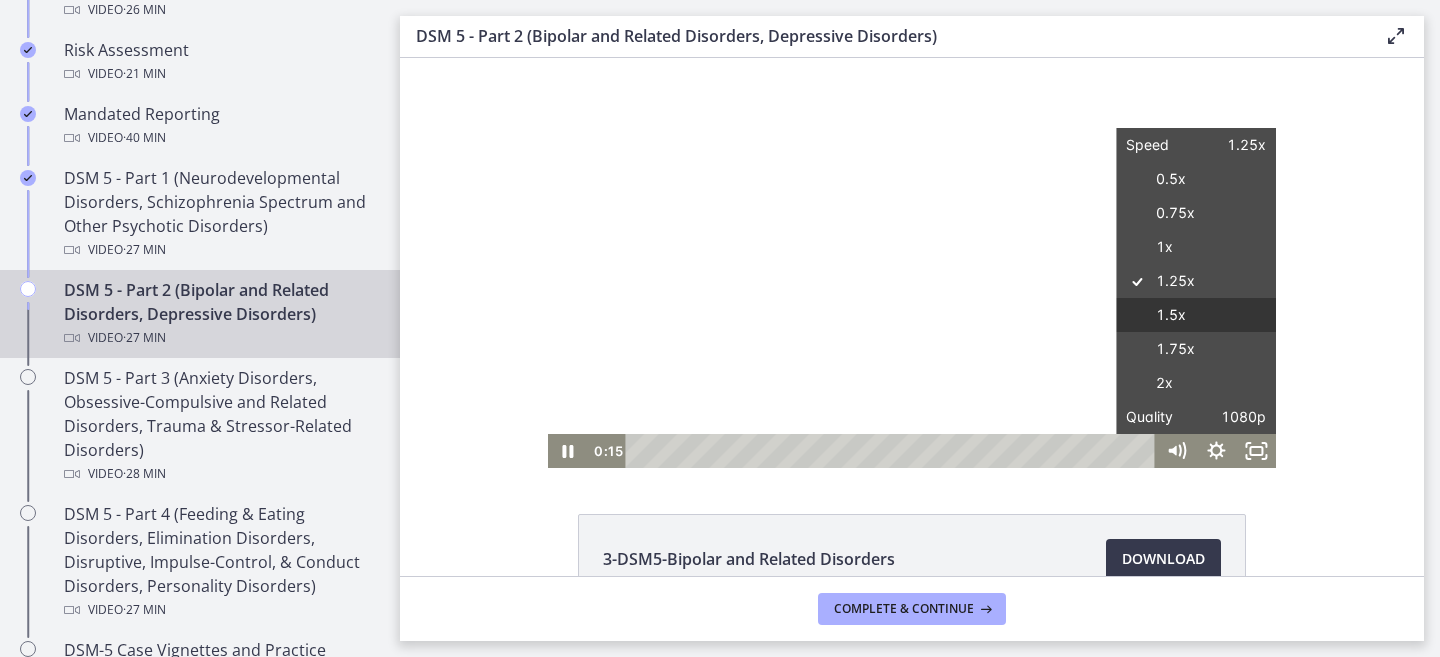 click on "1.5x" at bounding box center [1196, 315] 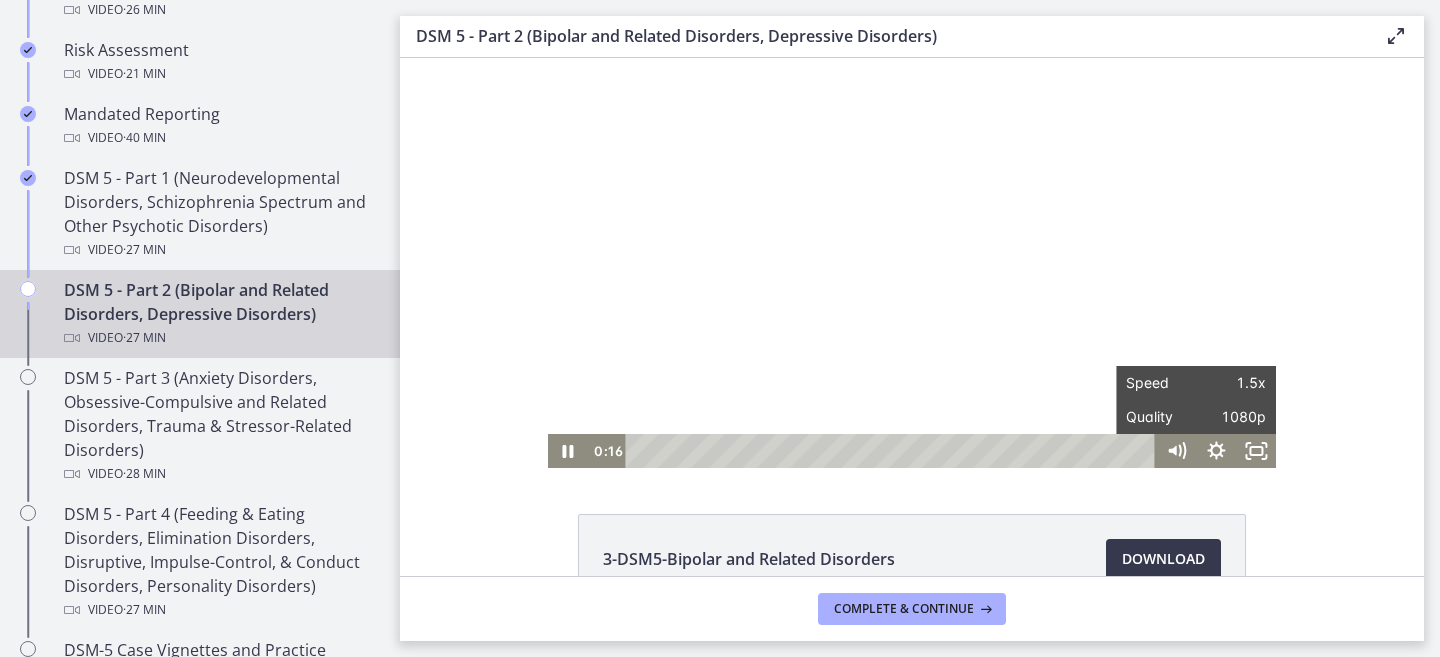 click on "3-DSM5-Bipolar and Related Disorders
Download
Opens in a new window
4-DSM5-Depressive Disorders
Download
Opens in a new window" 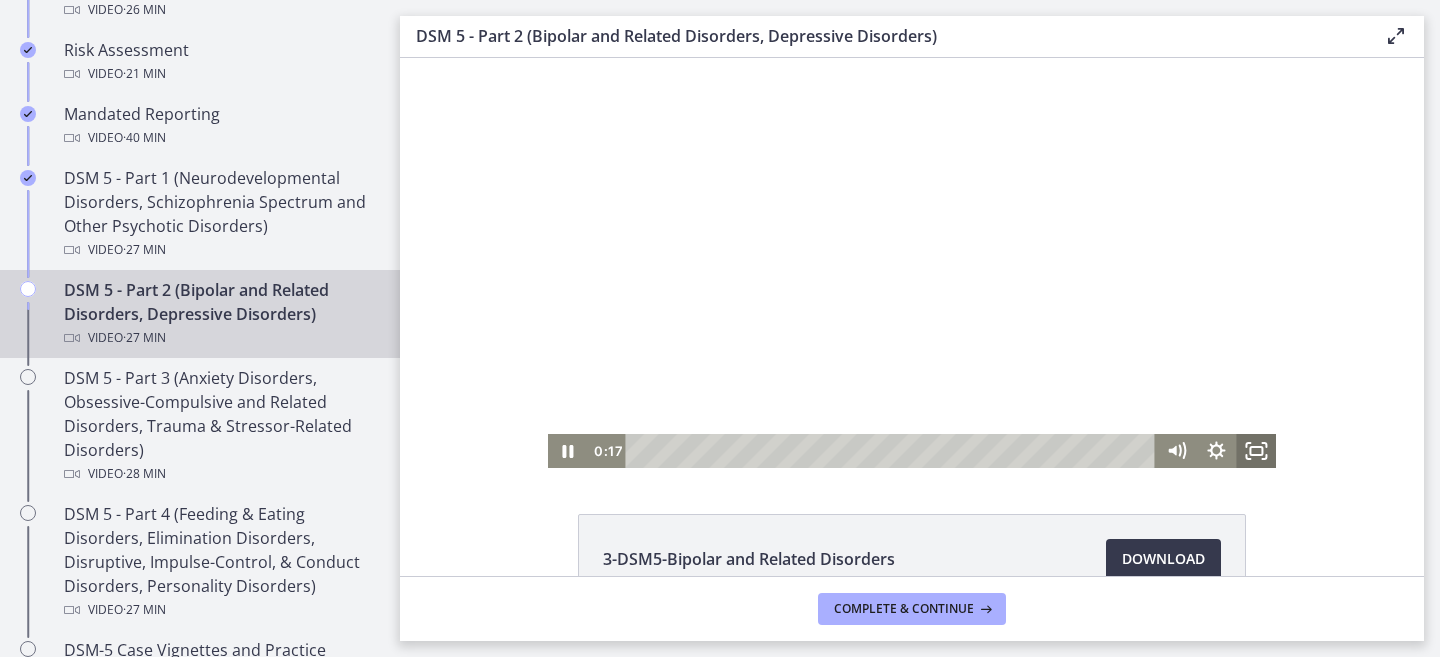 click 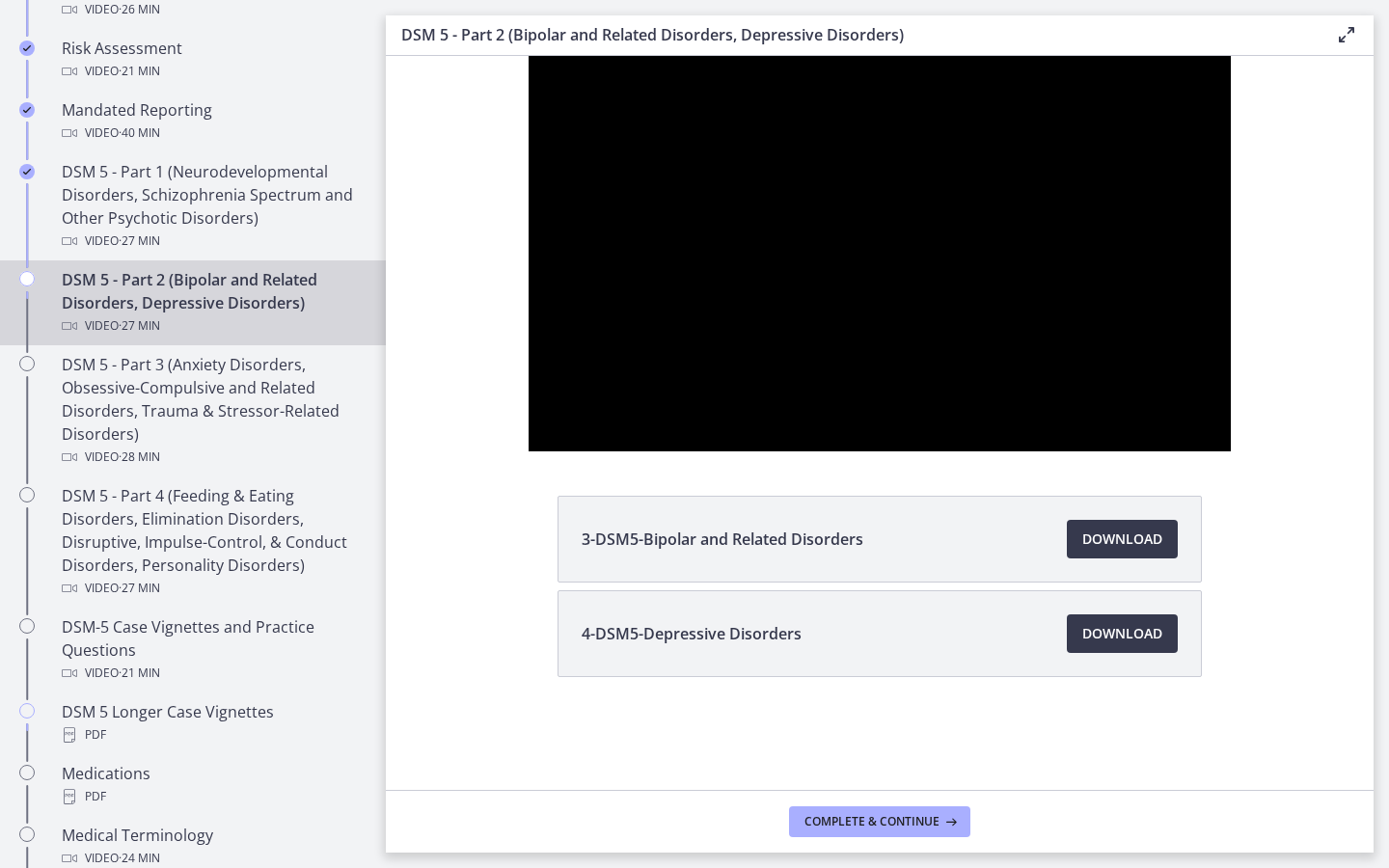 type 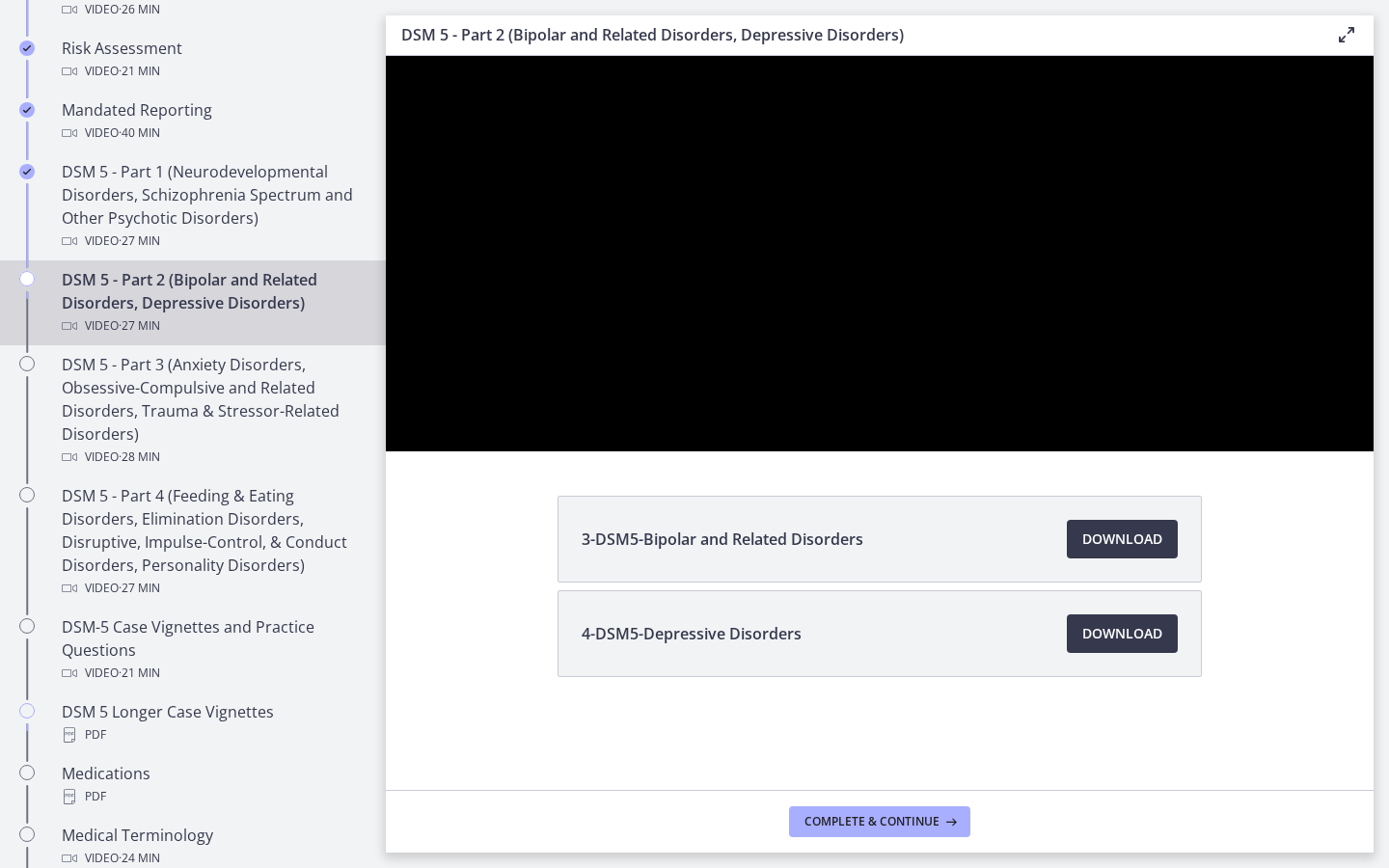 click at bounding box center [1348, 430] 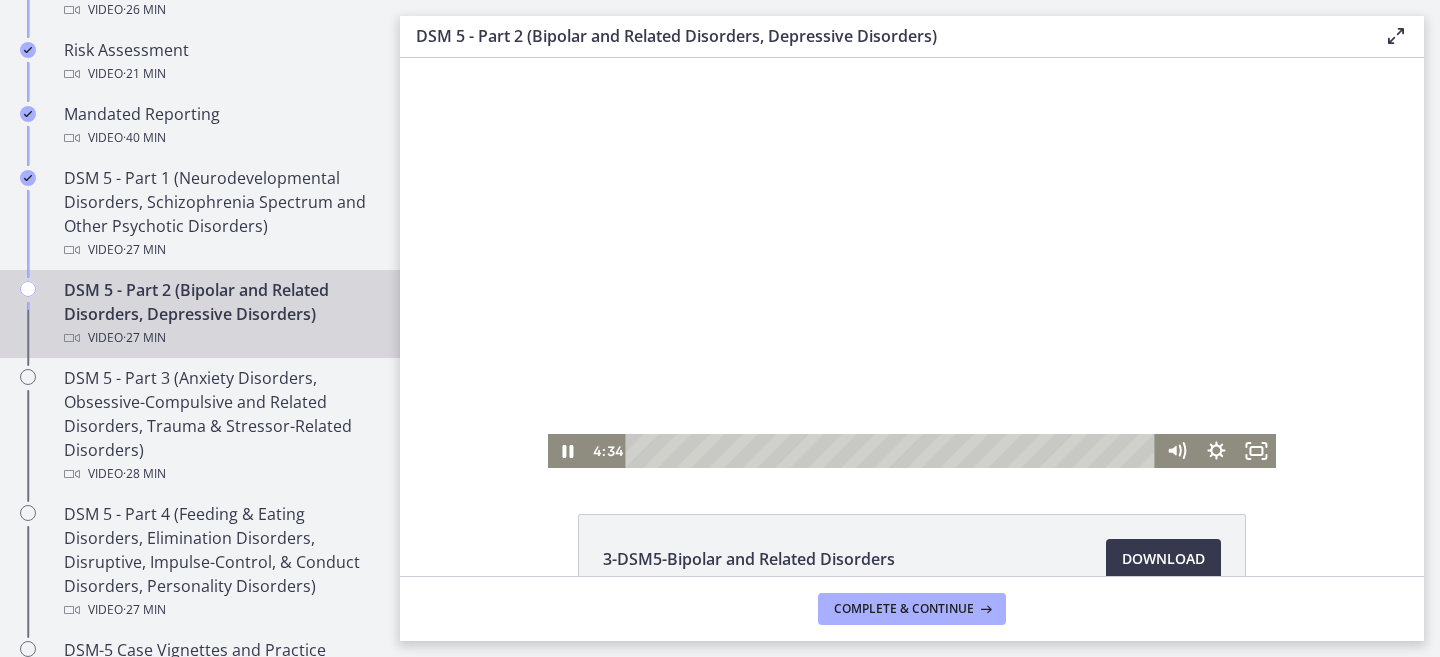 click at bounding box center [912, 263] 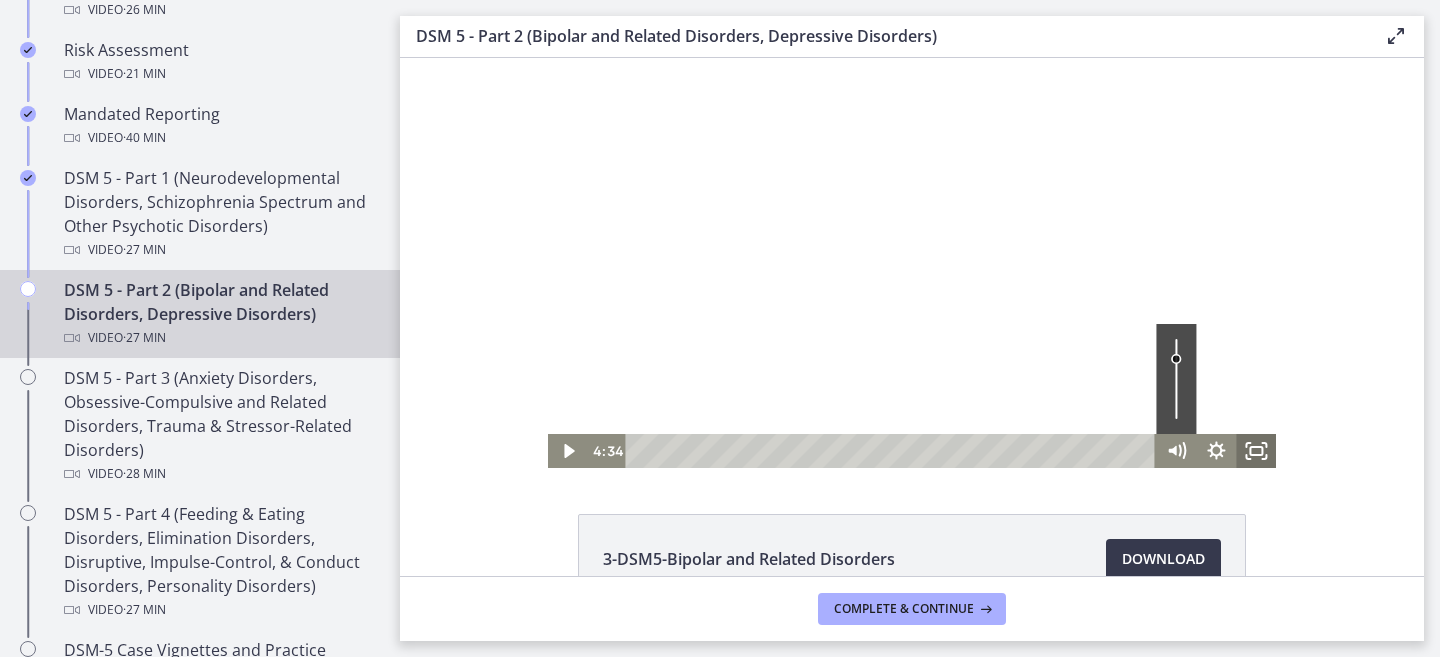 click 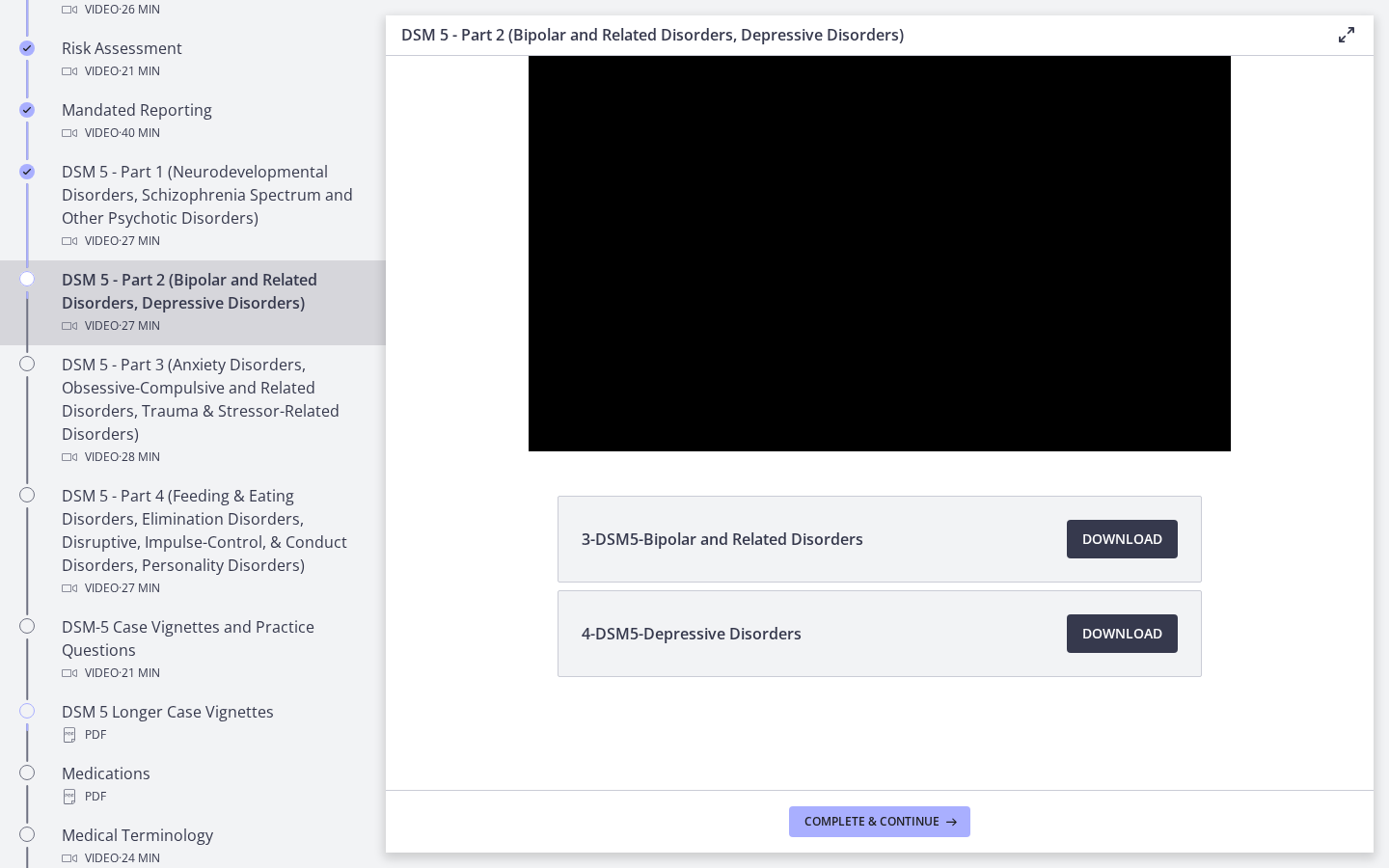click at bounding box center [1206, 430] 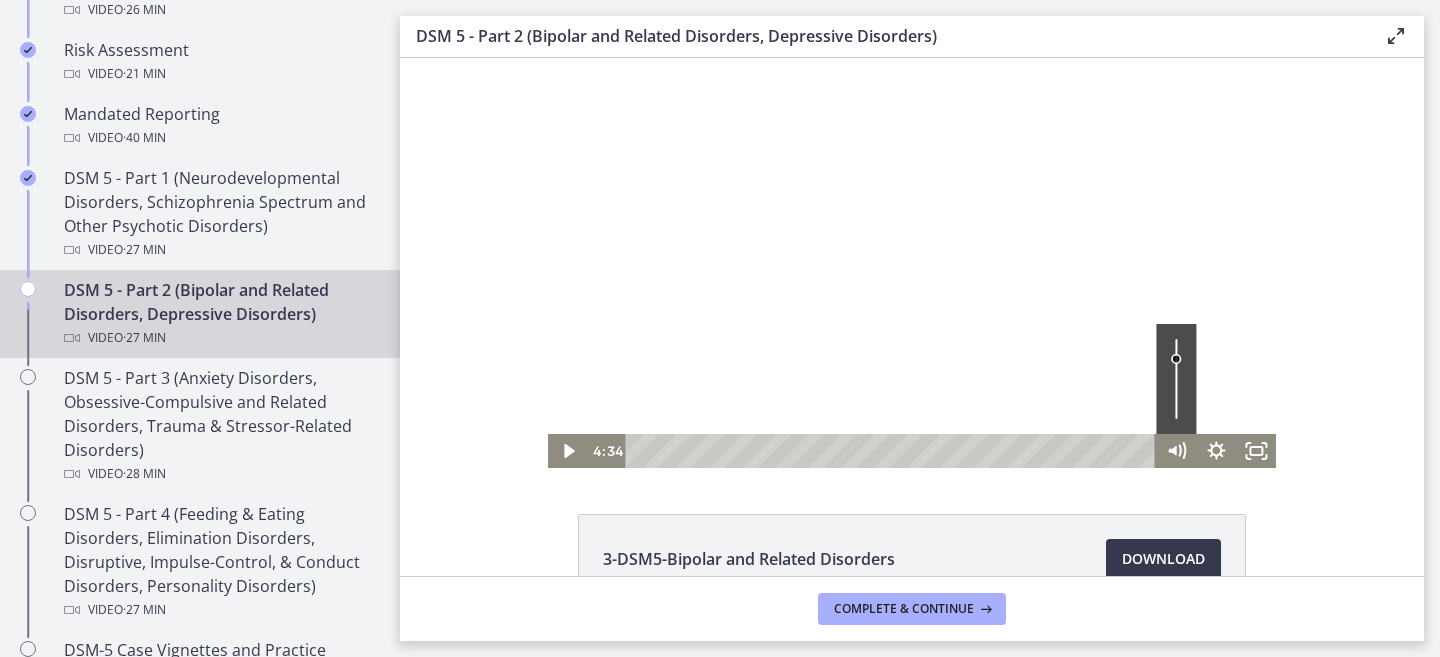 click at bounding box center [912, 263] 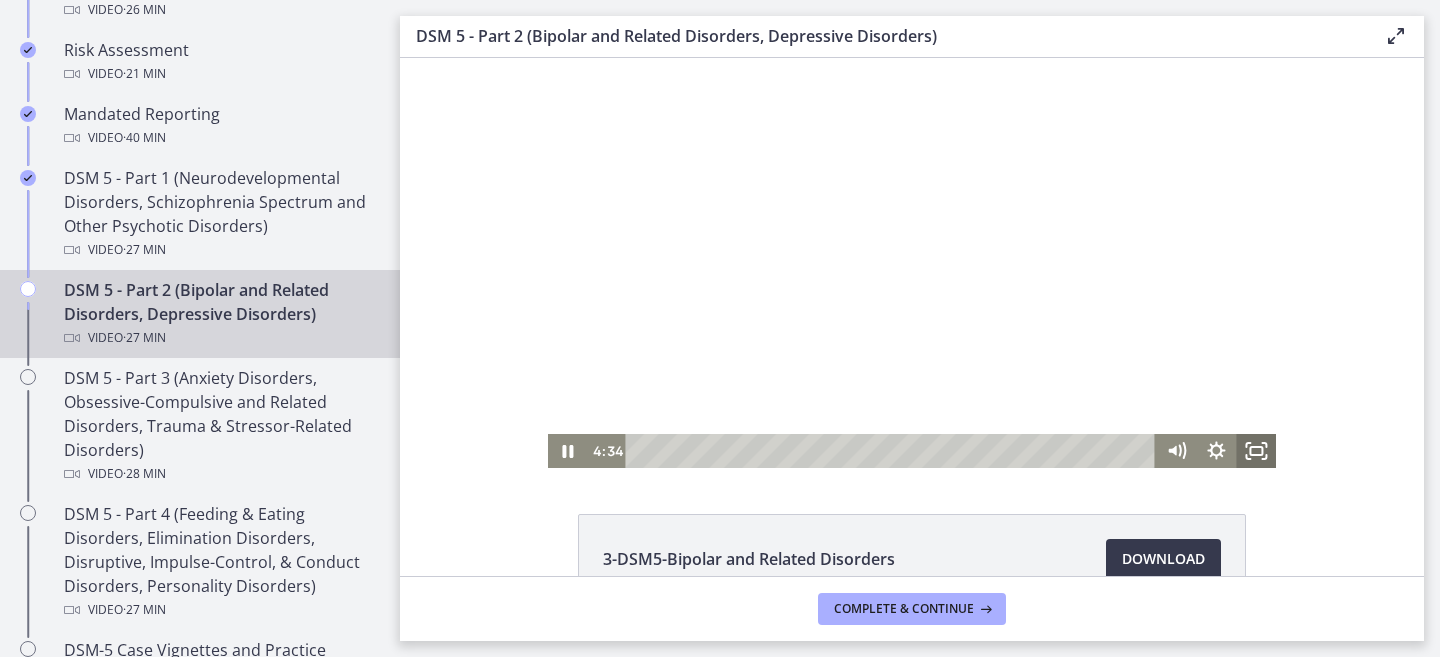click 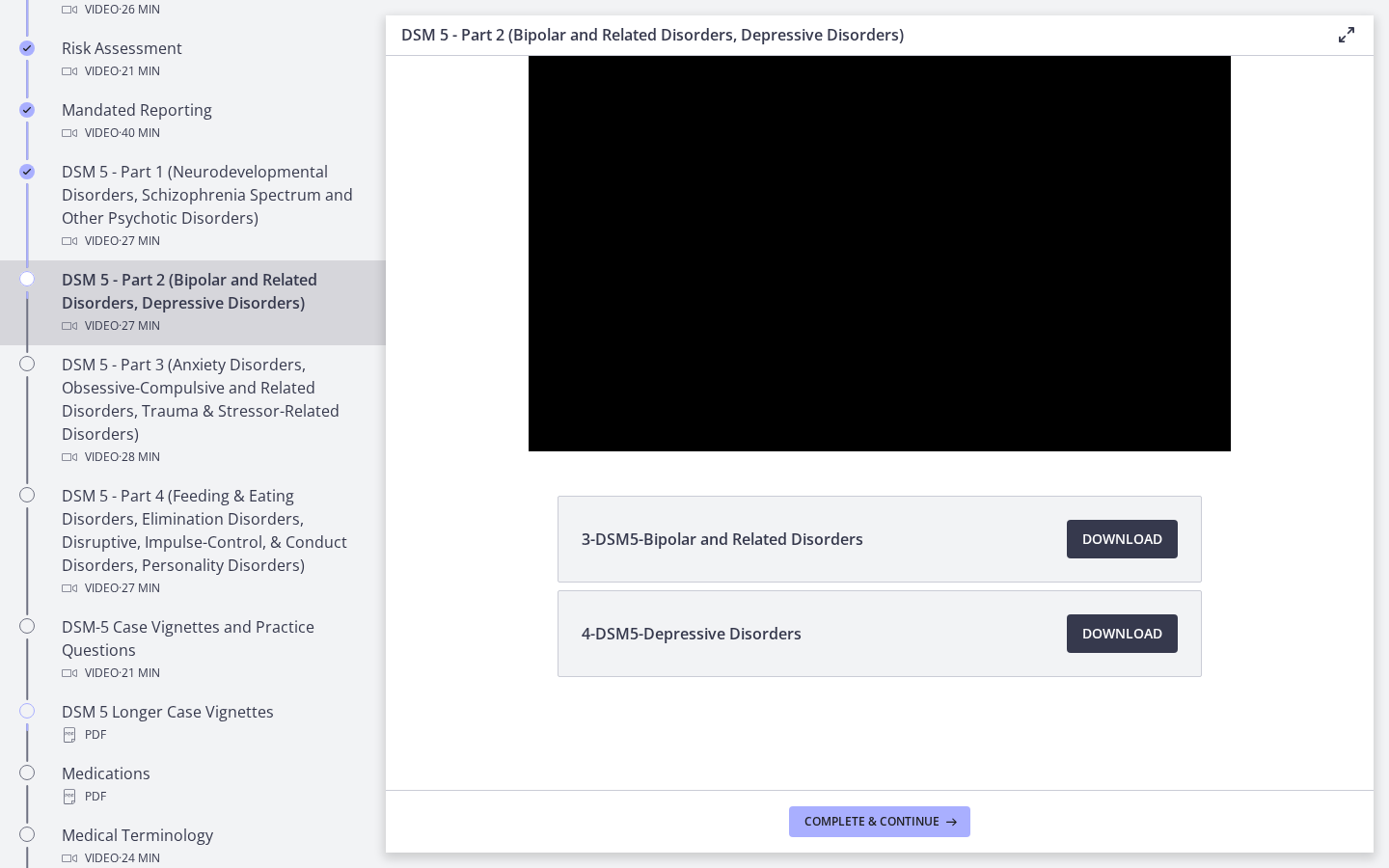click at bounding box center [1206, 430] 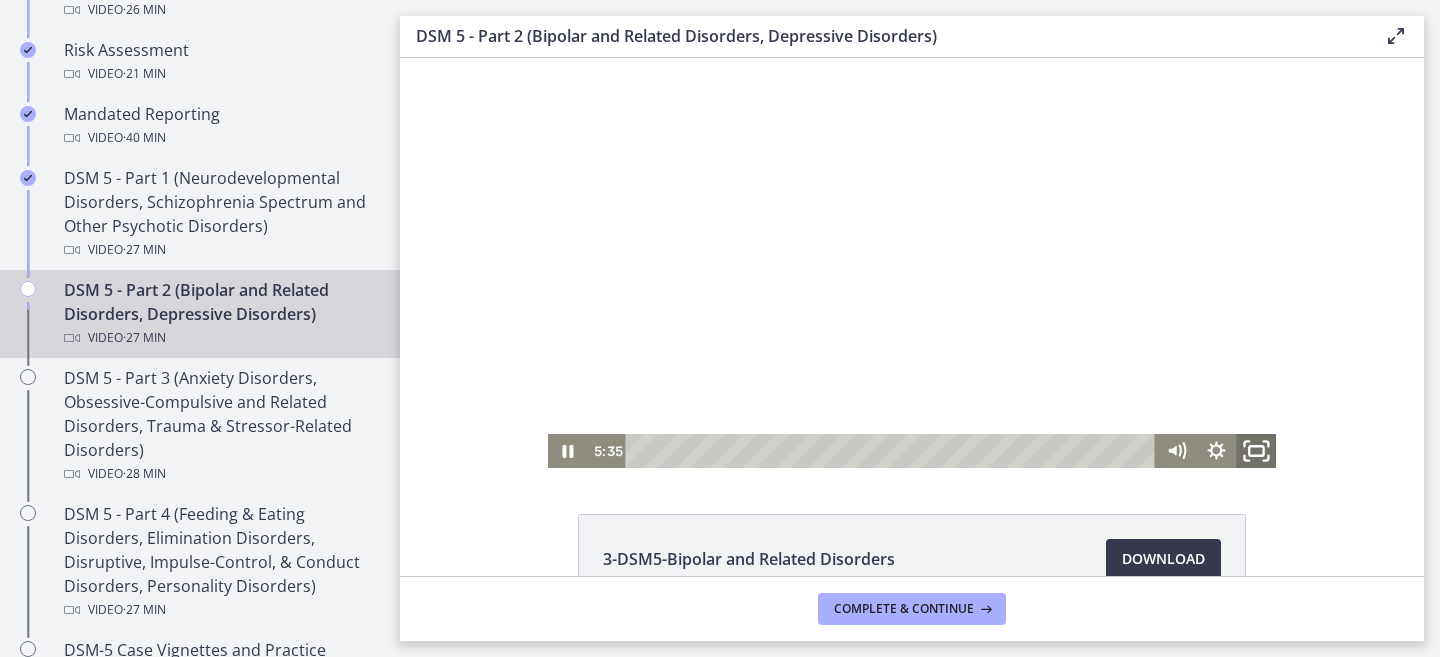 click 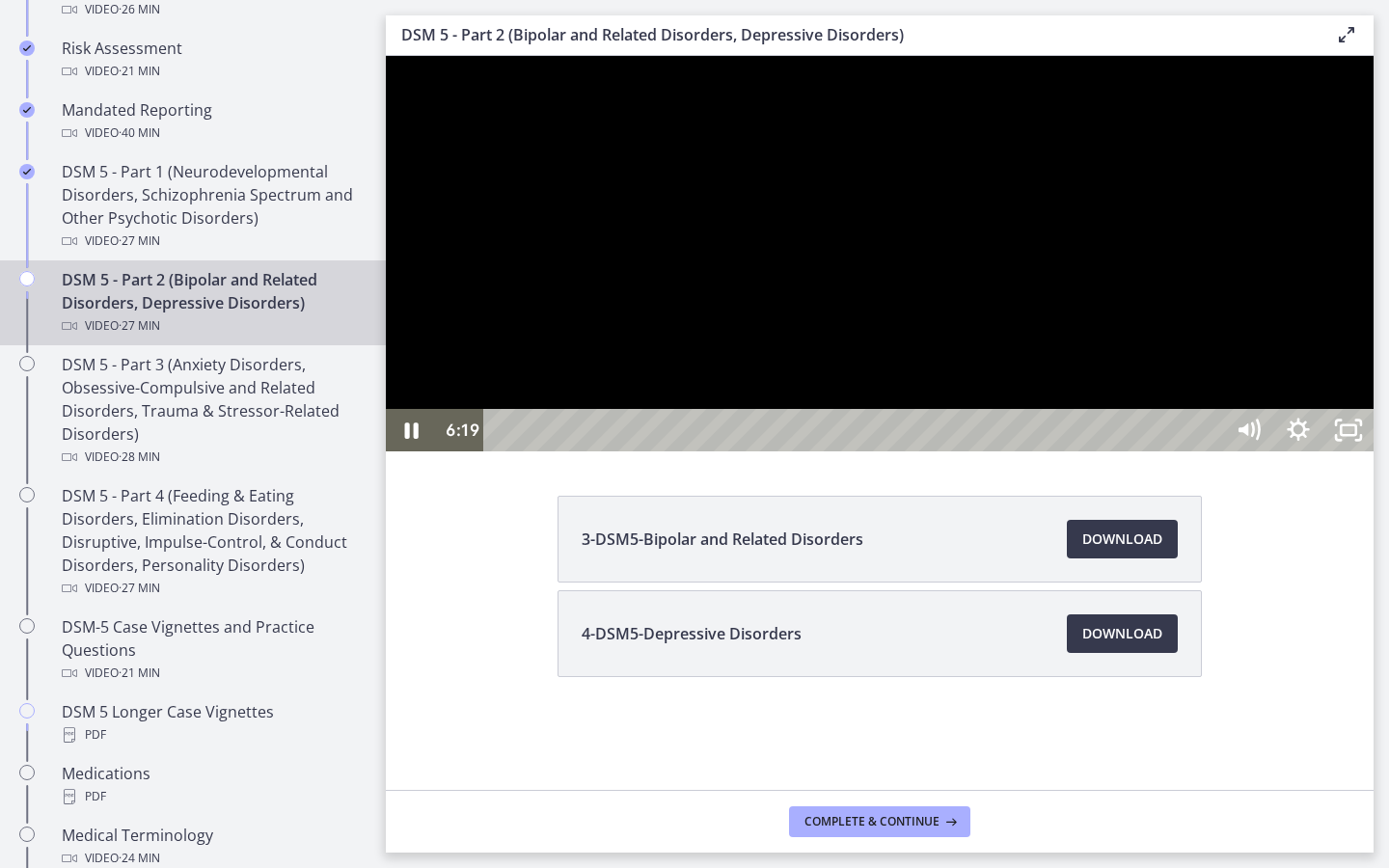 click at bounding box center [880, 254] 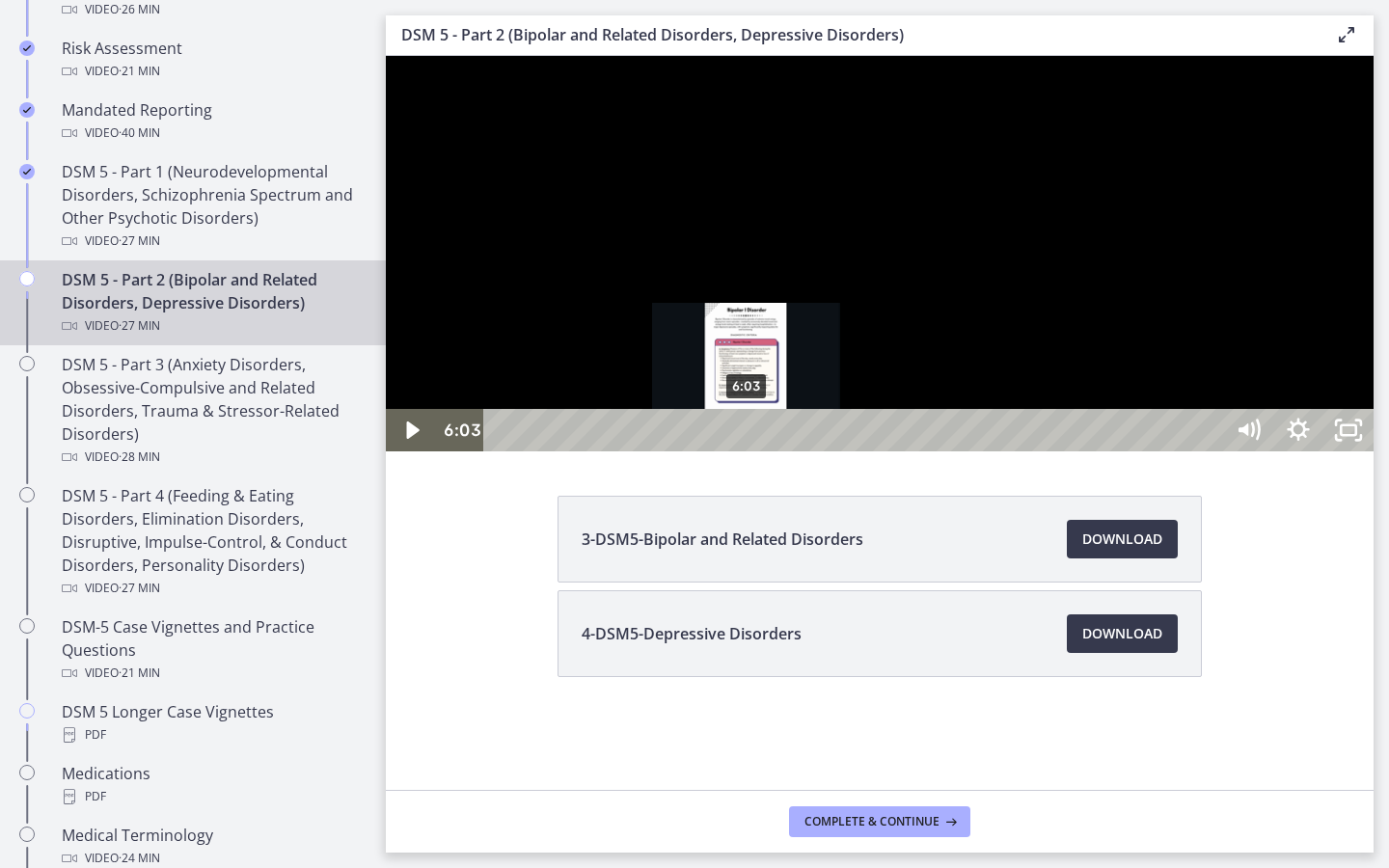 click on "6:03" at bounding box center (857, 430) 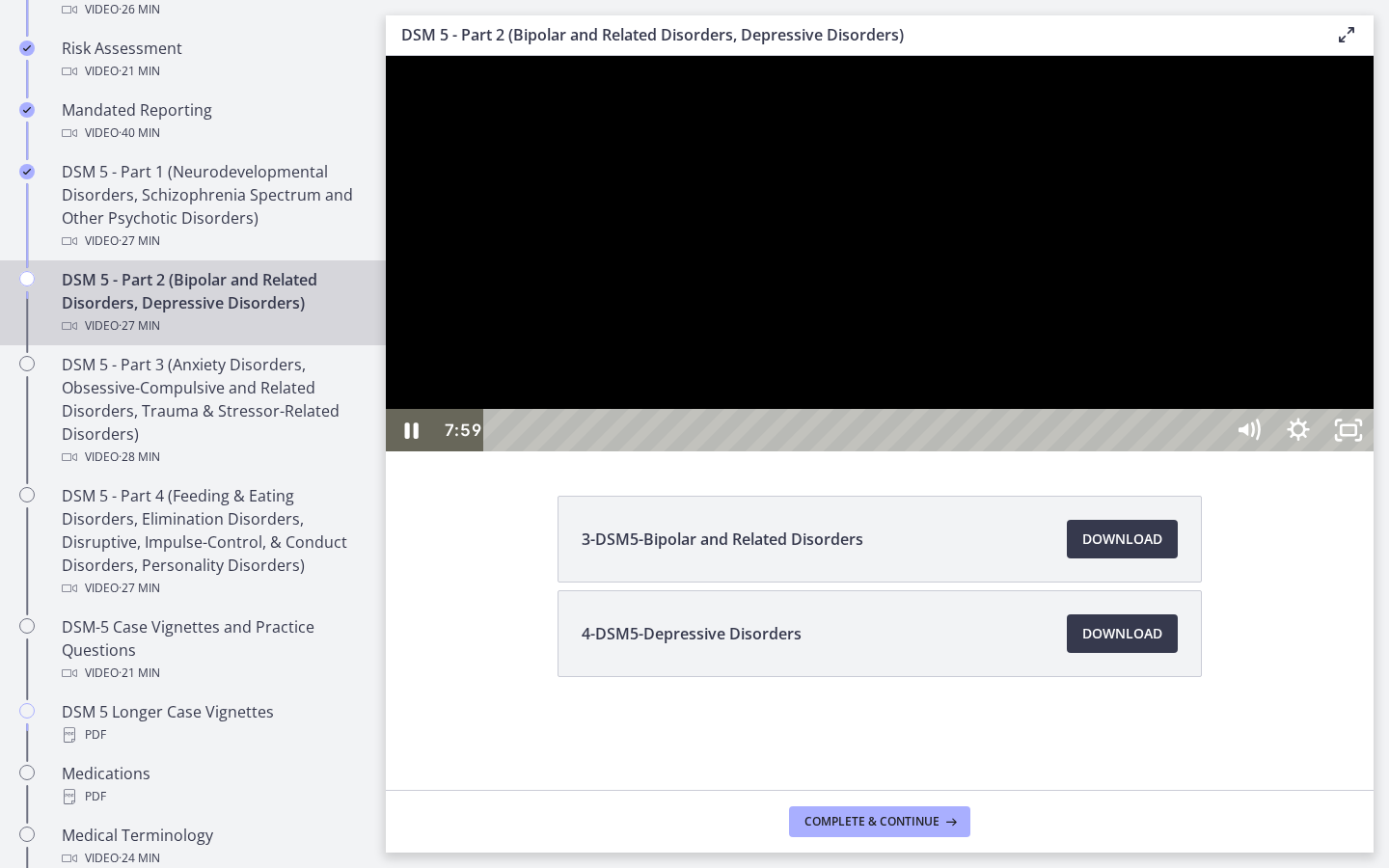 click at bounding box center [880, 254] 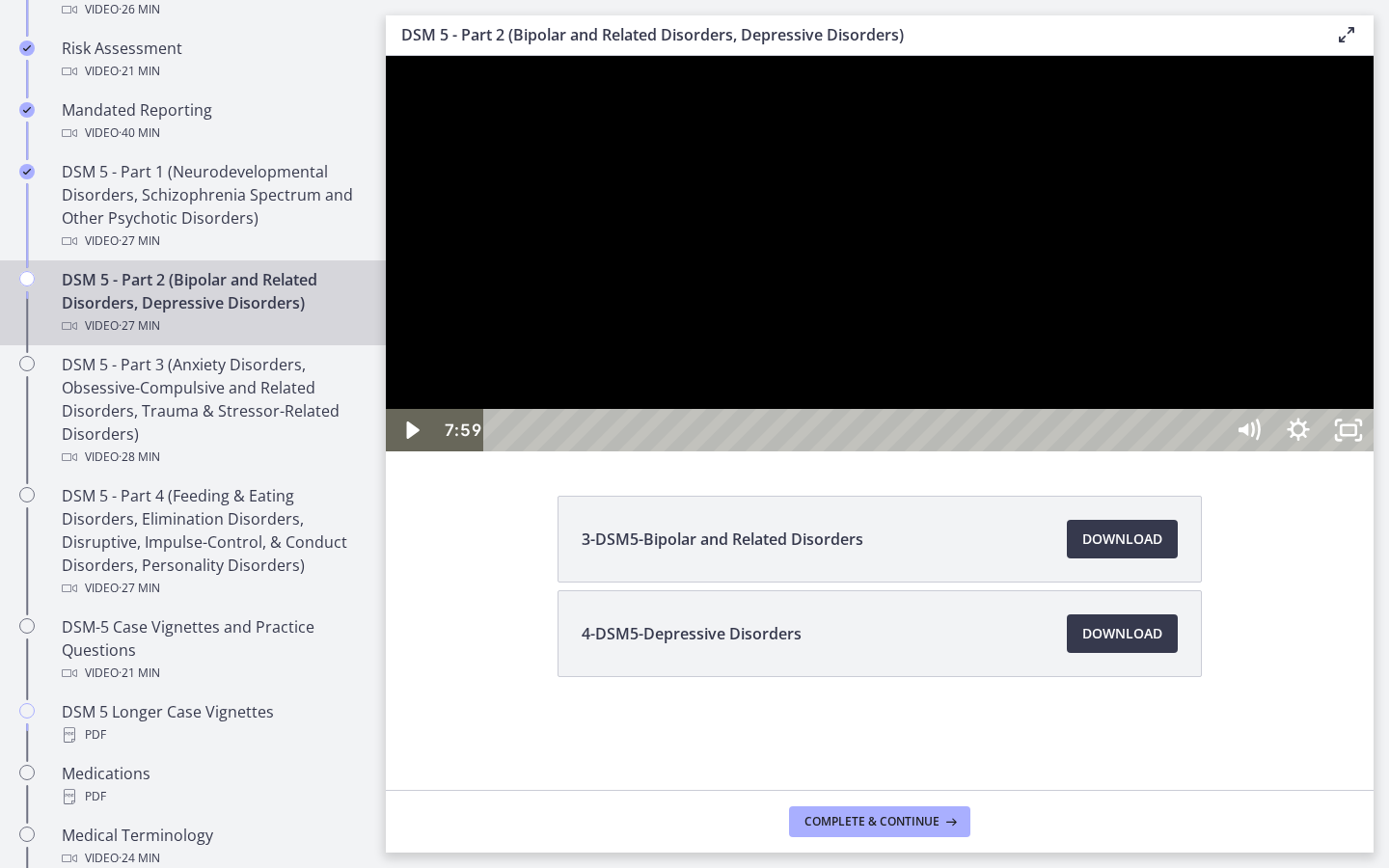 type 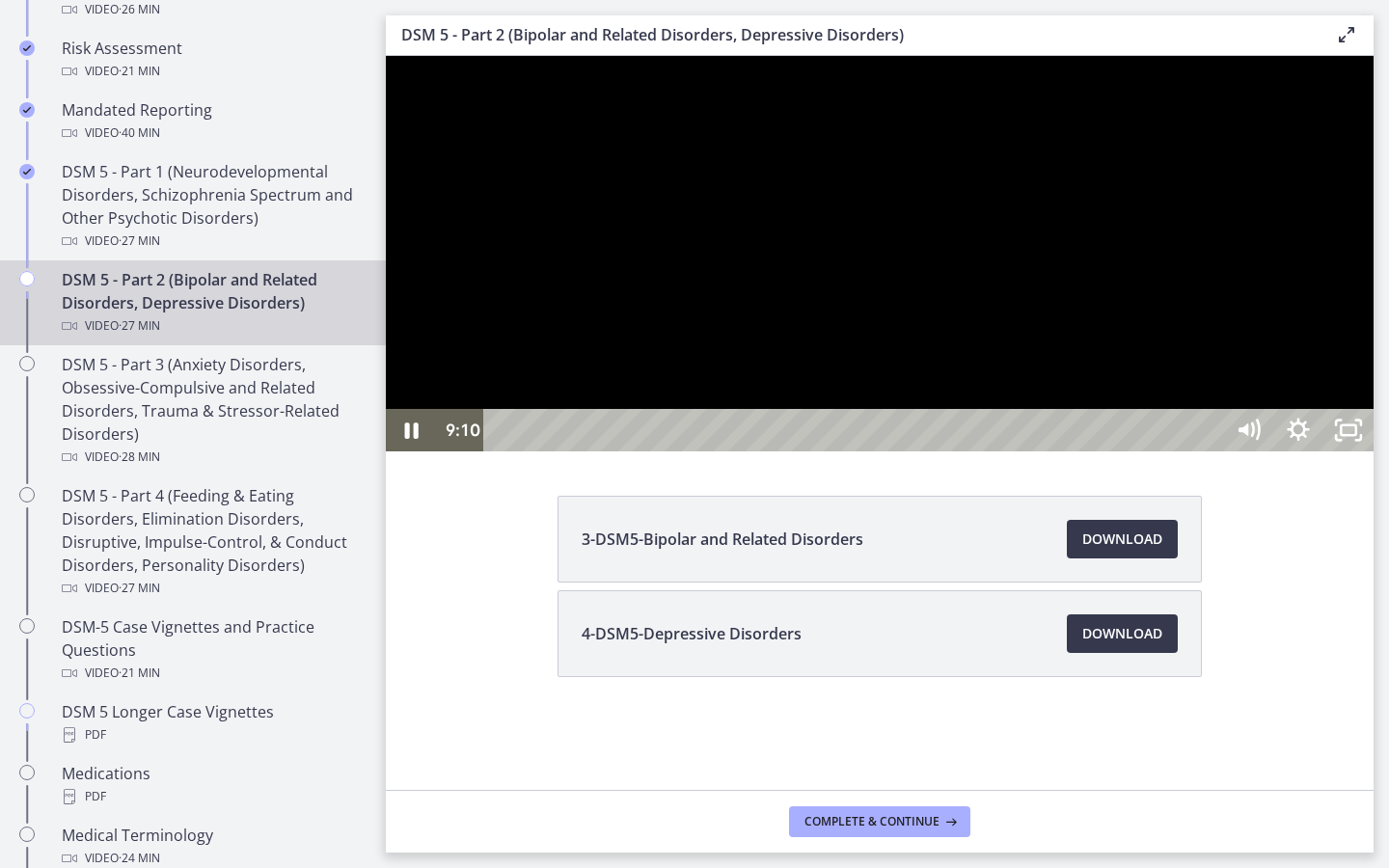 click at bounding box center [880, 254] 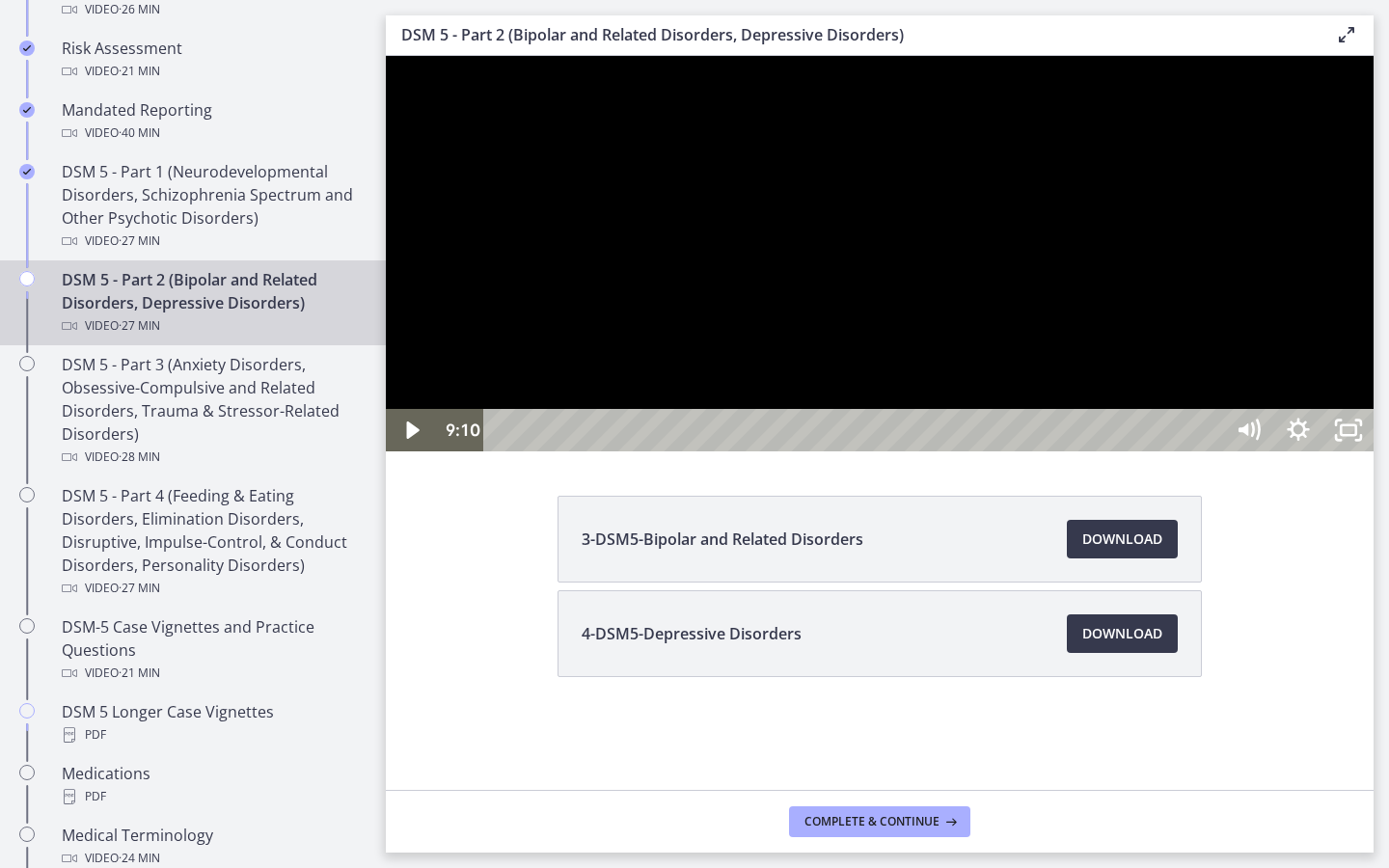 click at bounding box center [386, 56] 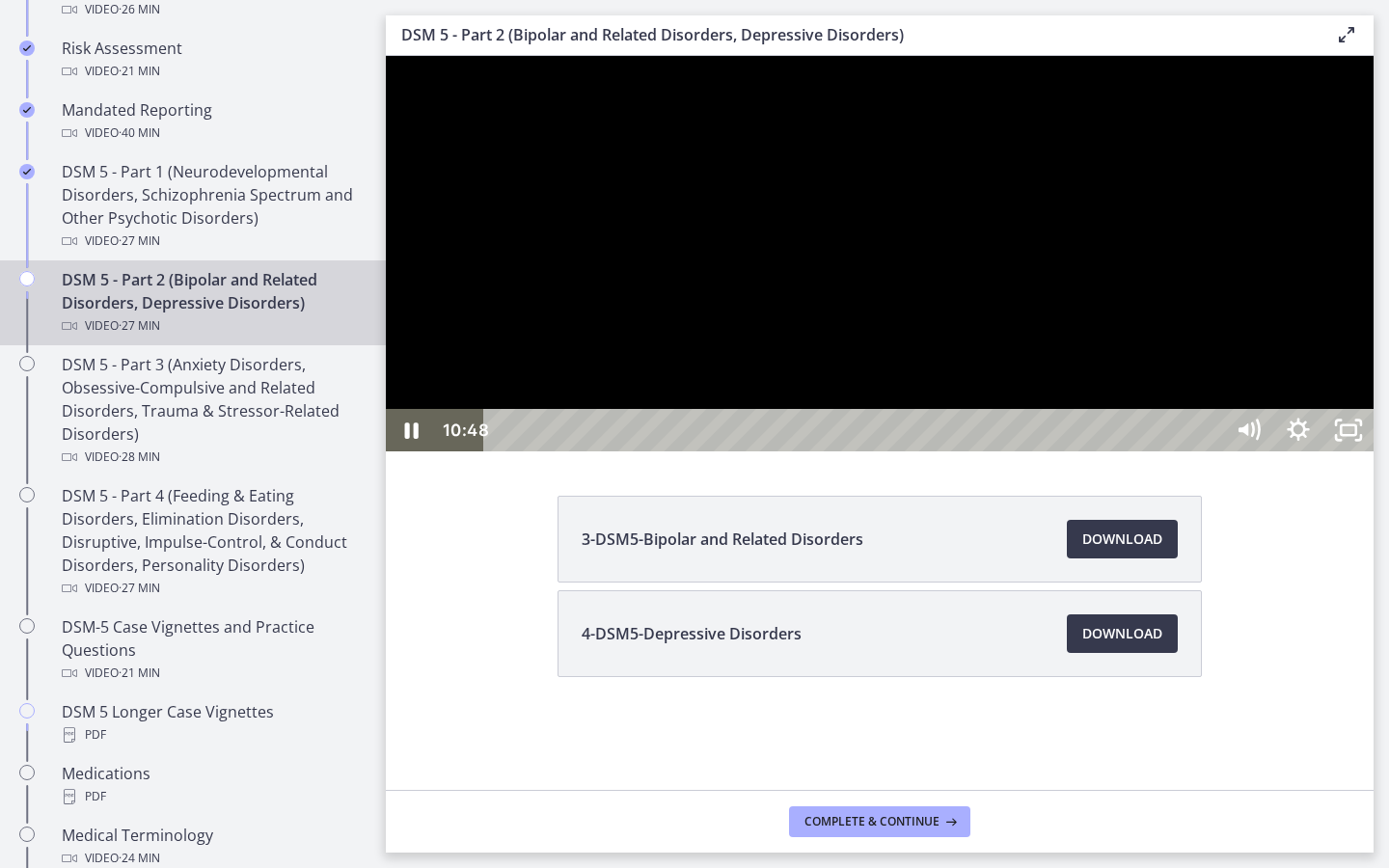 click at bounding box center [880, 254] 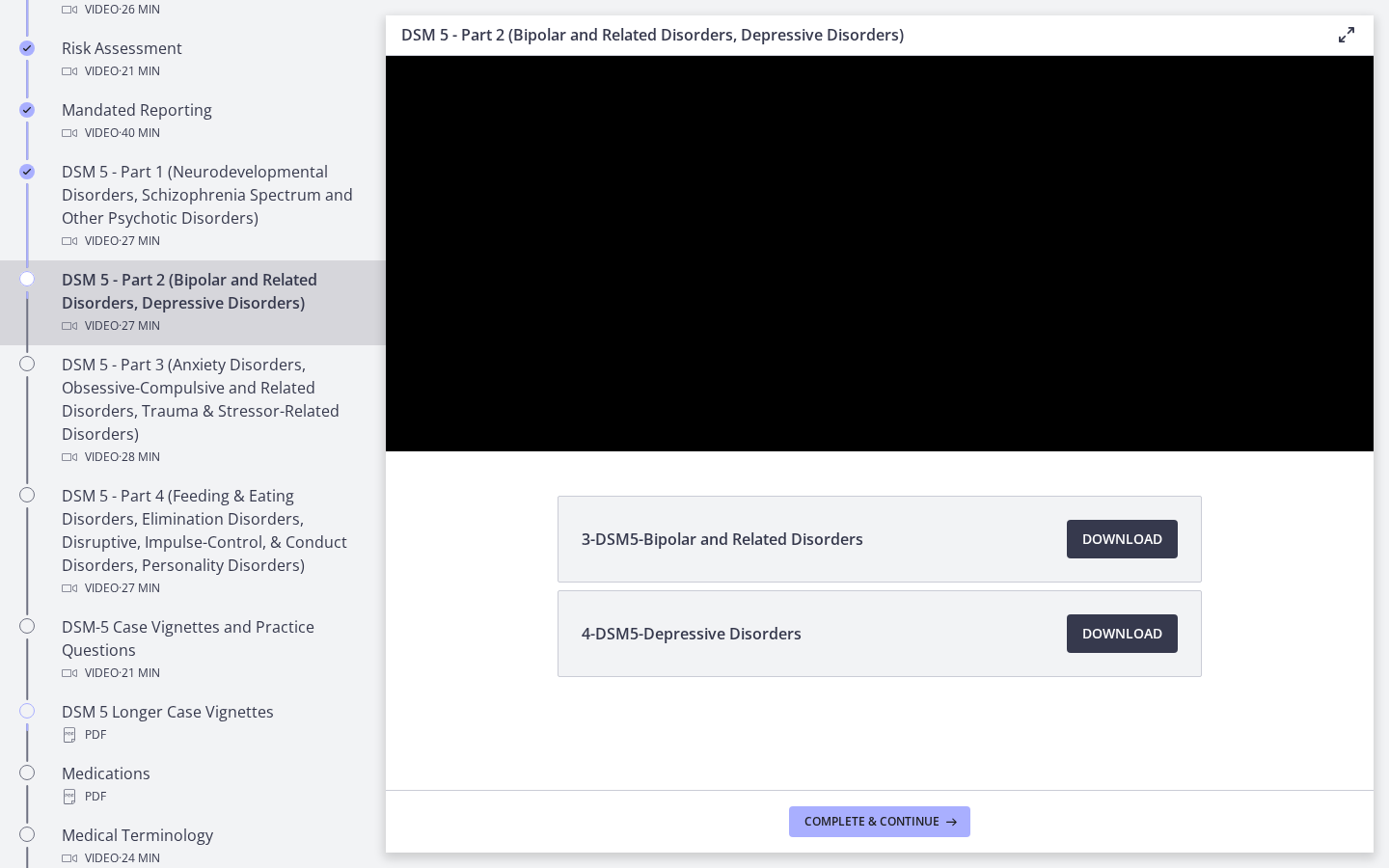 click at bounding box center (386, 56) 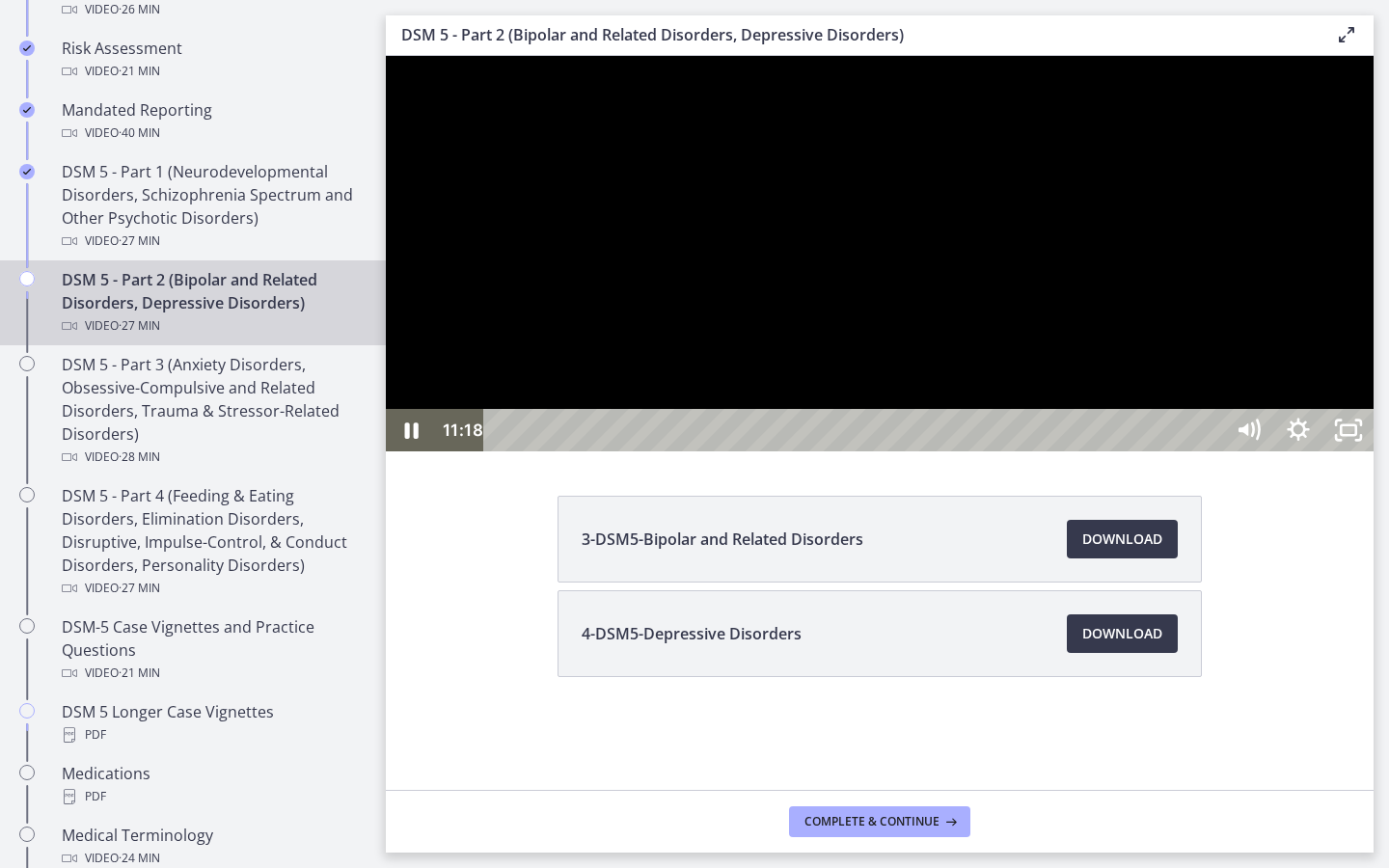 click at bounding box center (880, 254) 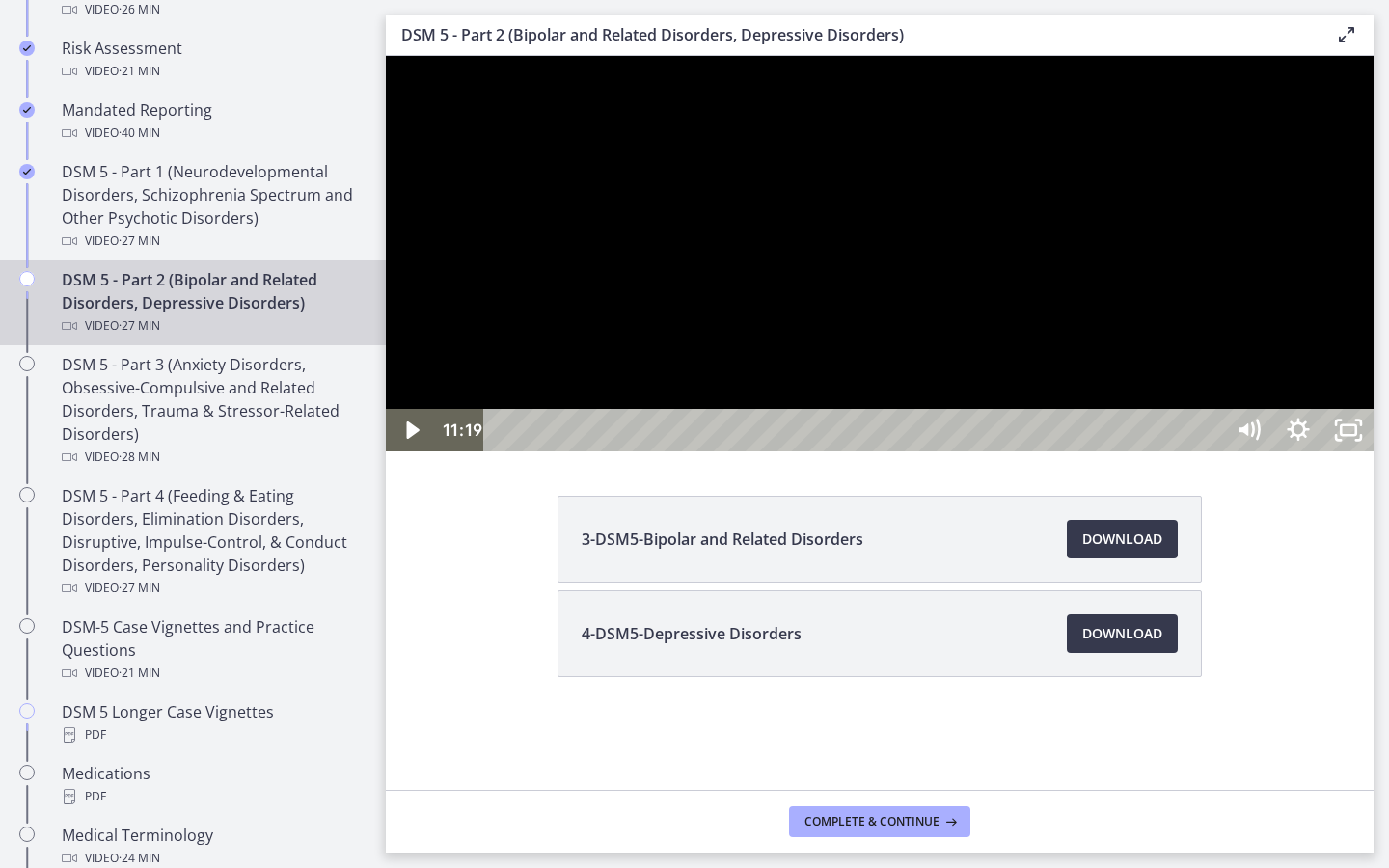 click at bounding box center (386, 56) 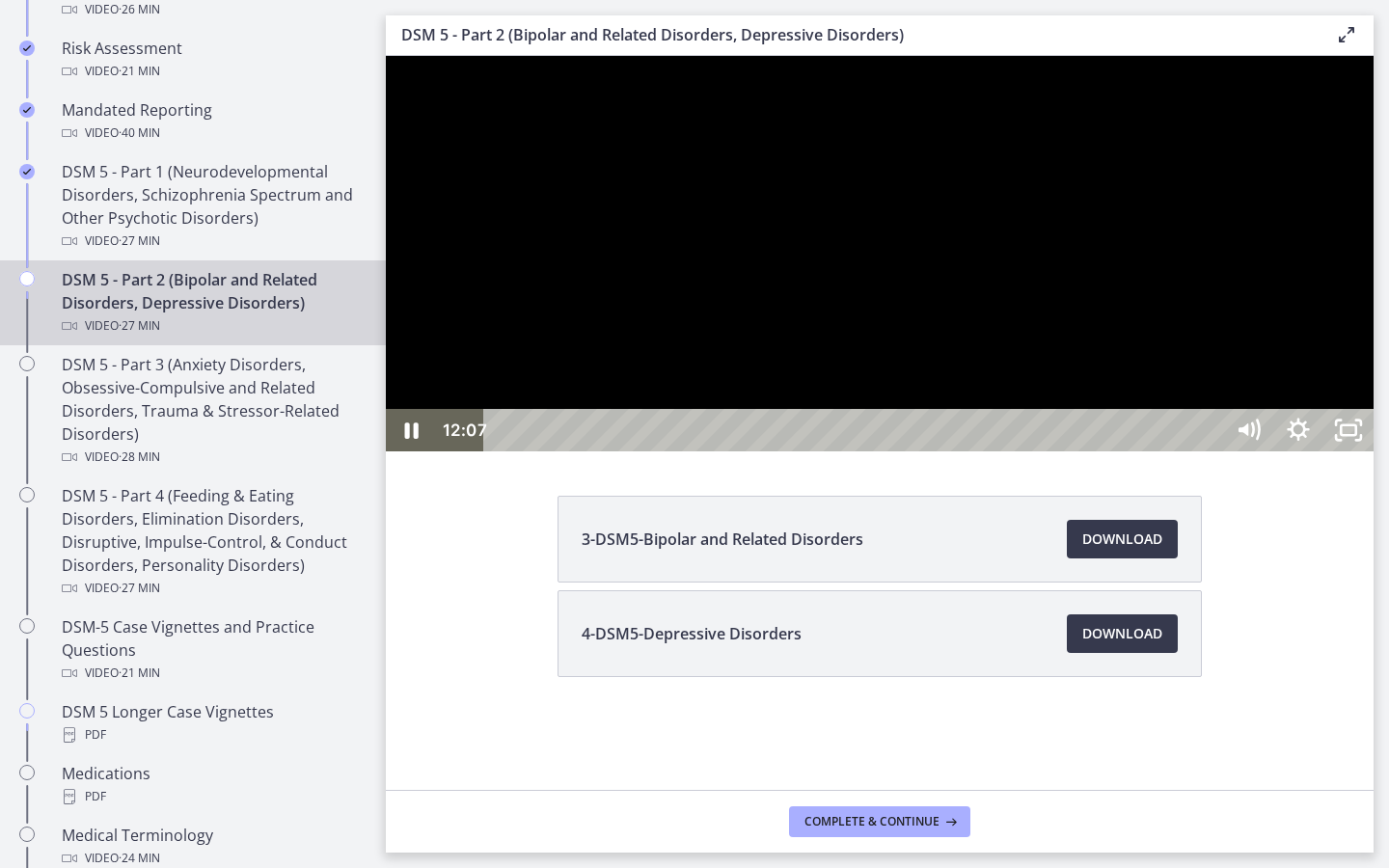 click at bounding box center [880, 254] 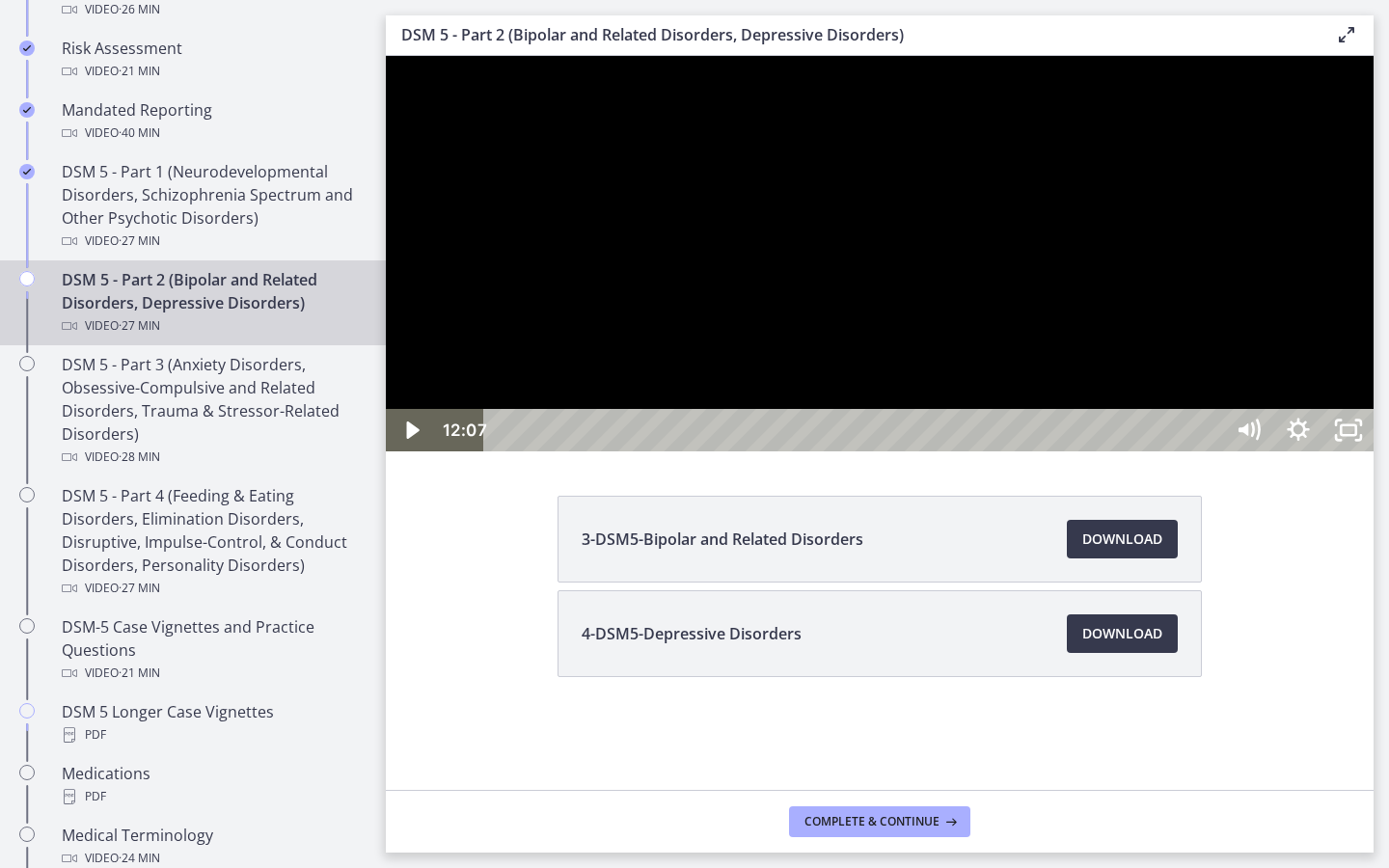 click at bounding box center [880, 254] 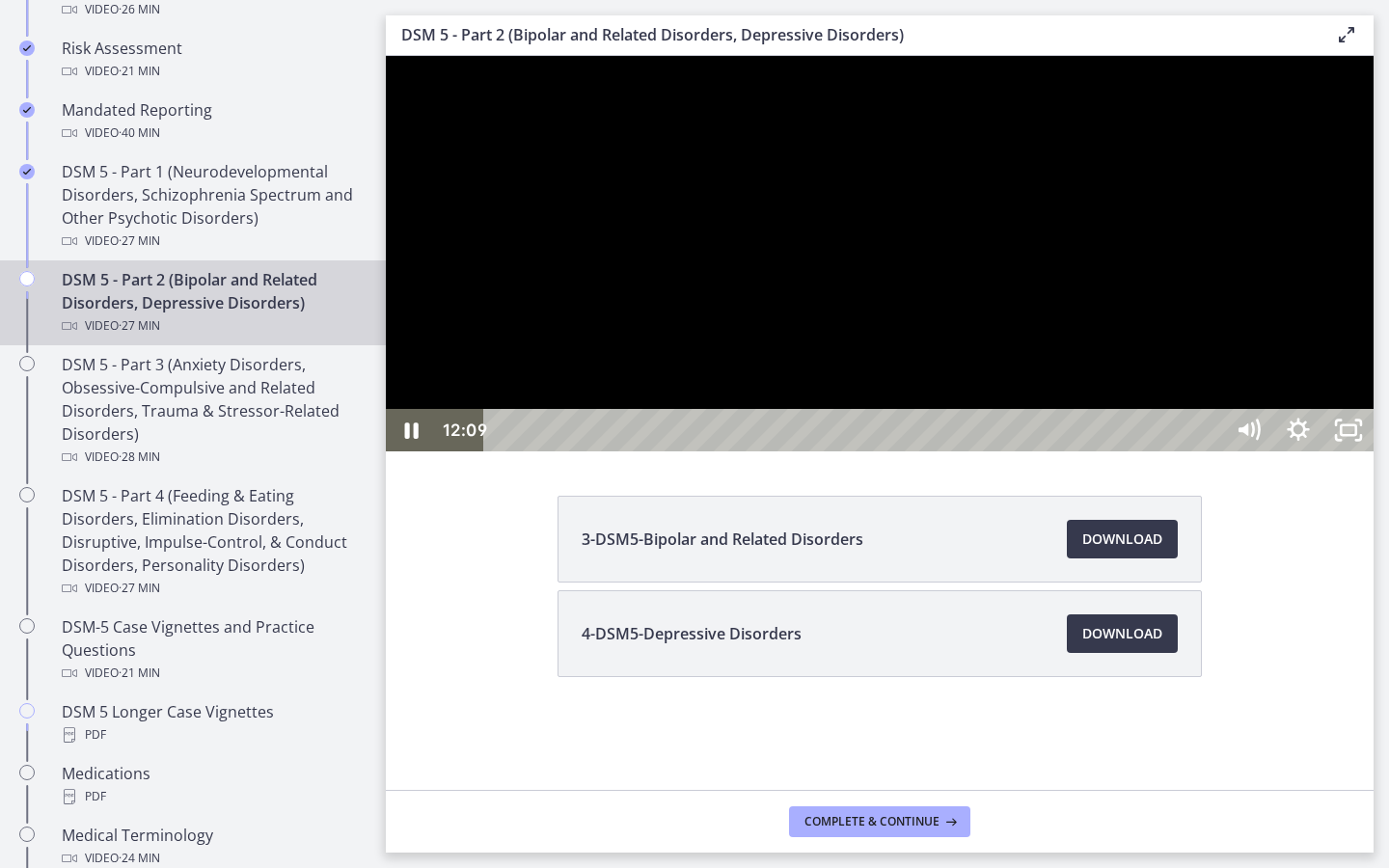 click at bounding box center (880, 254) 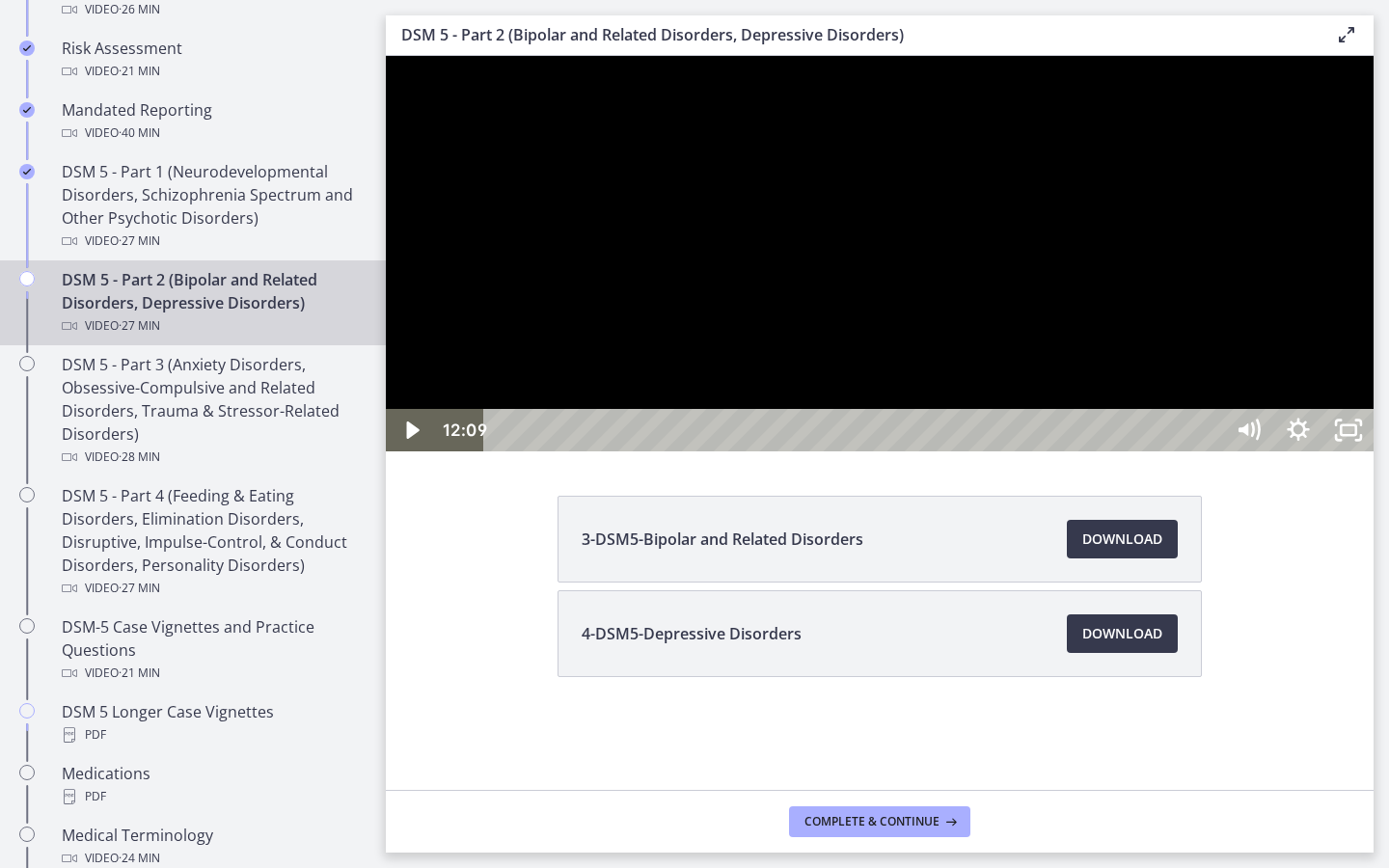 click at bounding box center [386, 56] 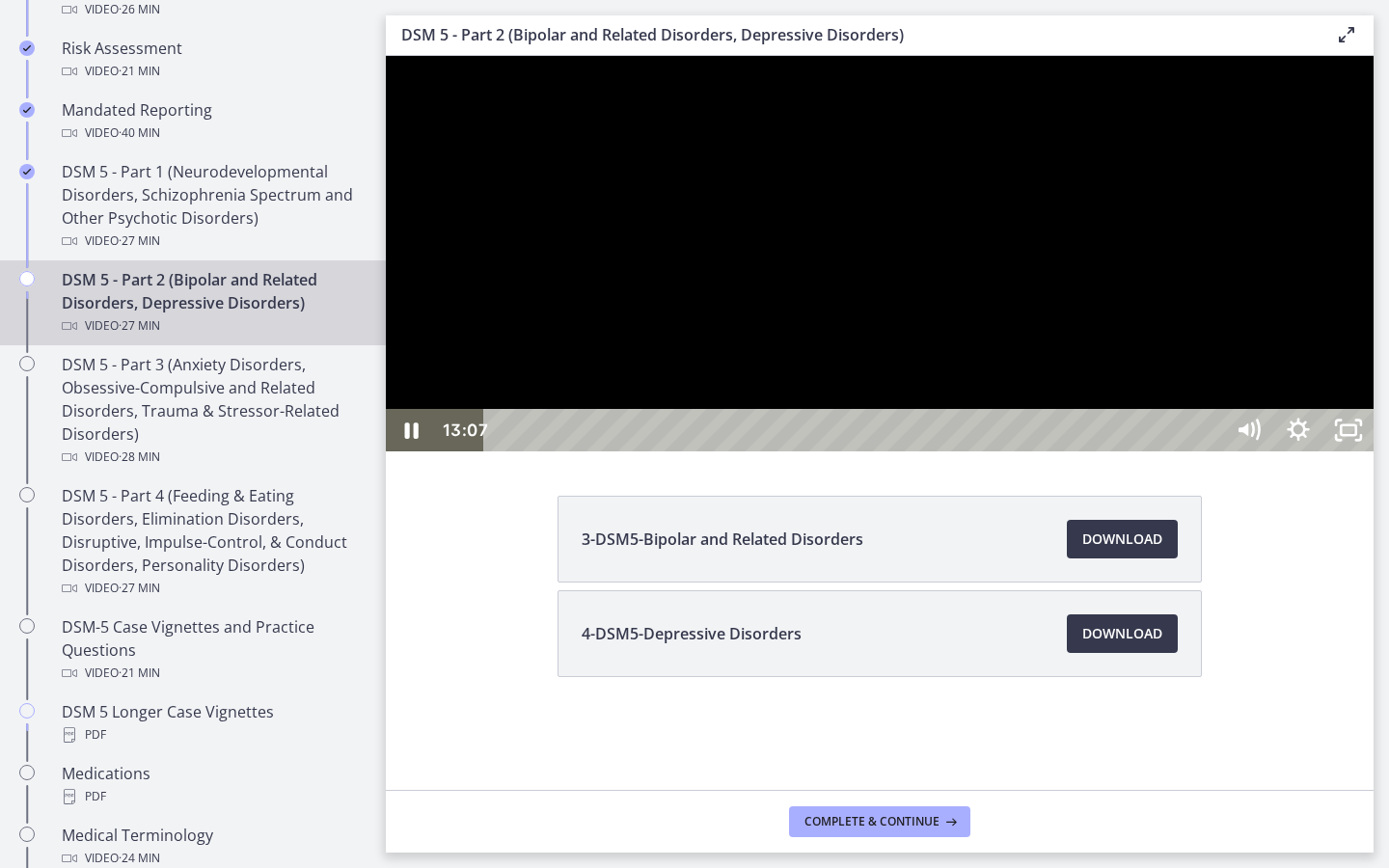 click at bounding box center [880, 254] 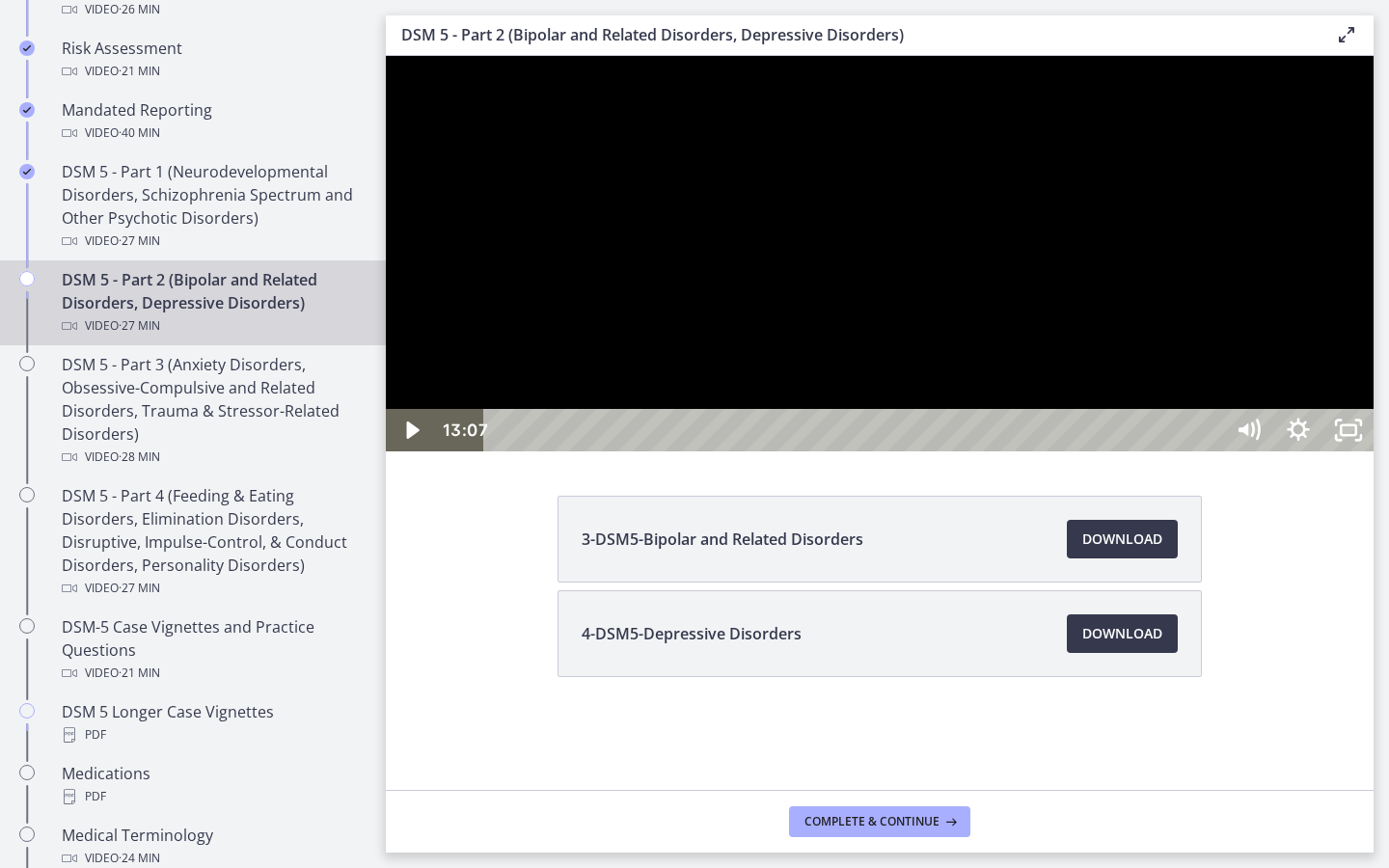 click at bounding box center [386, 56] 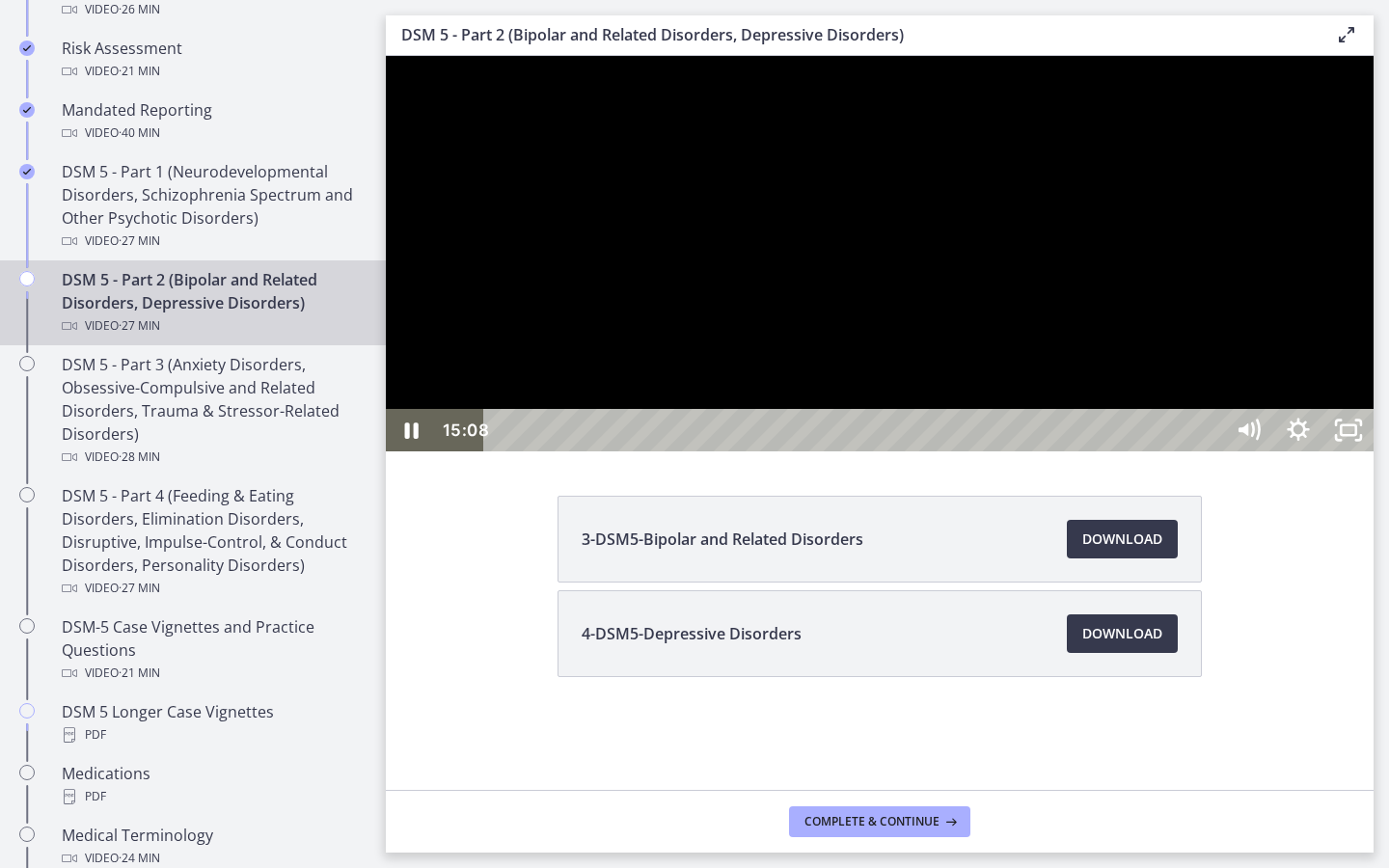 click at bounding box center [880, 254] 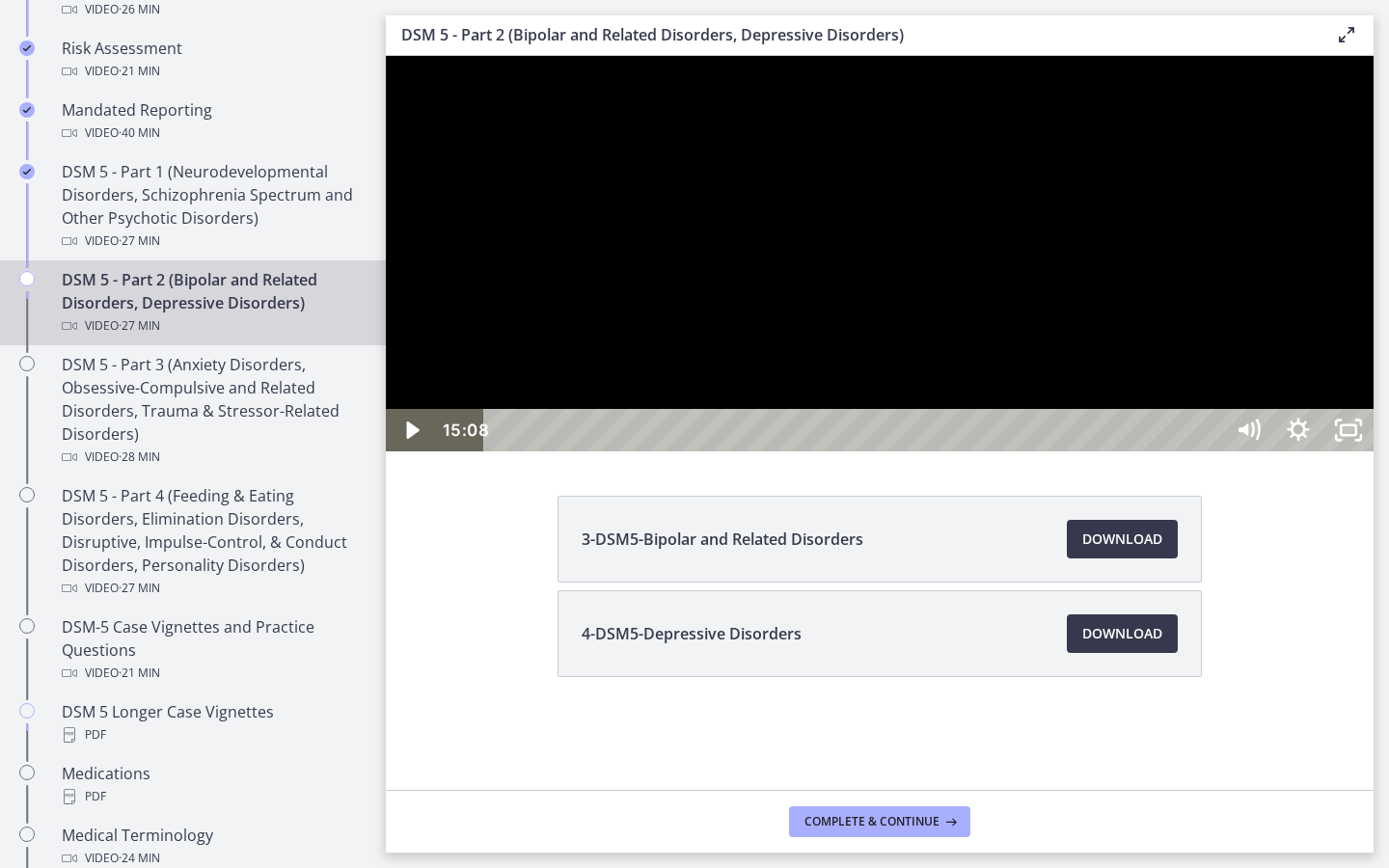 click at bounding box center (386, 56) 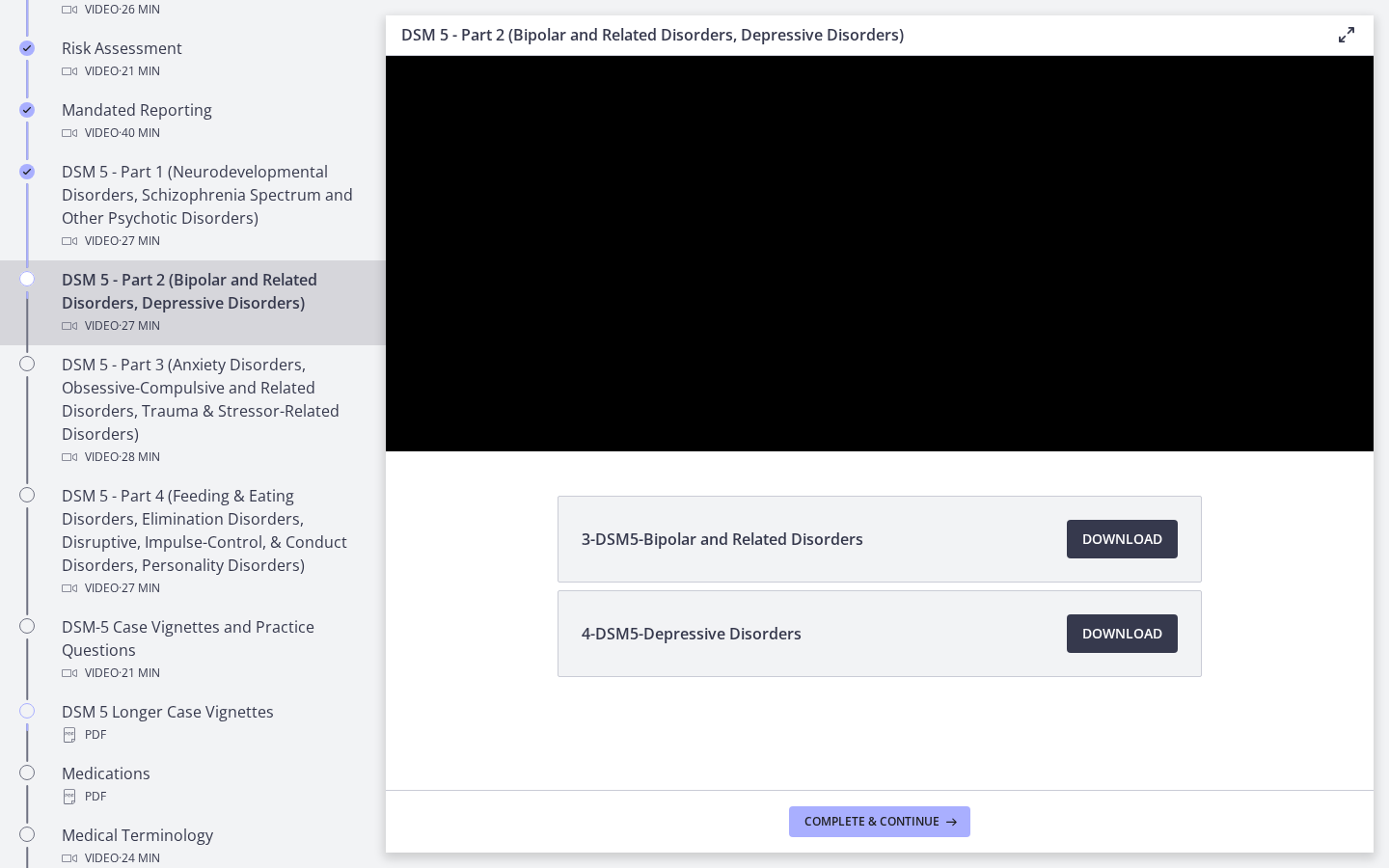 click at bounding box center (386, 56) 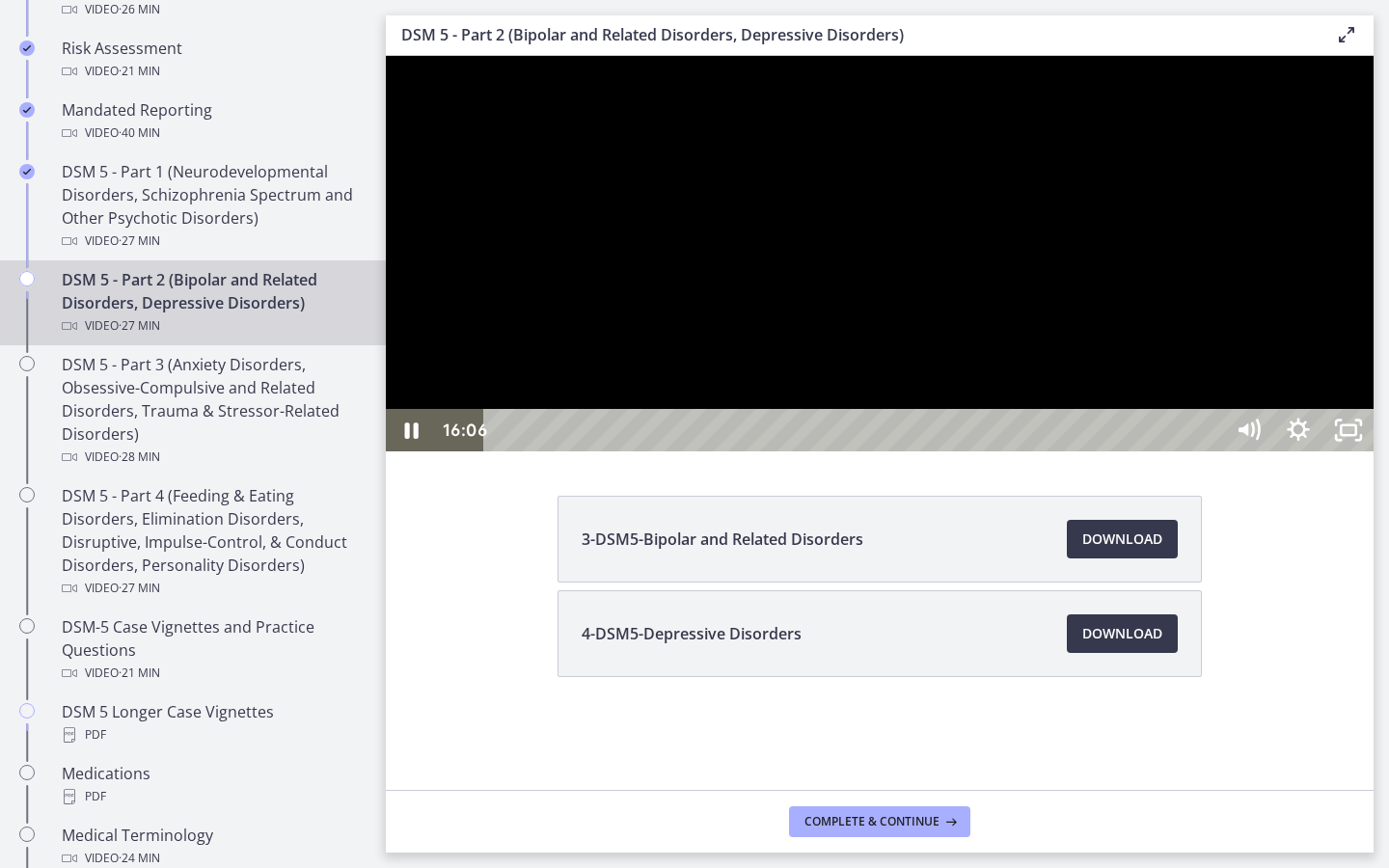 click at bounding box center (880, 254) 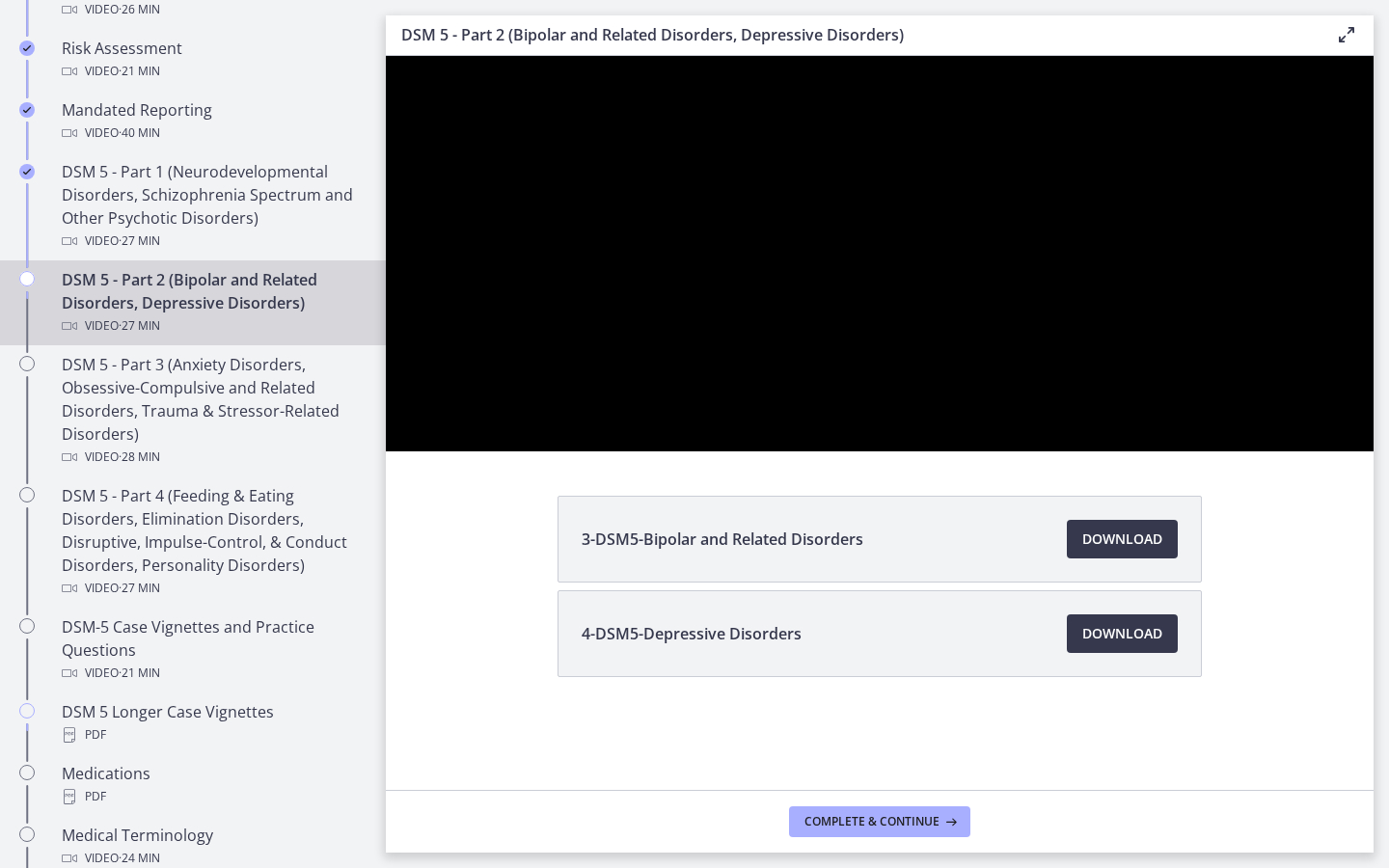 click at bounding box center (880, 254) 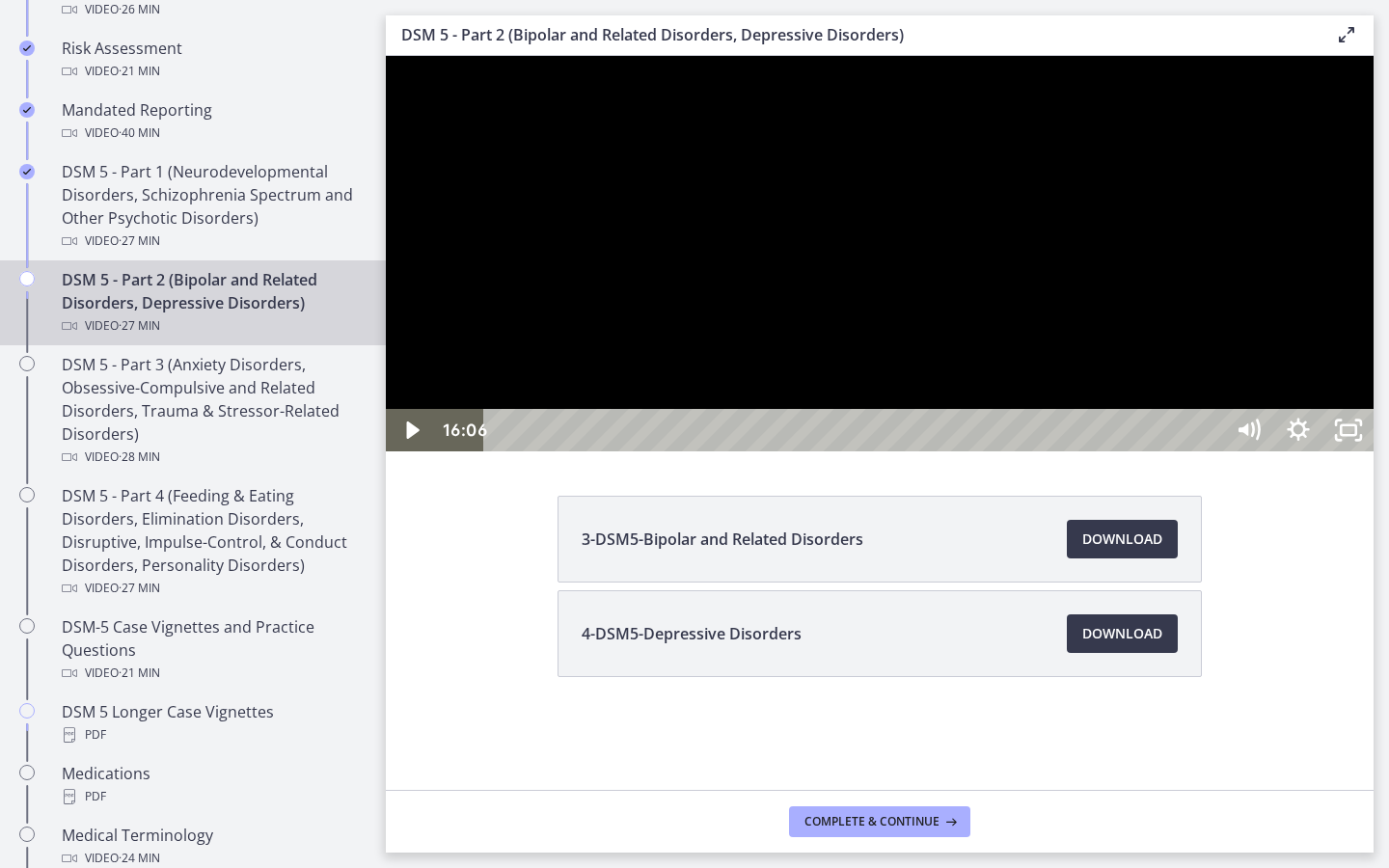 click at bounding box center (386, 56) 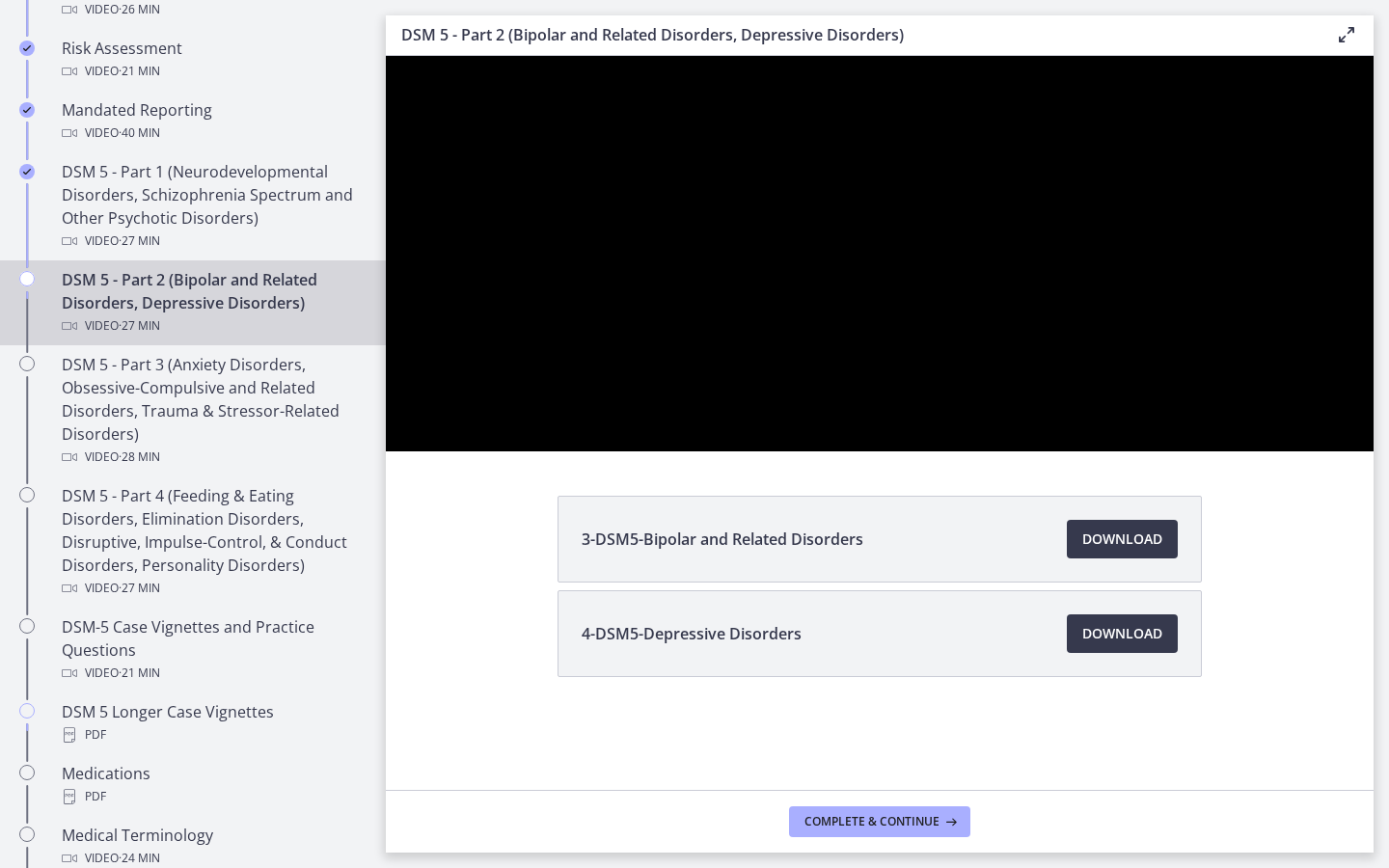 click at bounding box center (386, 56) 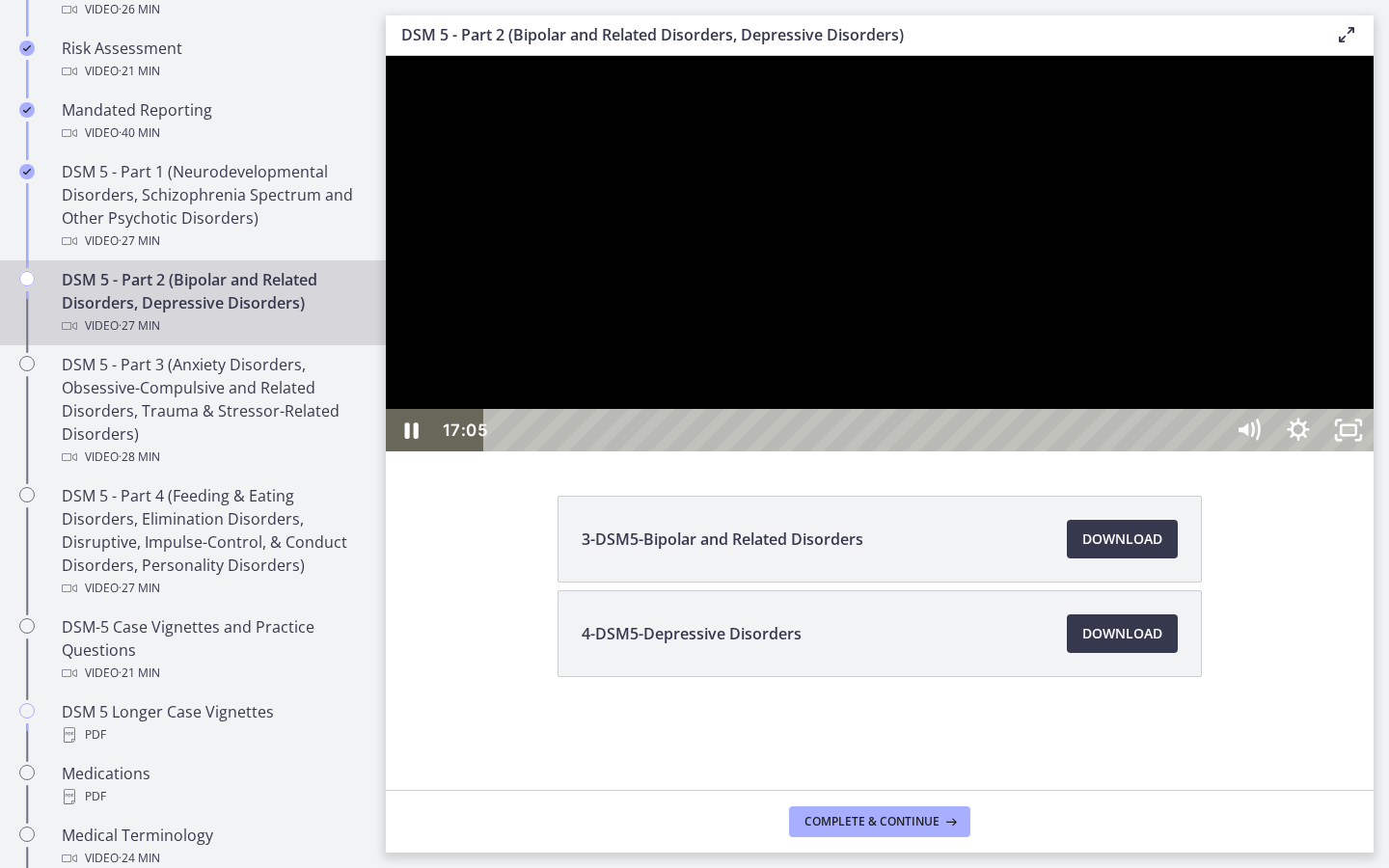 click at bounding box center [880, 254] 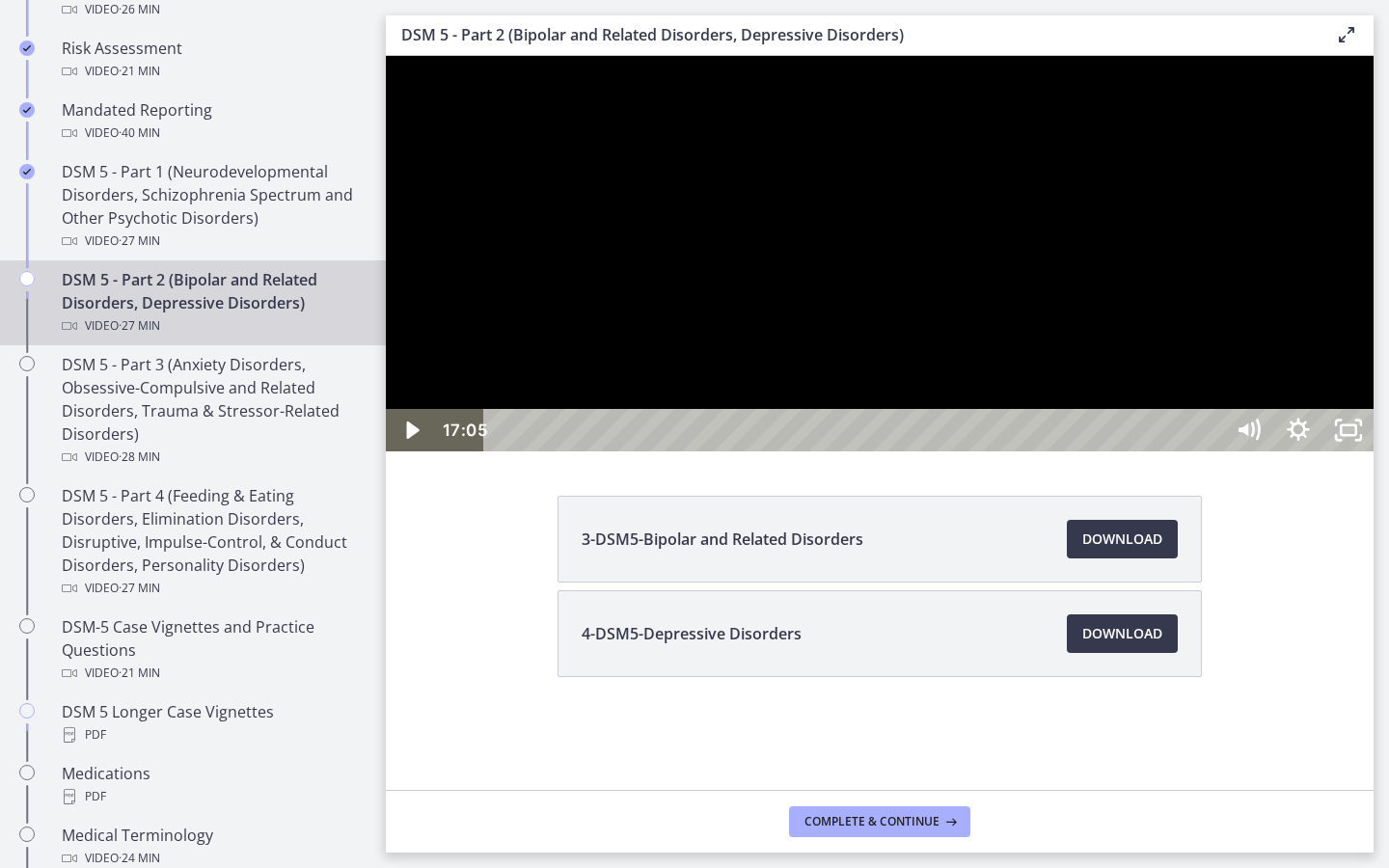 click at bounding box center [386, 56] 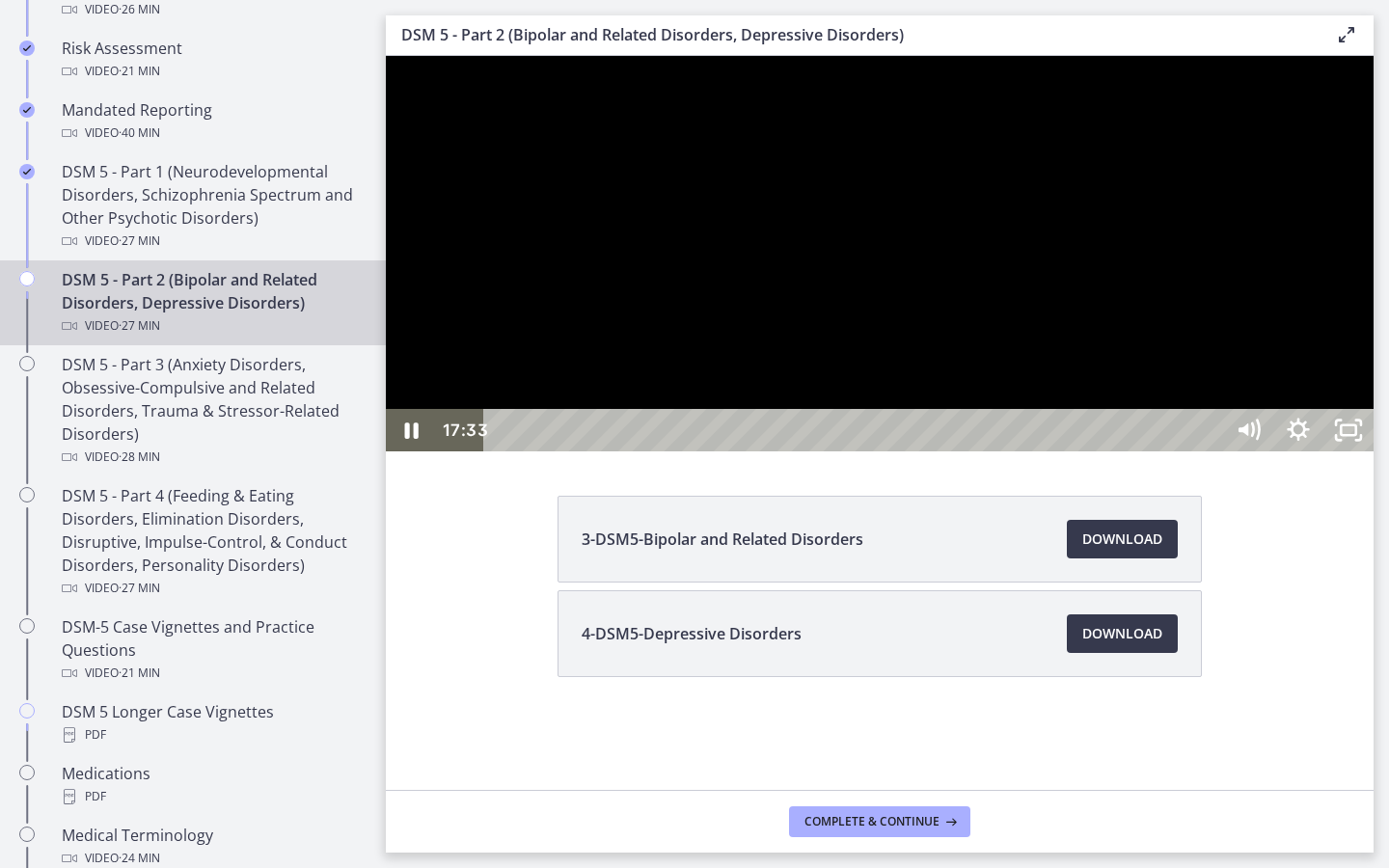 click at bounding box center [880, 254] 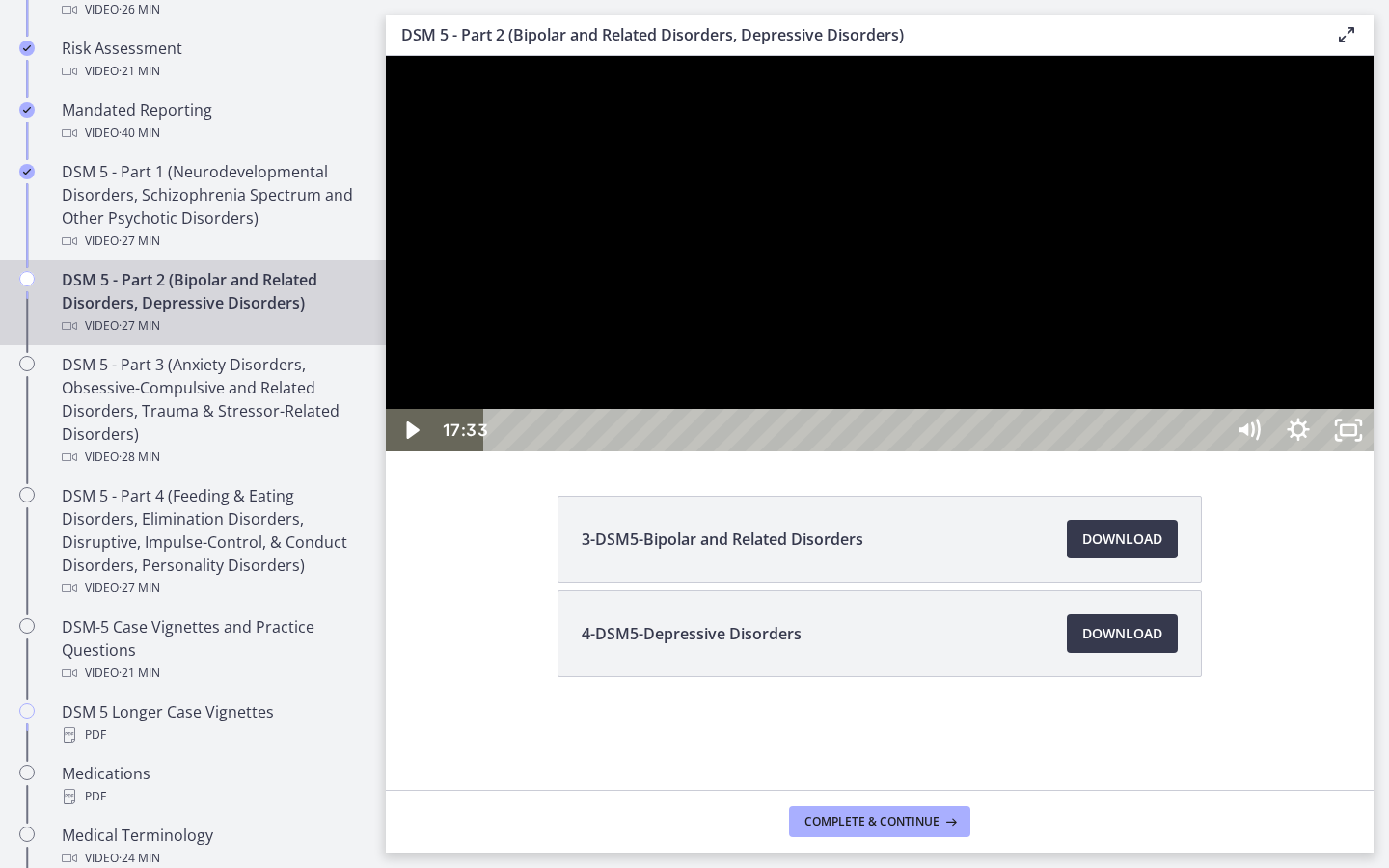 click at bounding box center (386, 56) 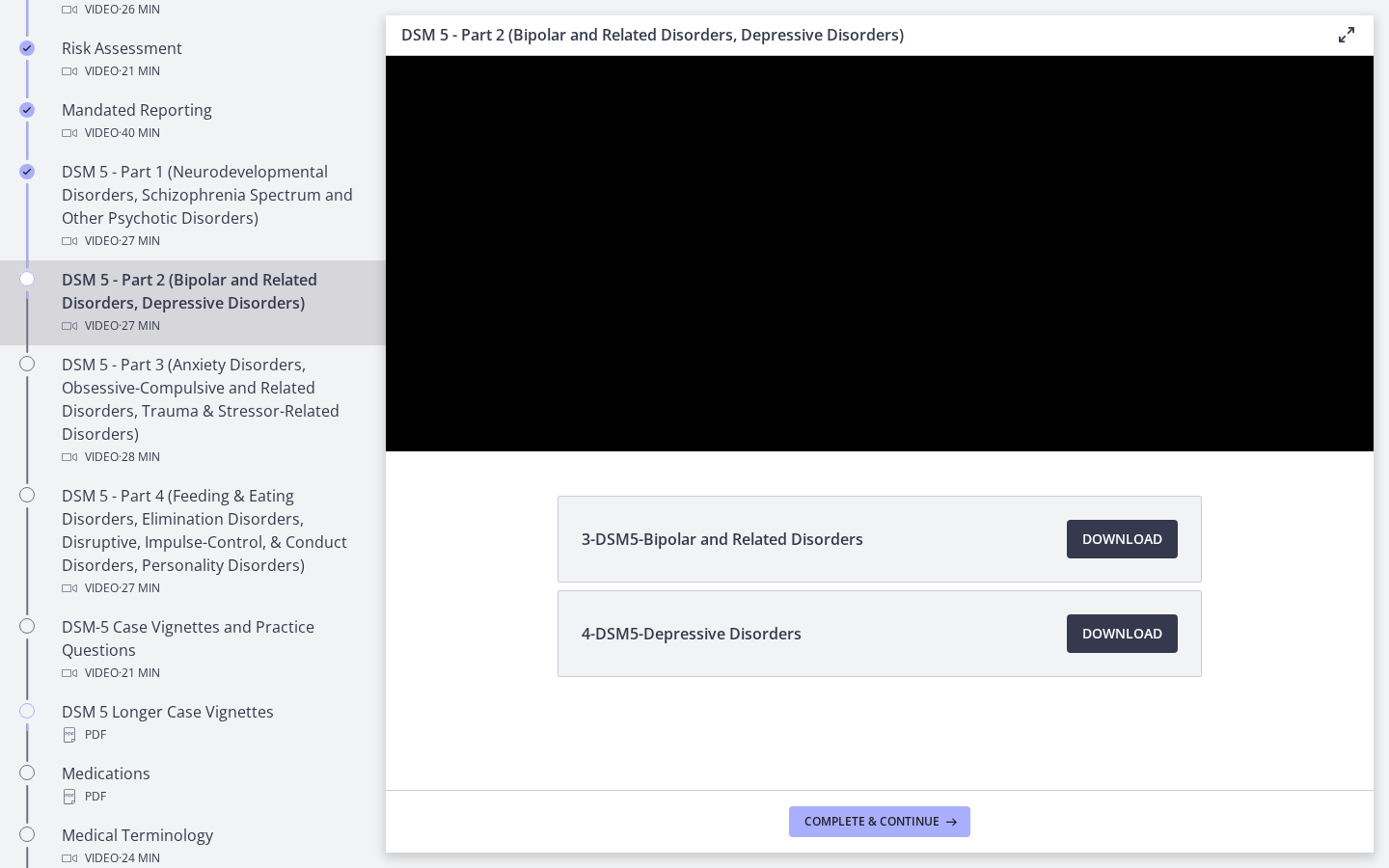 click at bounding box center (386, 56) 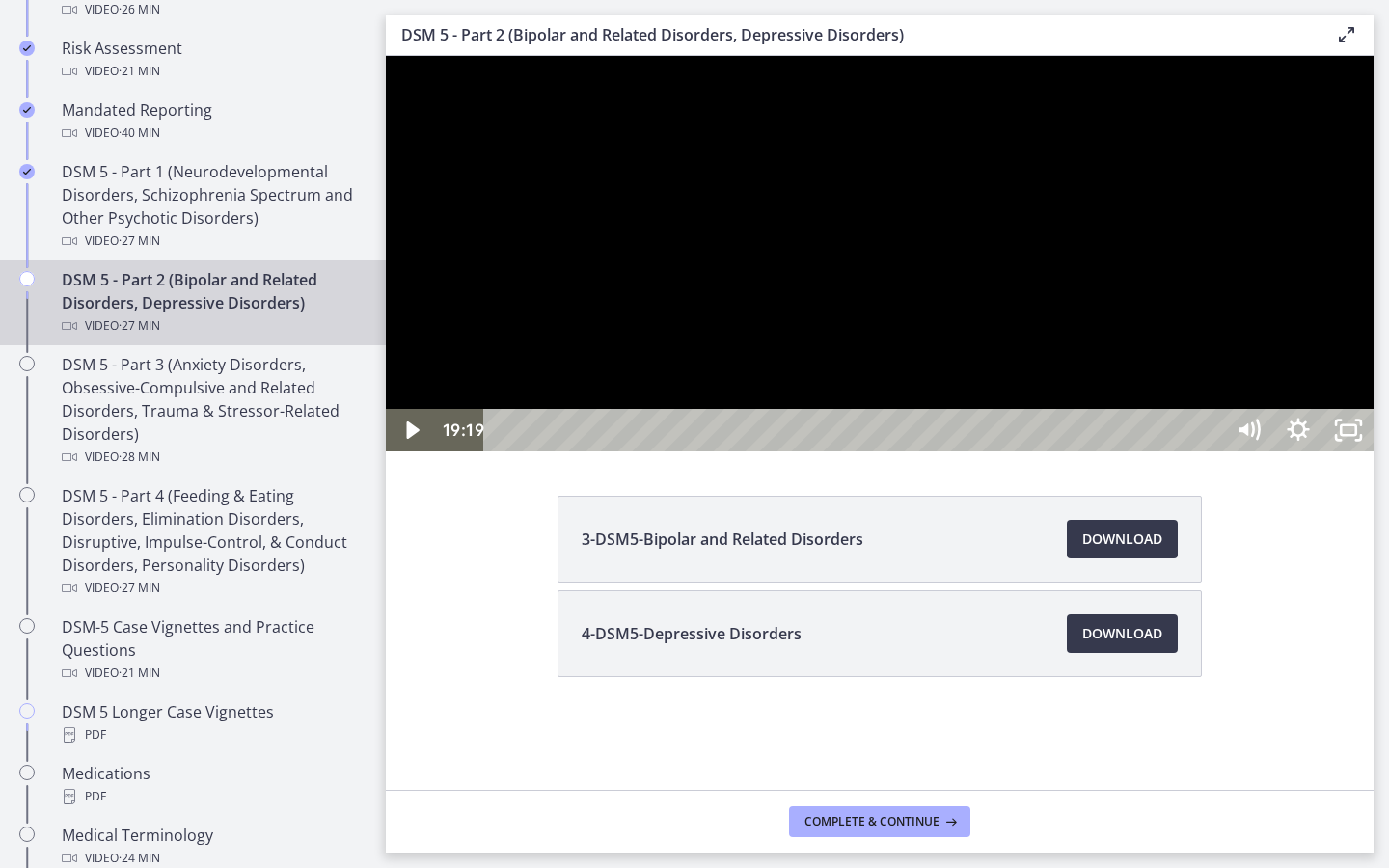 click at bounding box center (880, 254) 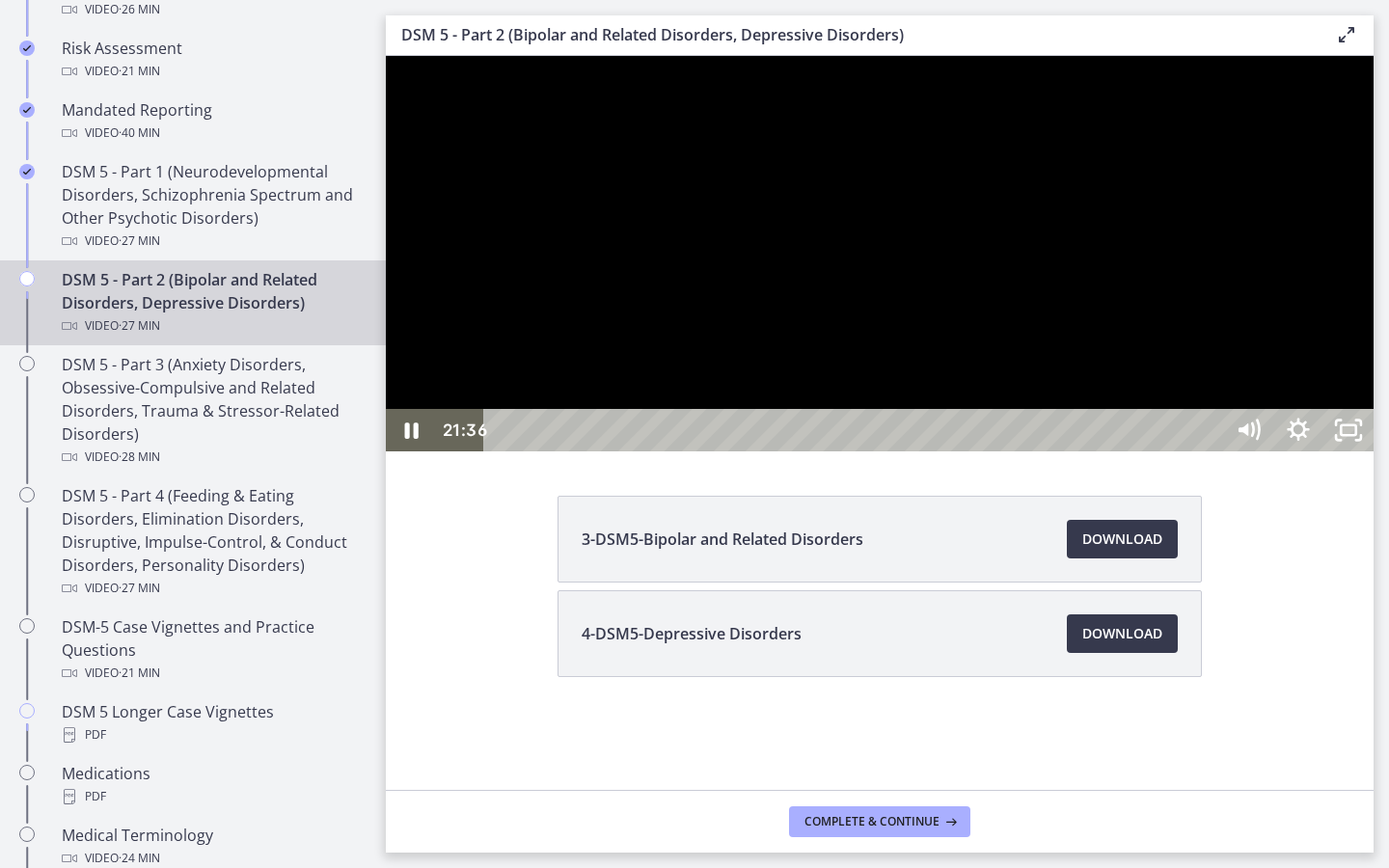 click at bounding box center [880, 254] 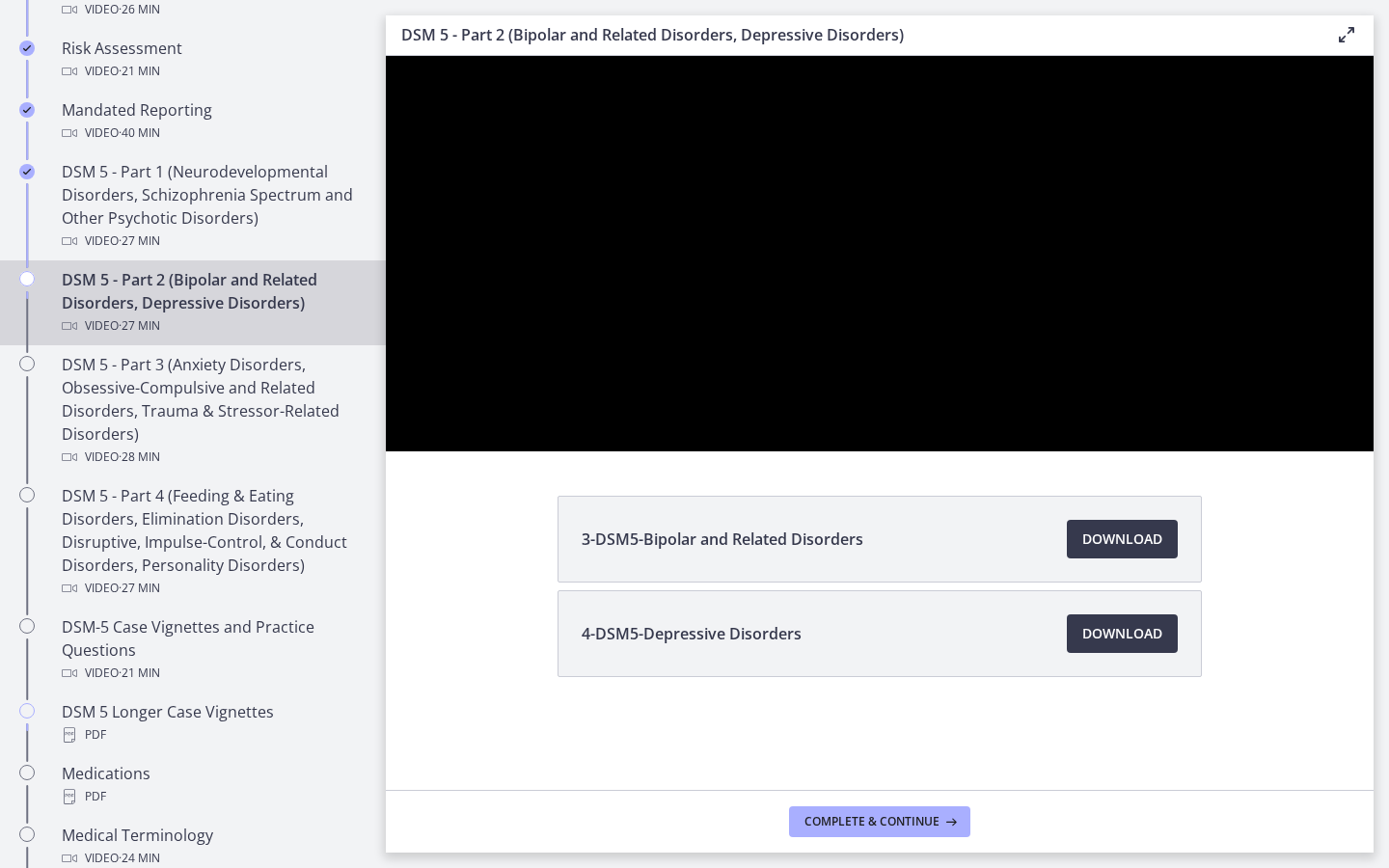click at bounding box center [386, 56] 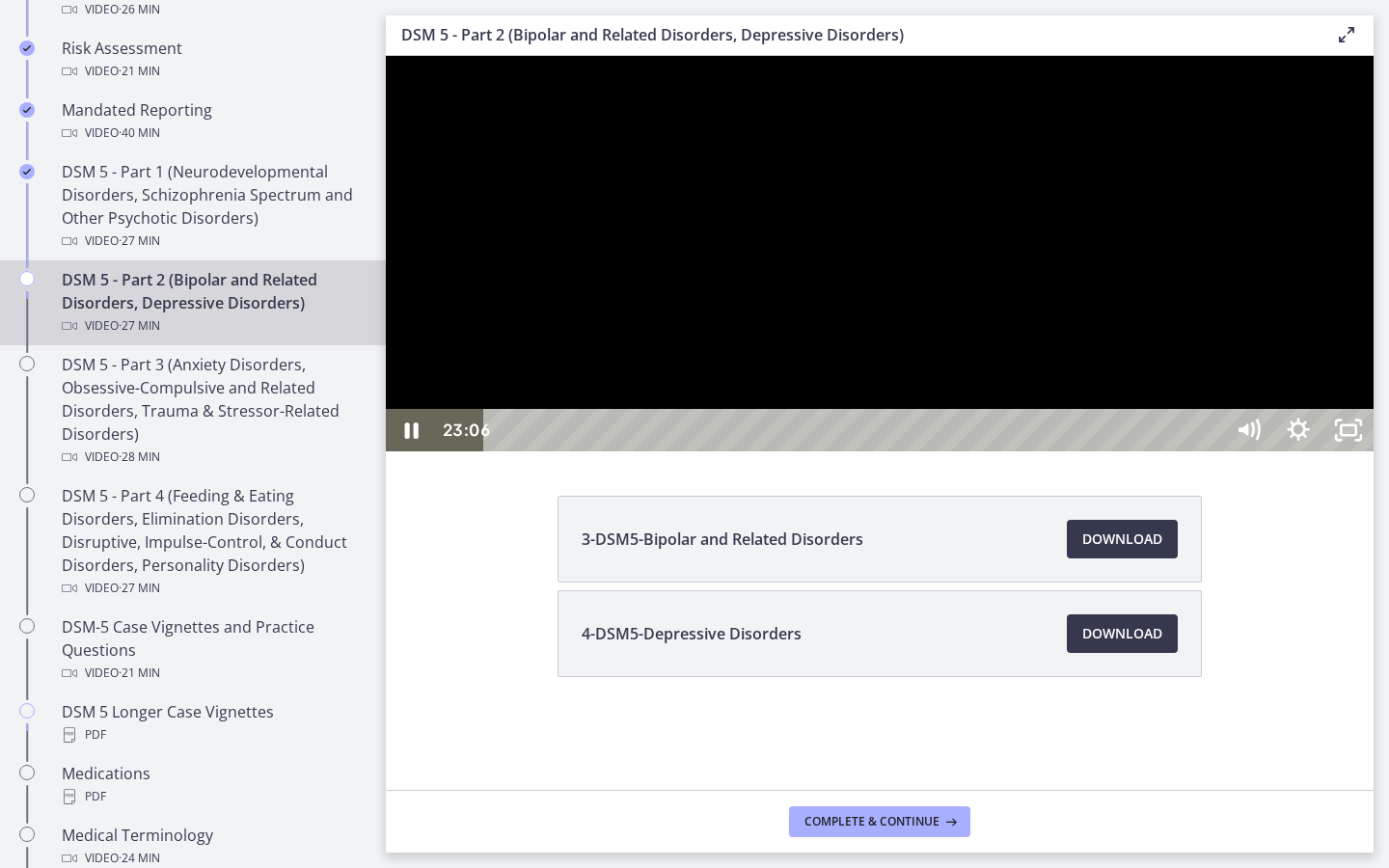 click at bounding box center (880, 254) 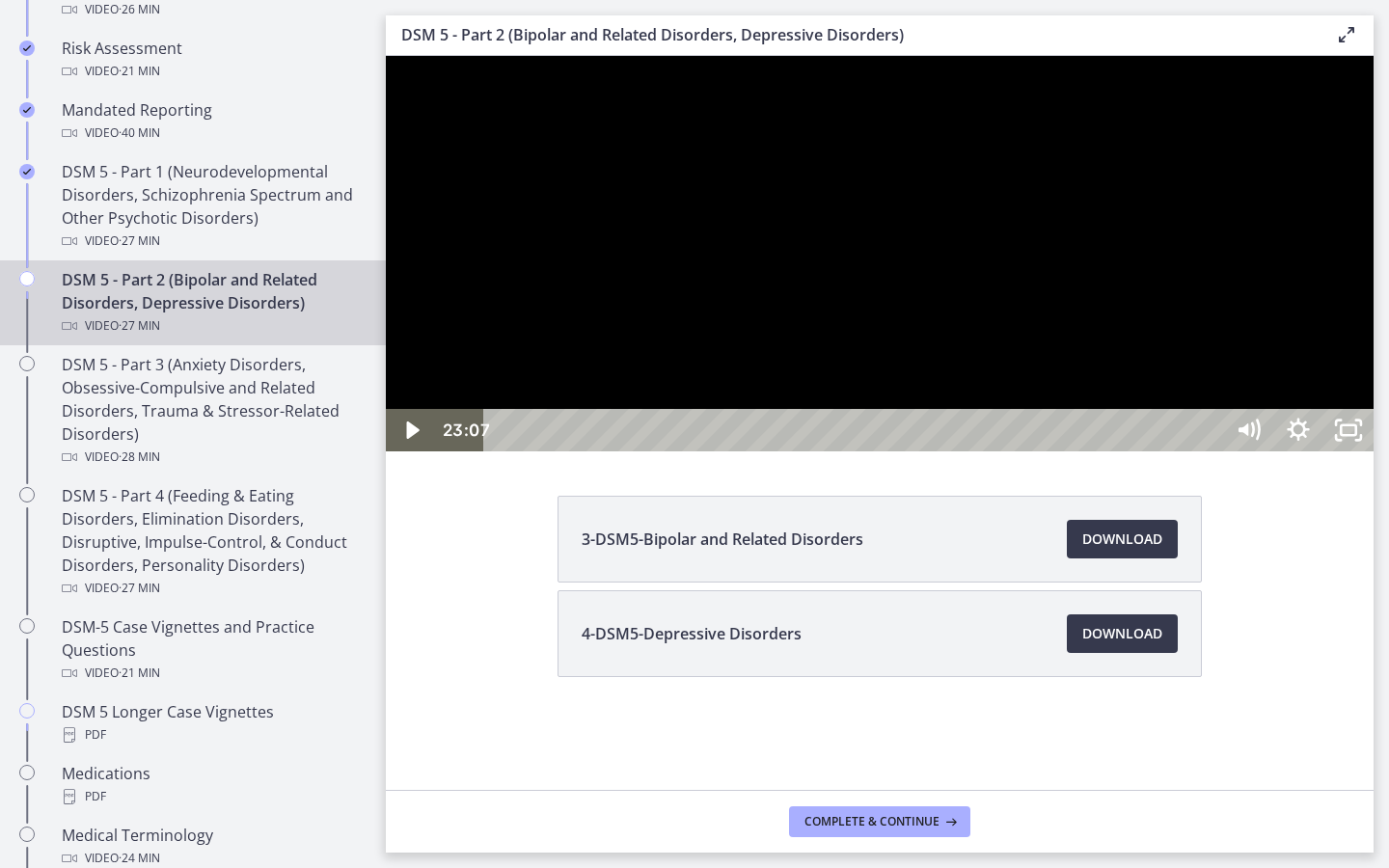 click at bounding box center [386, 56] 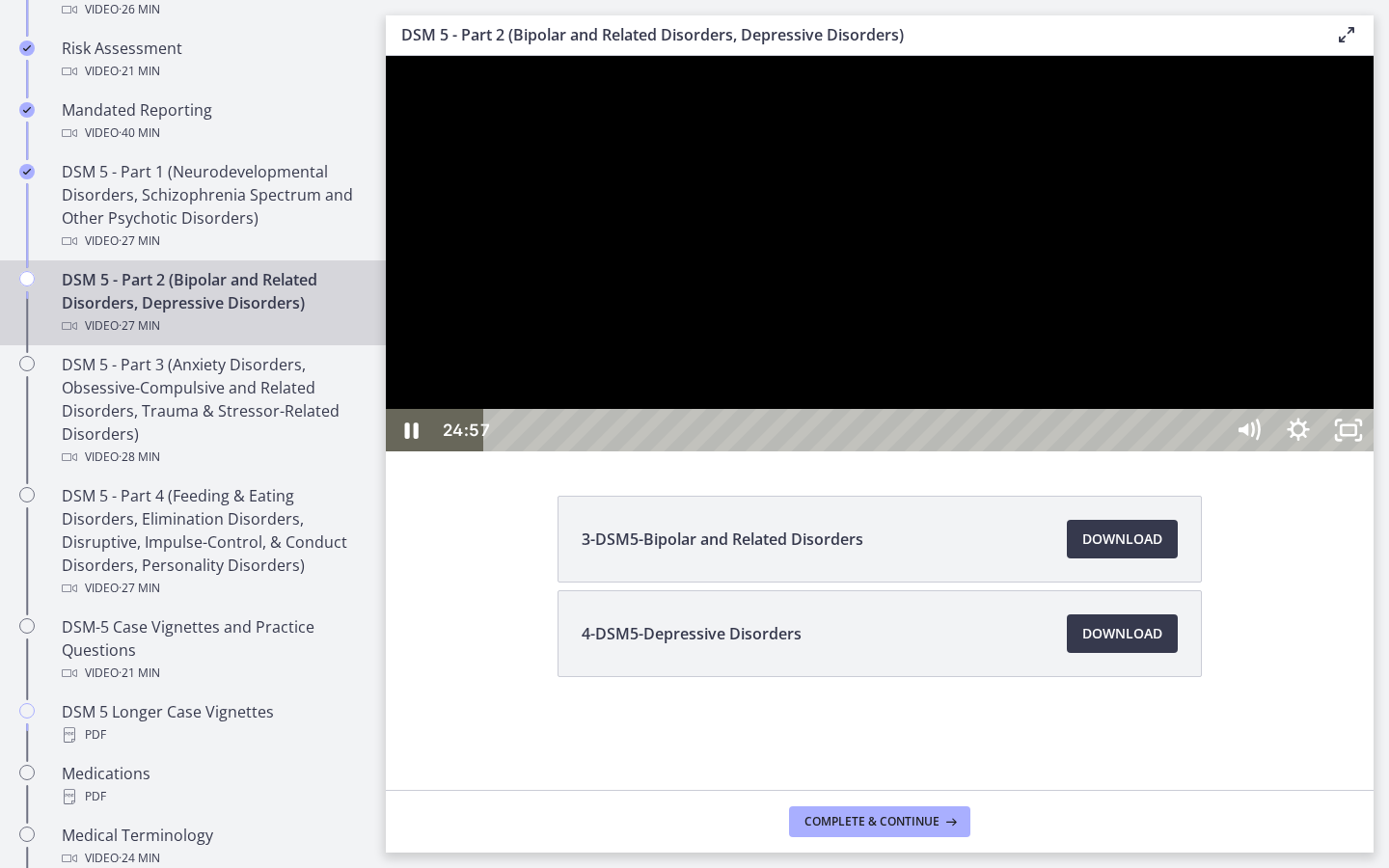 click at bounding box center [880, 254] 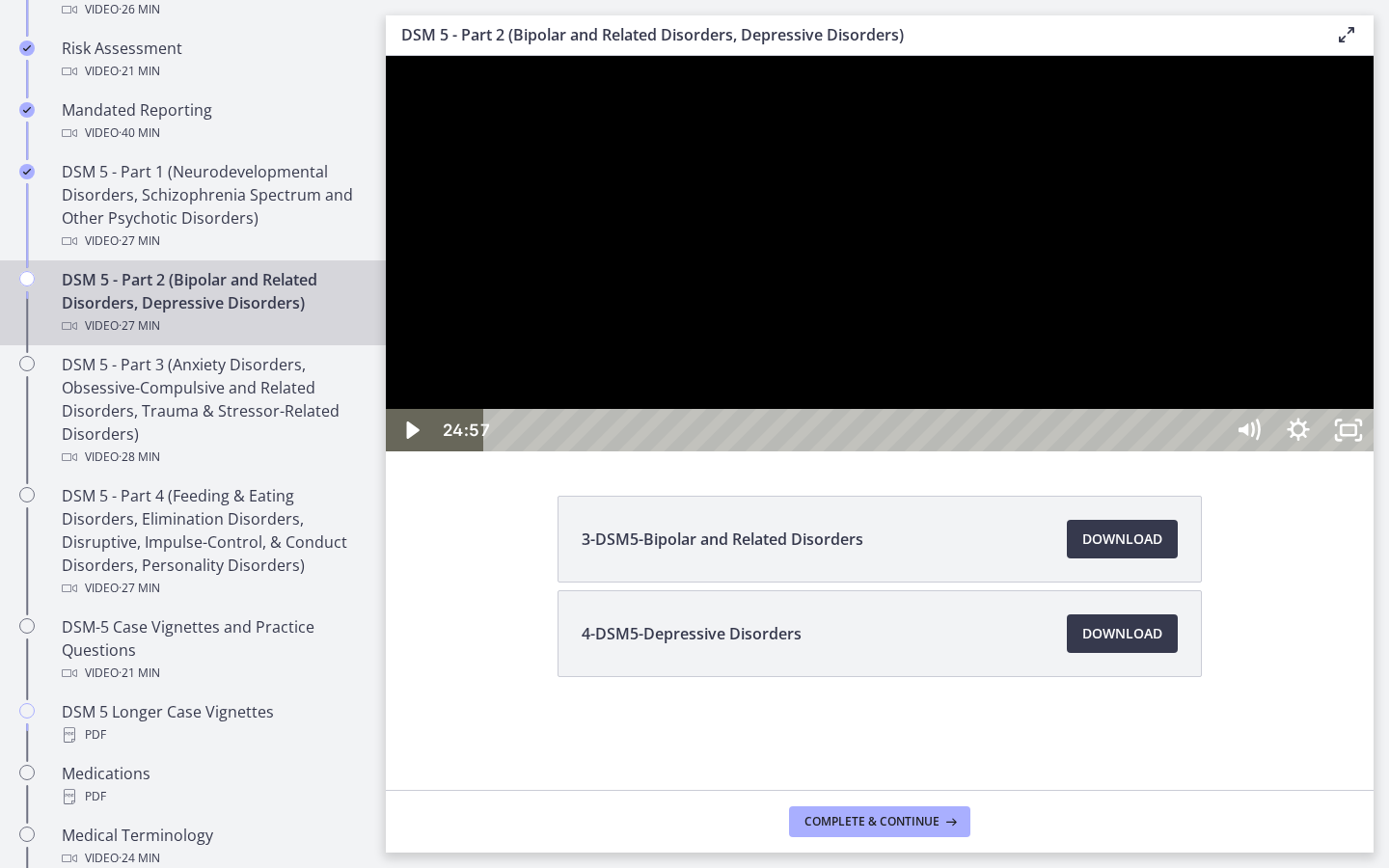 click at bounding box center [880, 254] 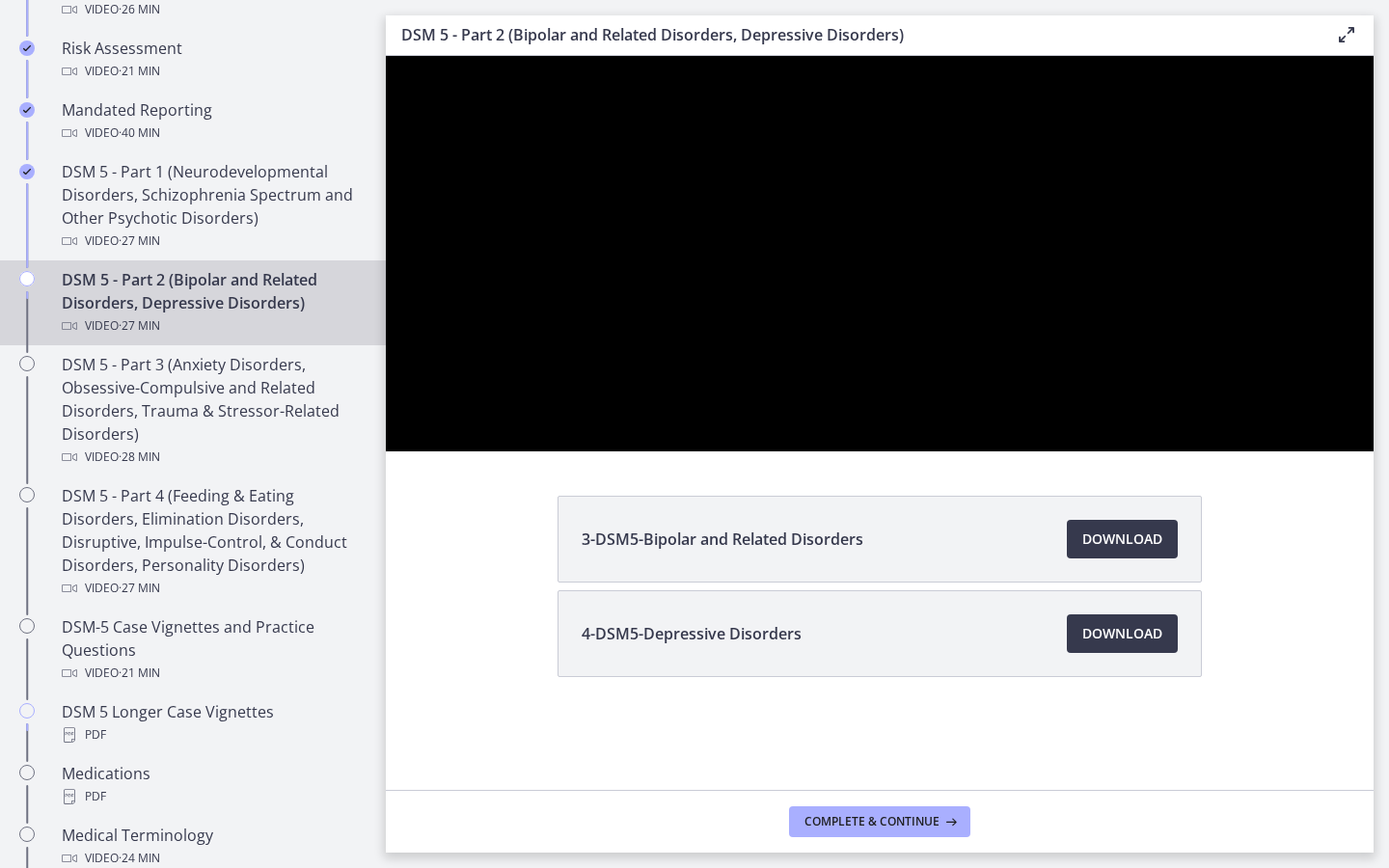 click at bounding box center [880, 254] 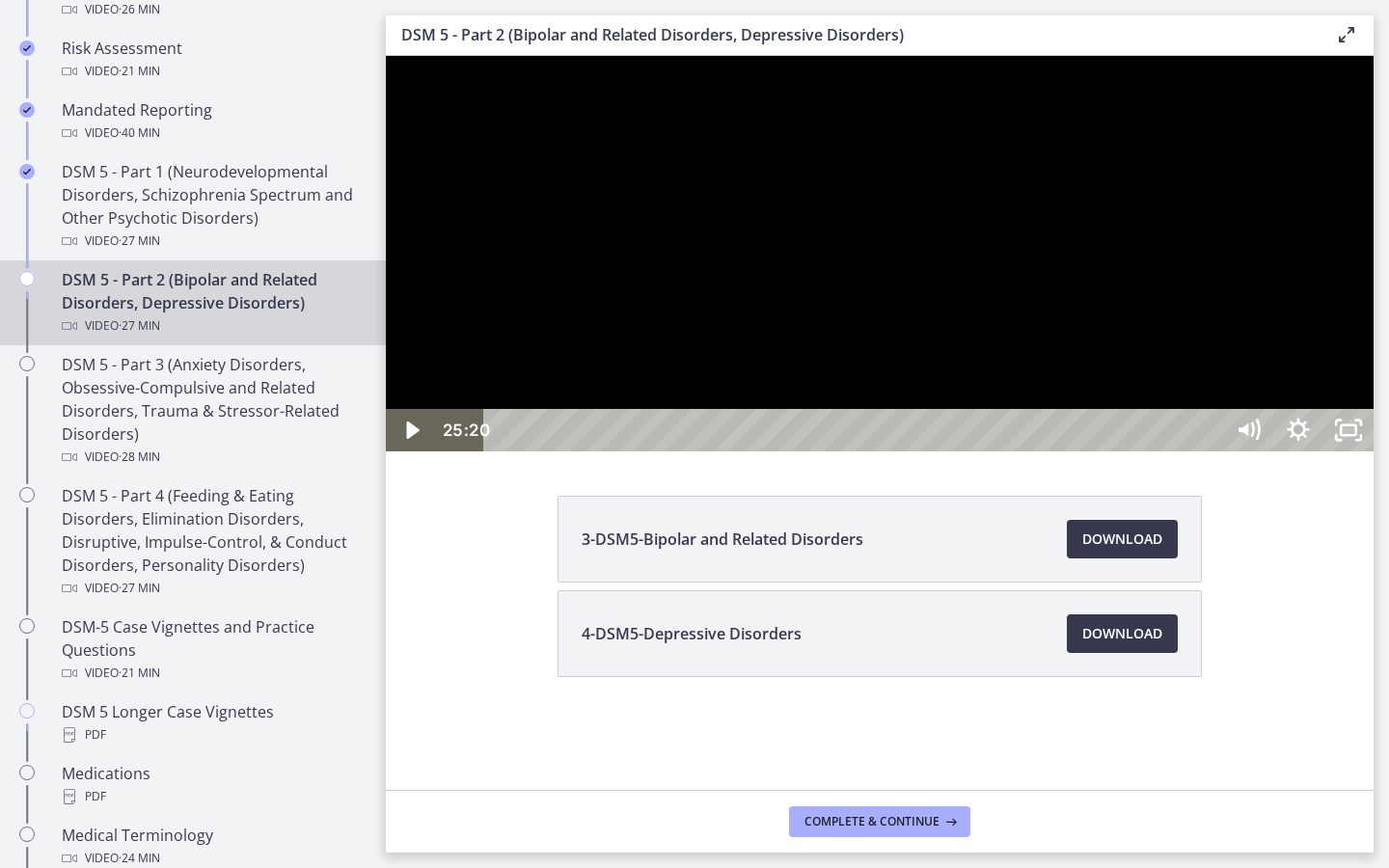 click on "25:20" at bounding box center (857, 430) 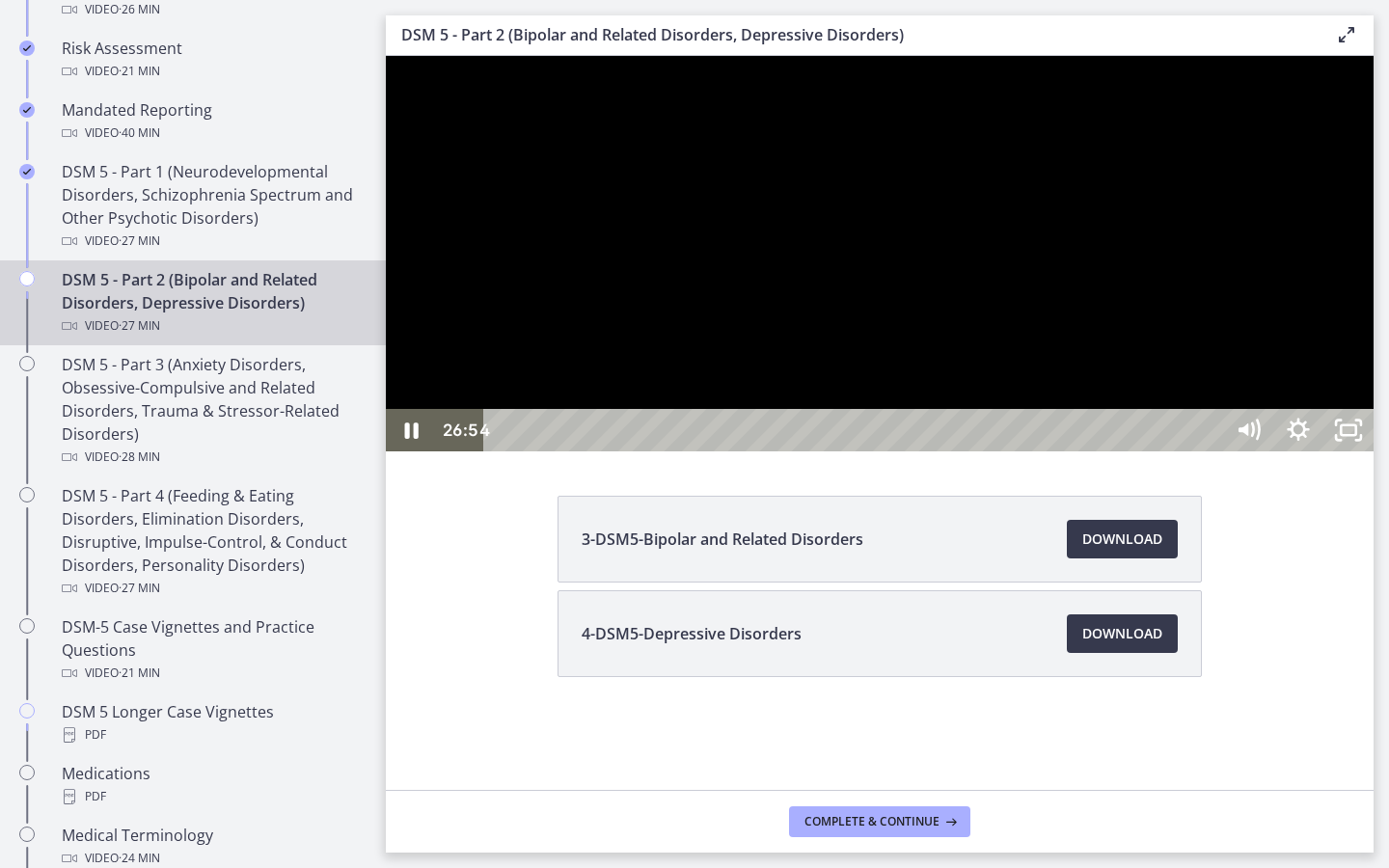 click on "26:21" at bounding box center [857, 430] 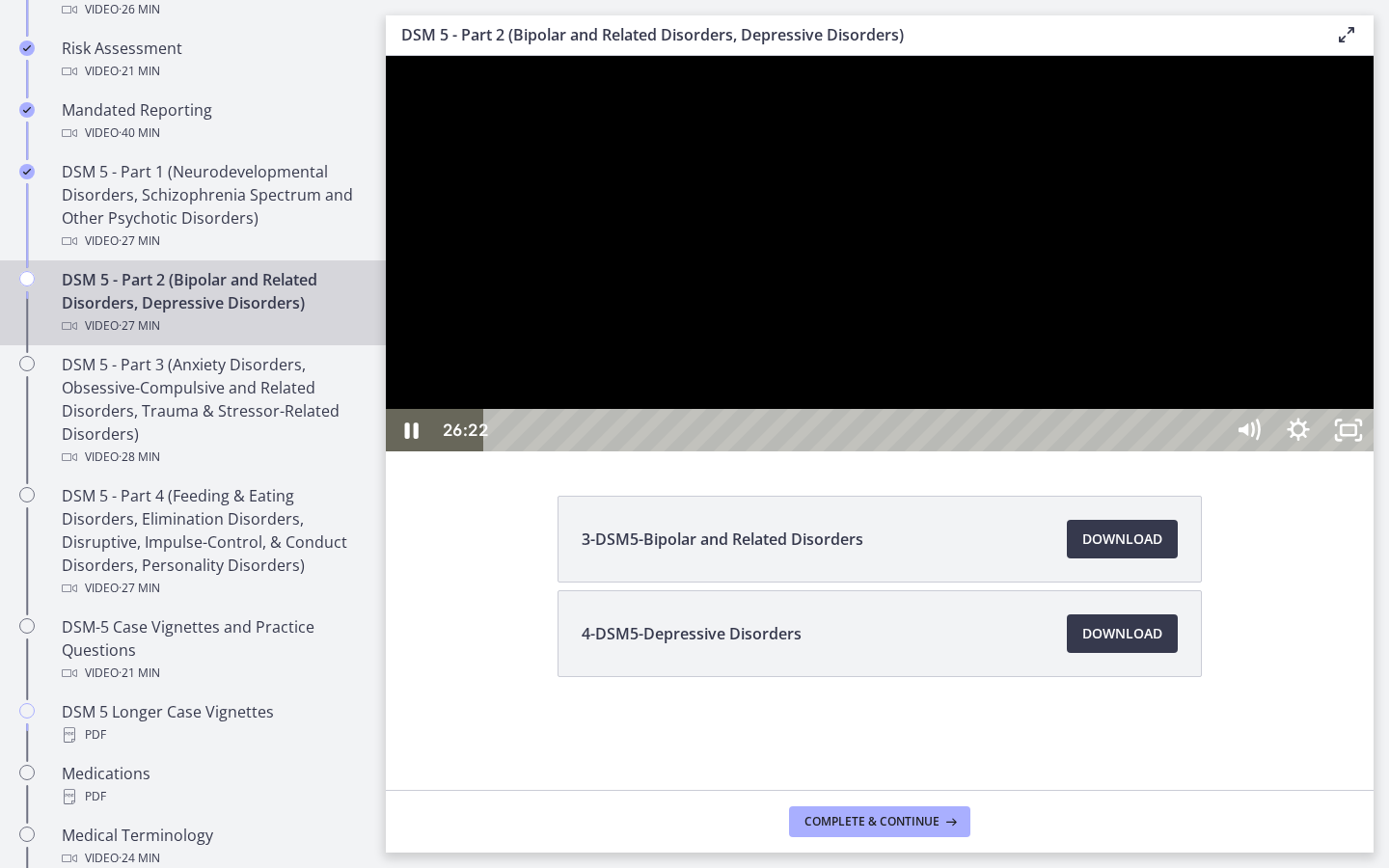 click at bounding box center [1566, 430] 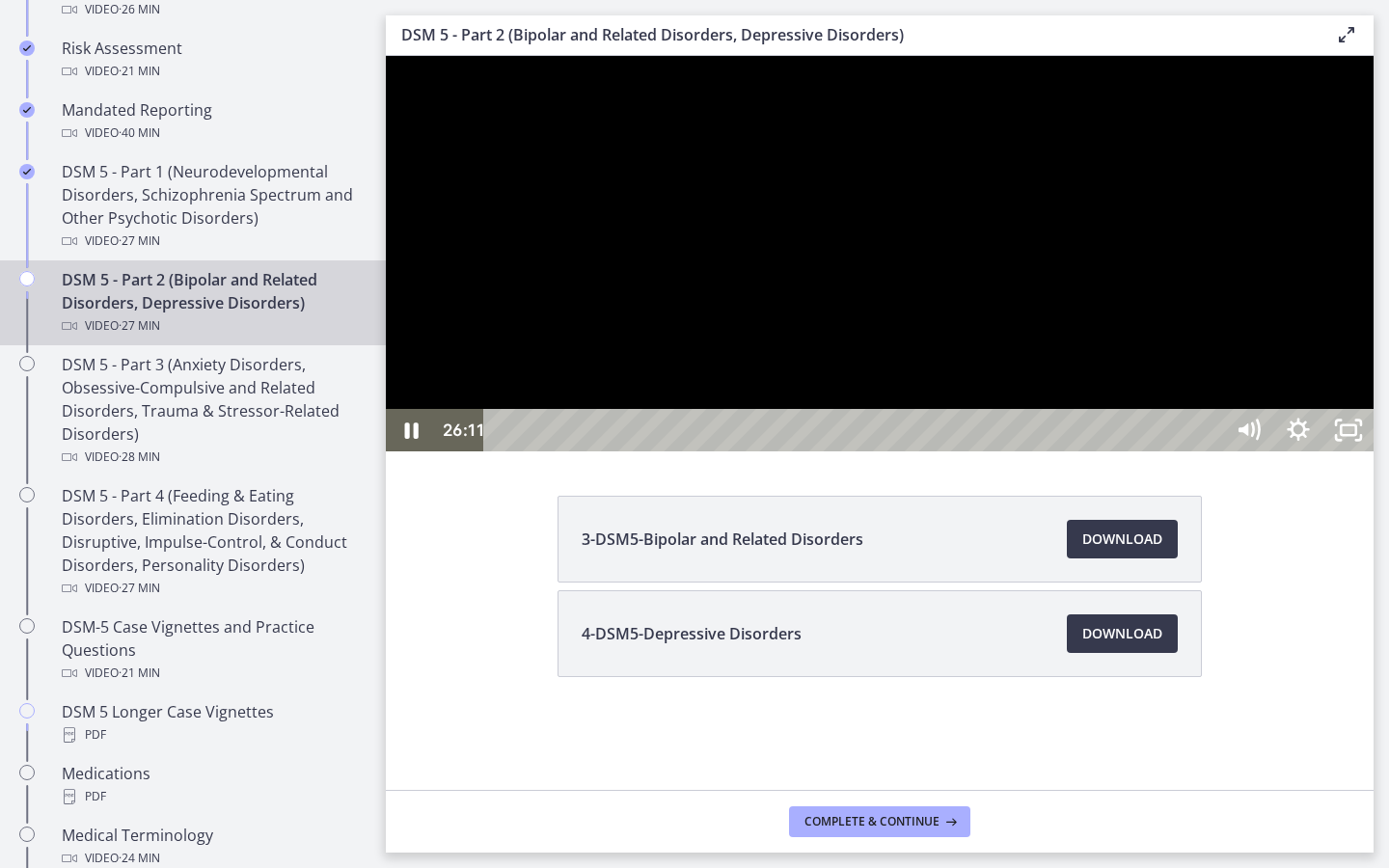 click on "25:58" at bounding box center (857, 430) 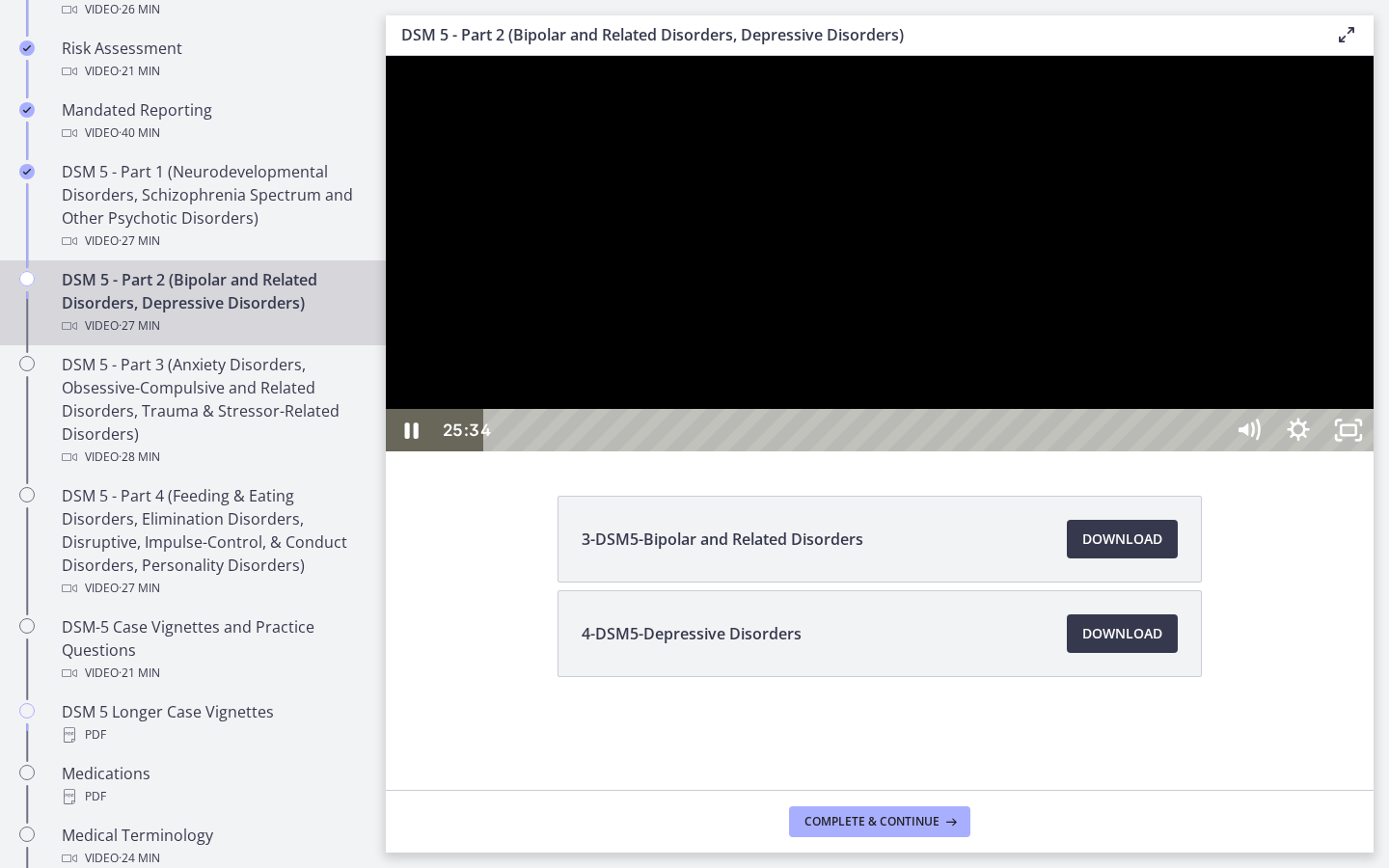 click on "25:34" at bounding box center (857, 430) 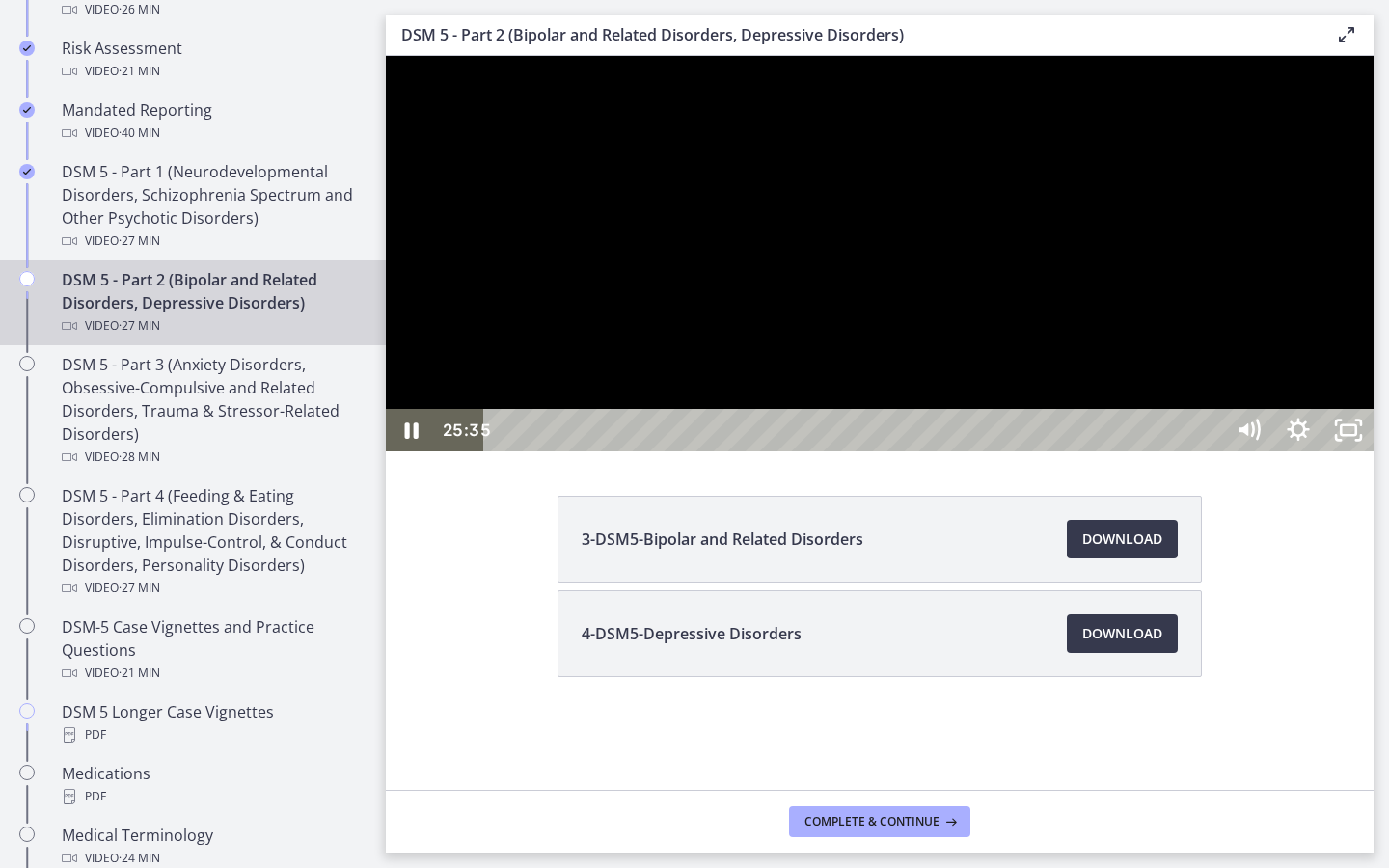 click on "25:20" at bounding box center [857, 430] 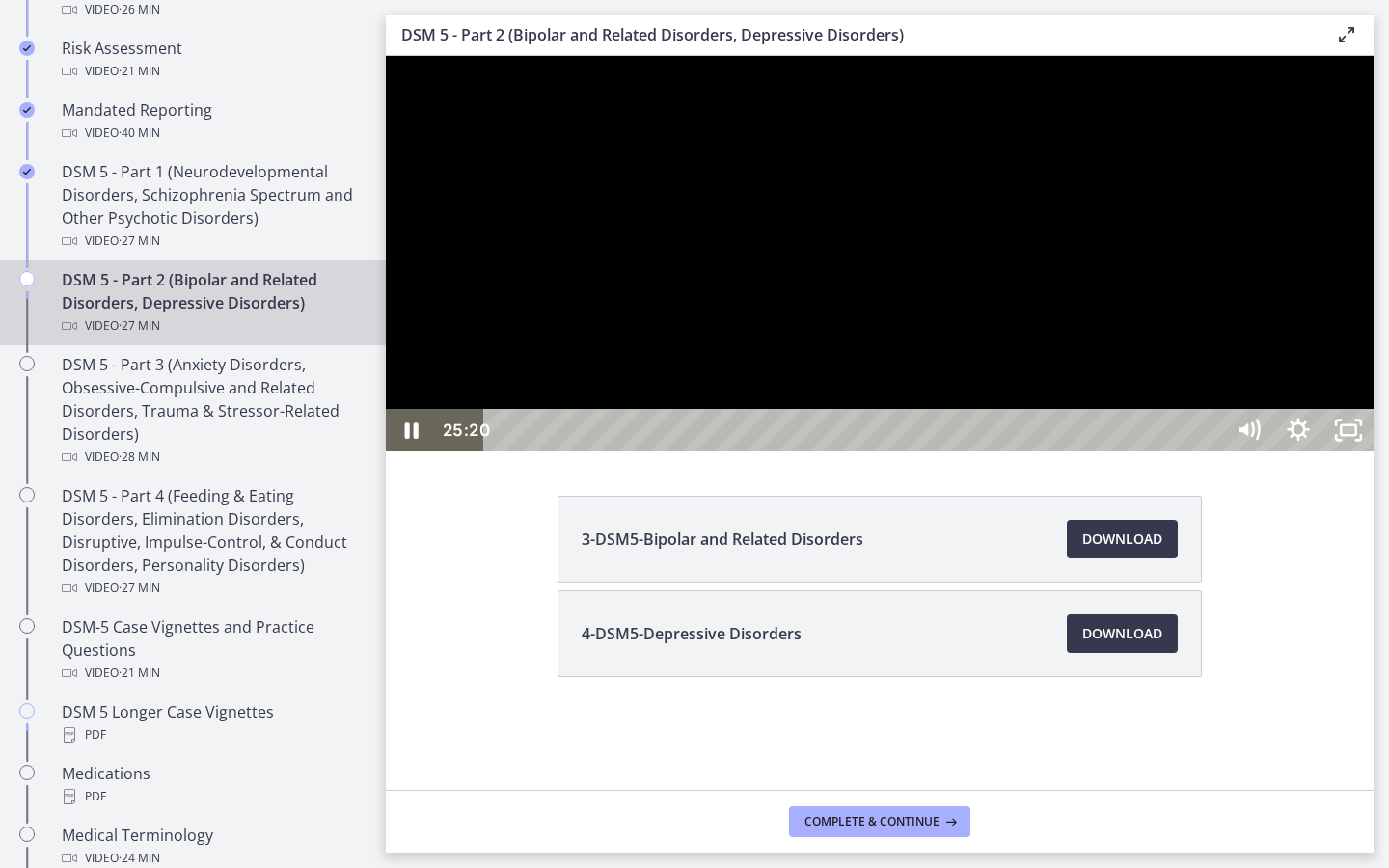 click on "25:08" at bounding box center [857, 430] 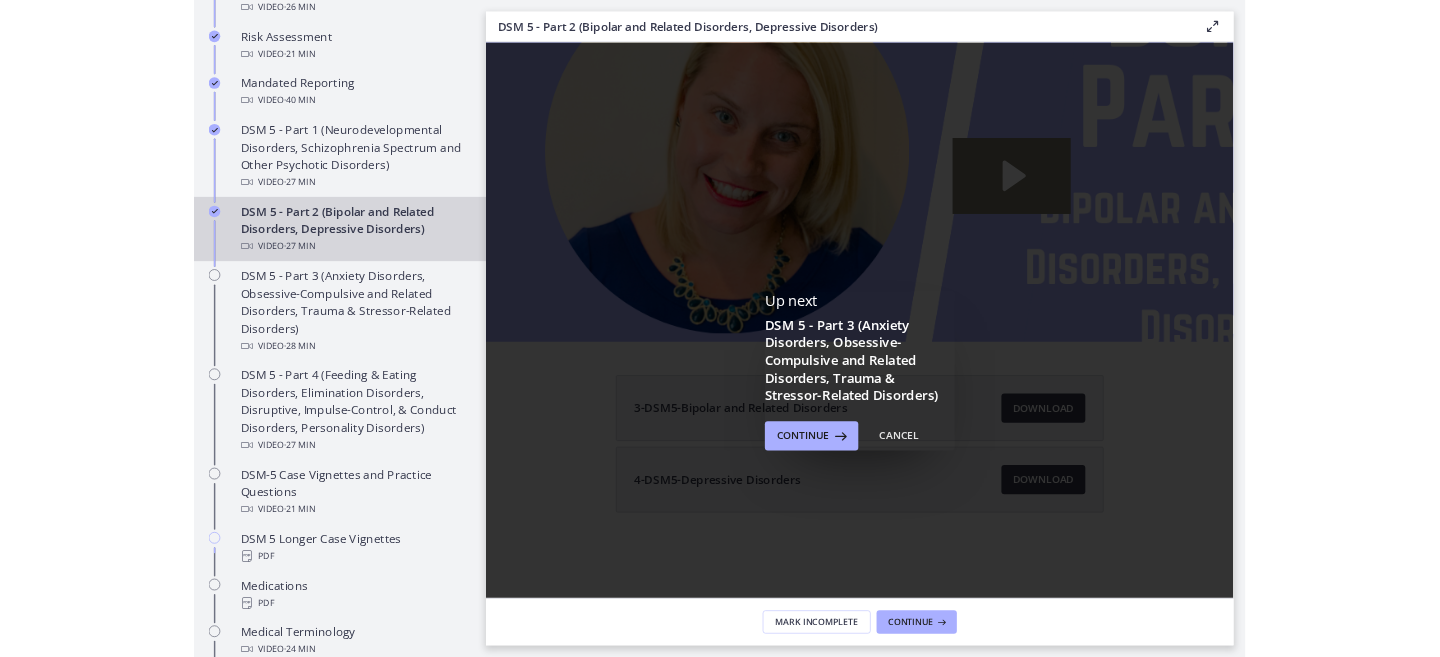 scroll, scrollTop: 0, scrollLeft: 0, axis: both 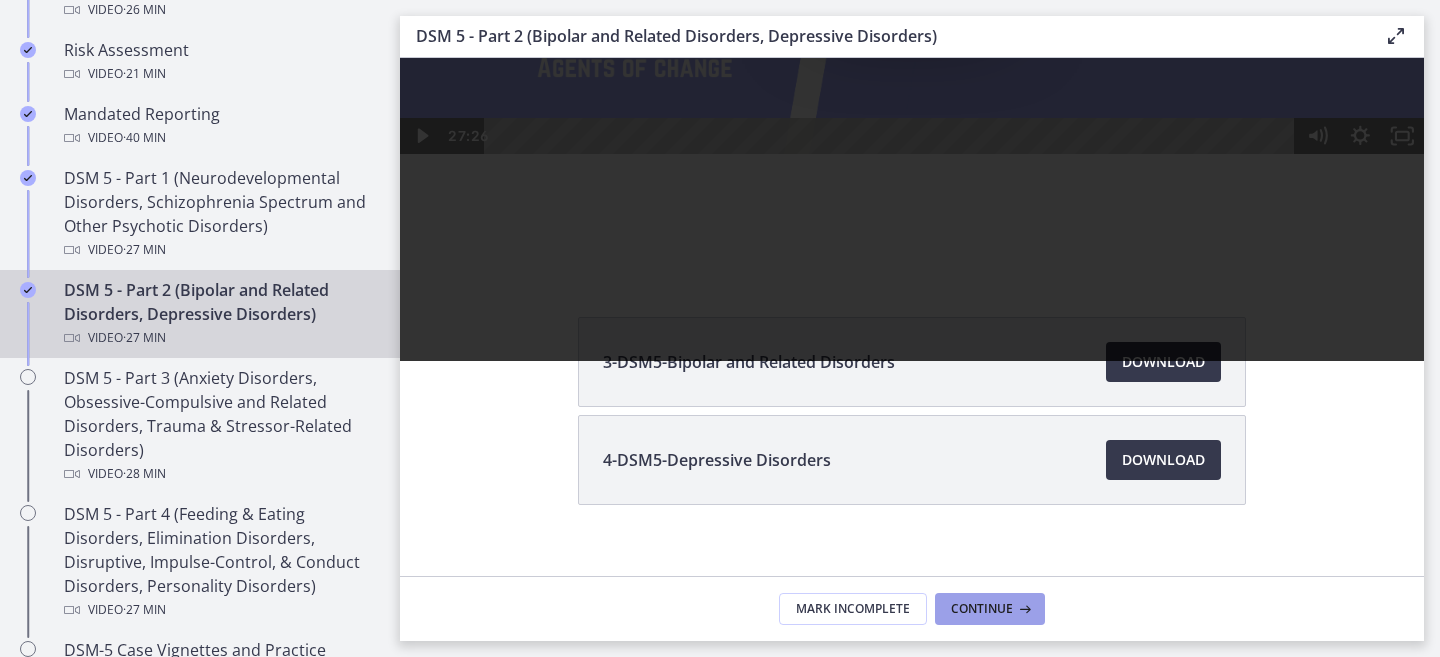 click on "Continue" at bounding box center (982, 609) 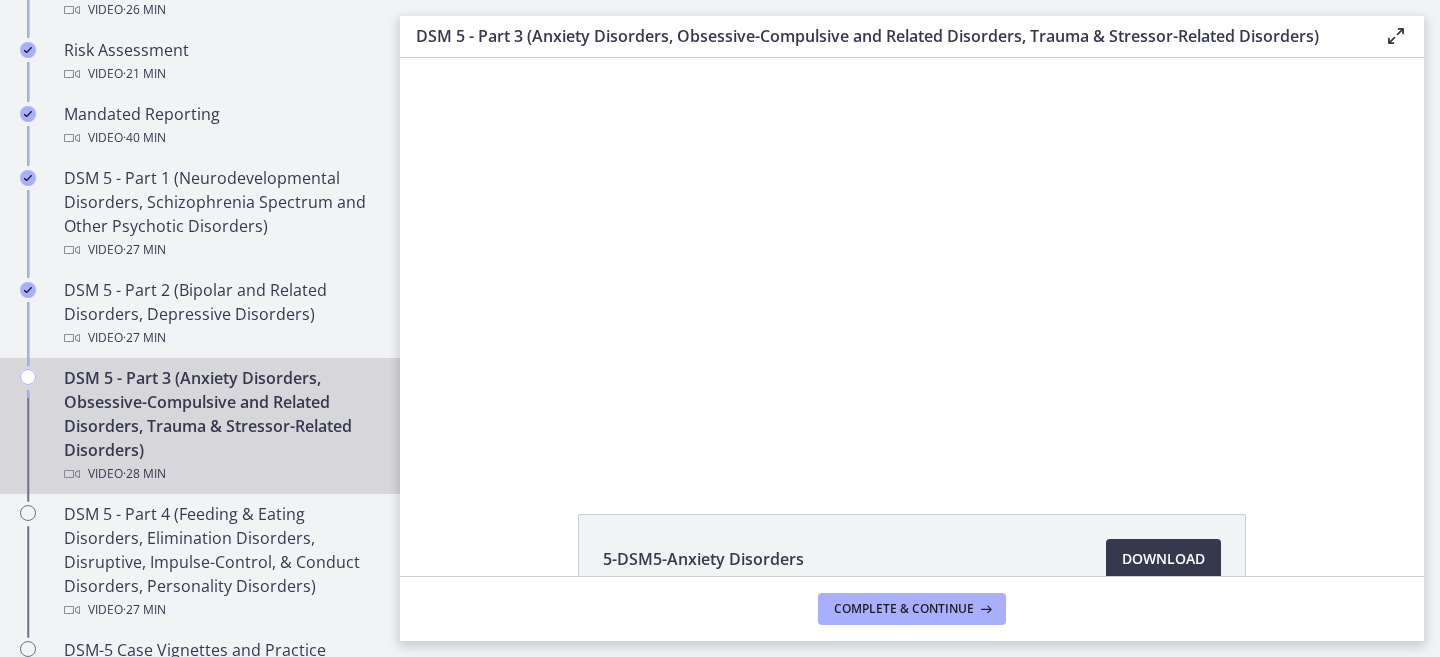 scroll, scrollTop: 0, scrollLeft: 0, axis: both 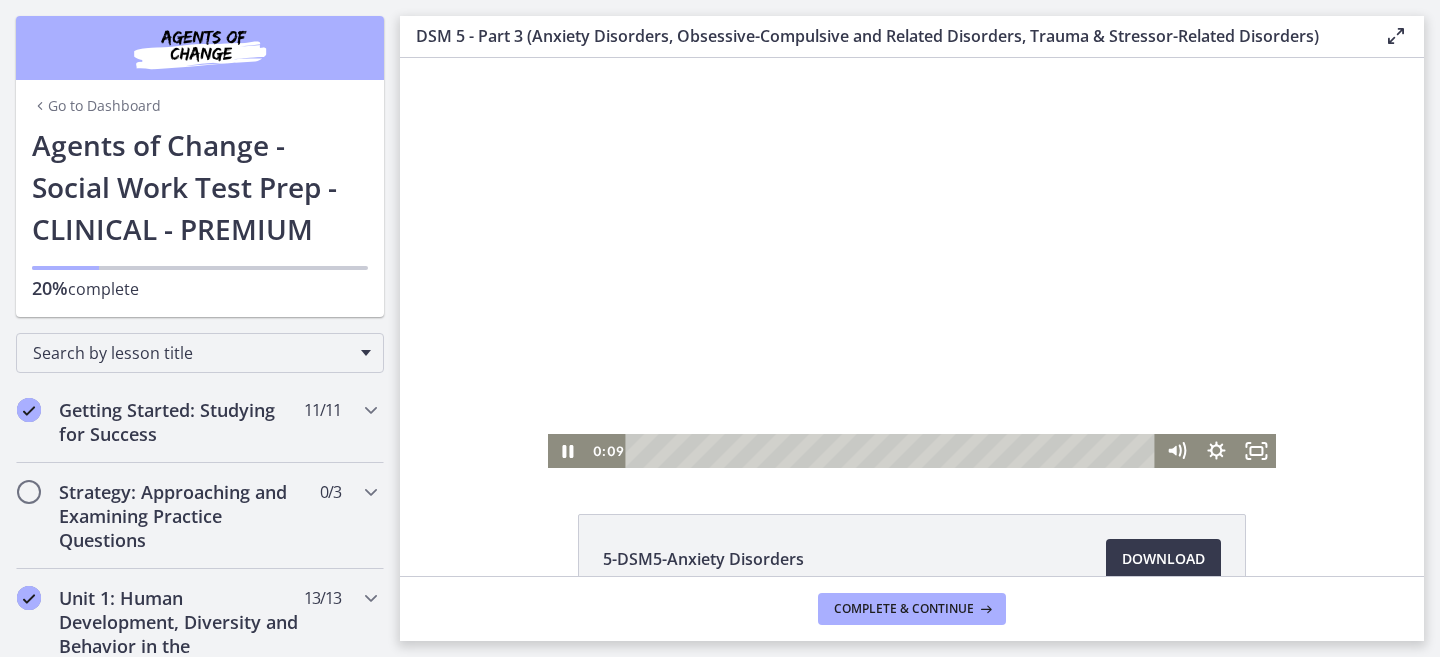click at bounding box center (912, 263) 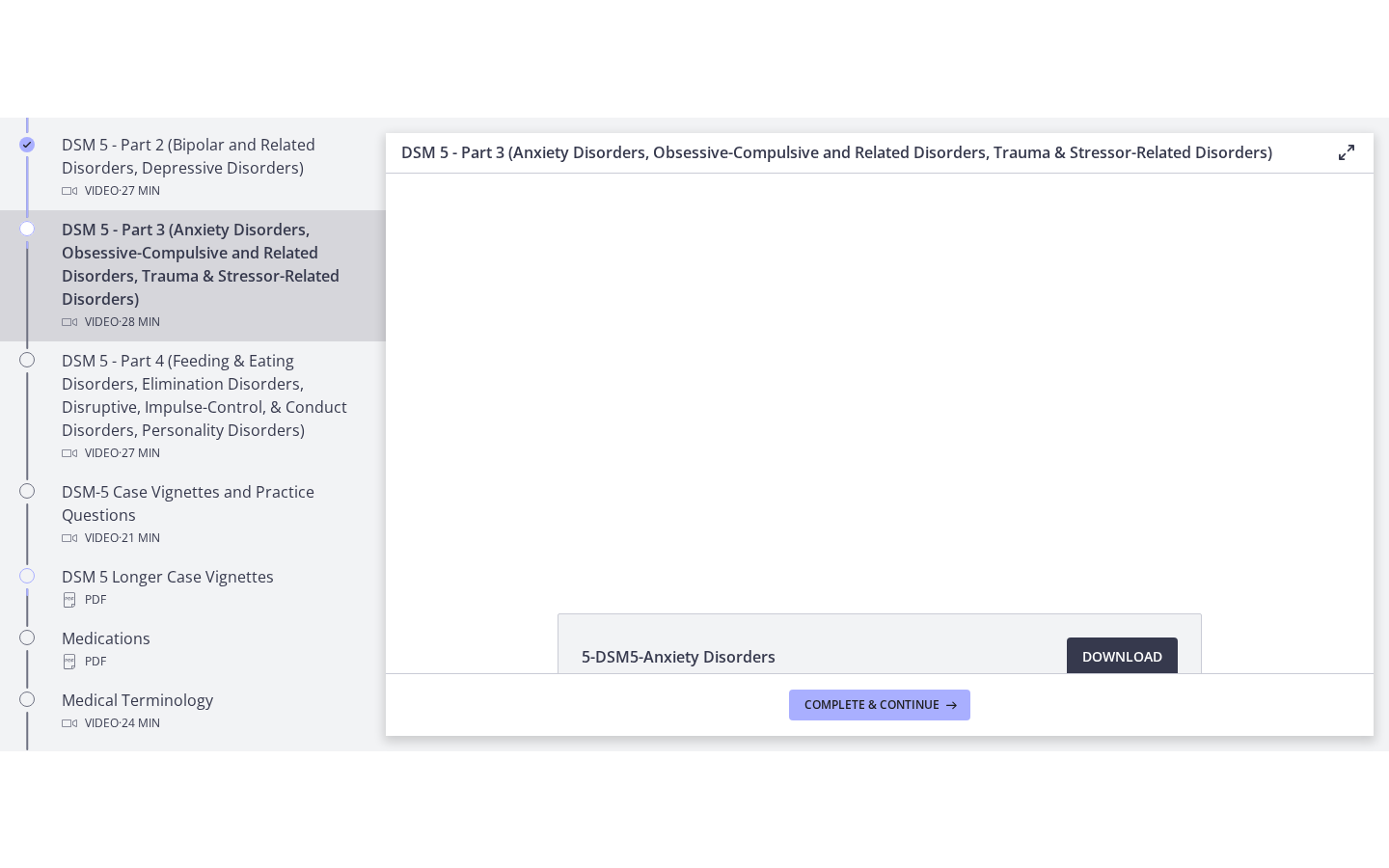 scroll, scrollTop: 841, scrollLeft: 0, axis: vertical 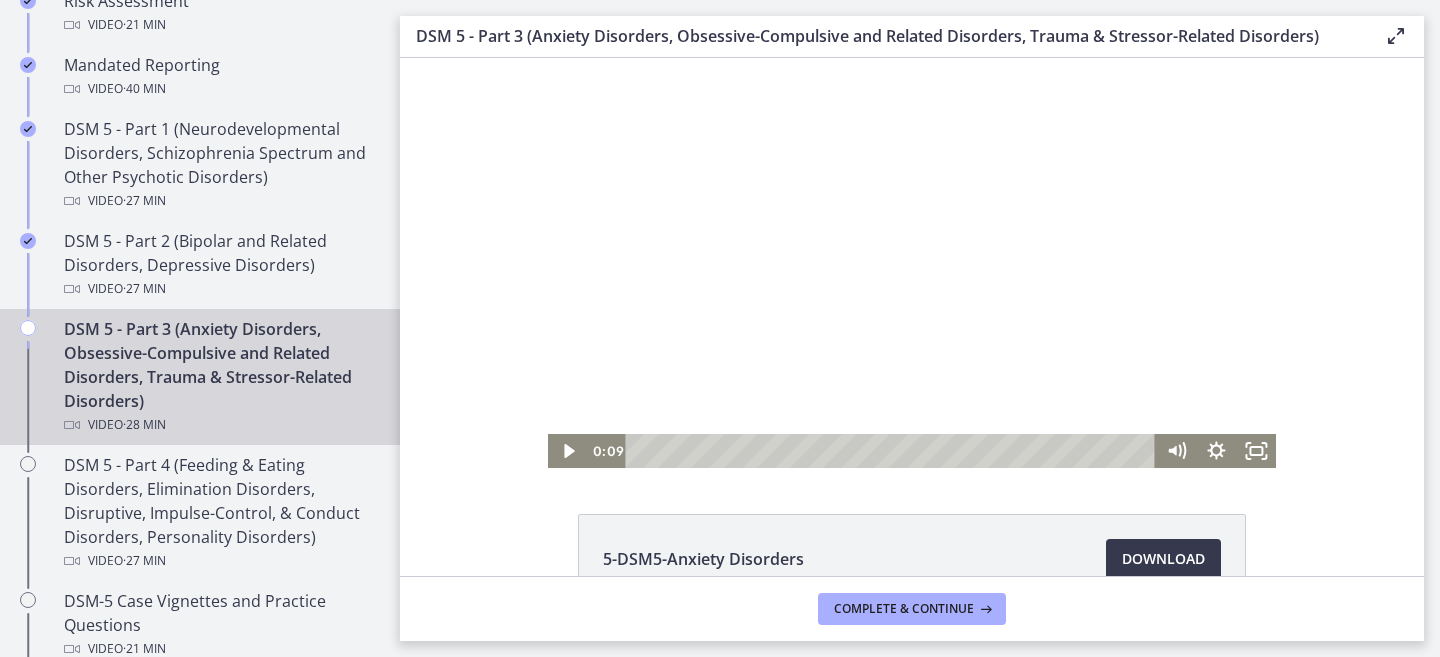 click at bounding box center (912, 263) 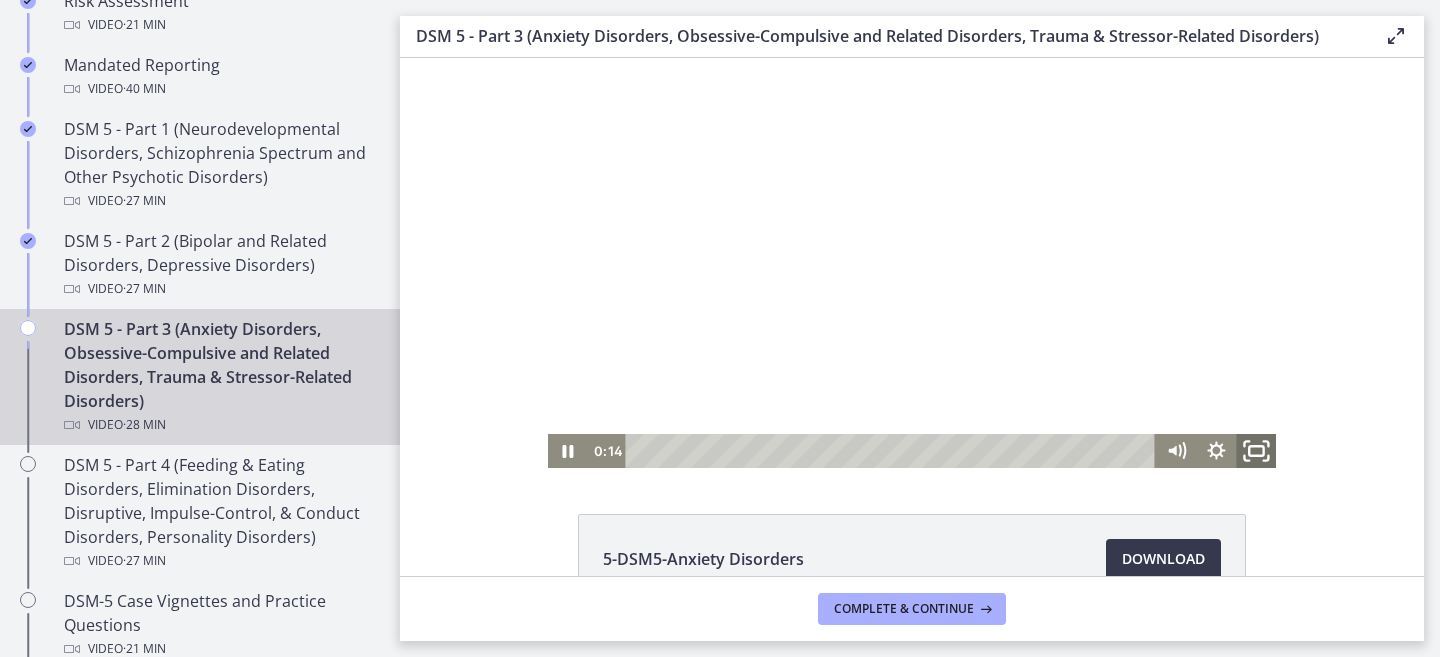 click 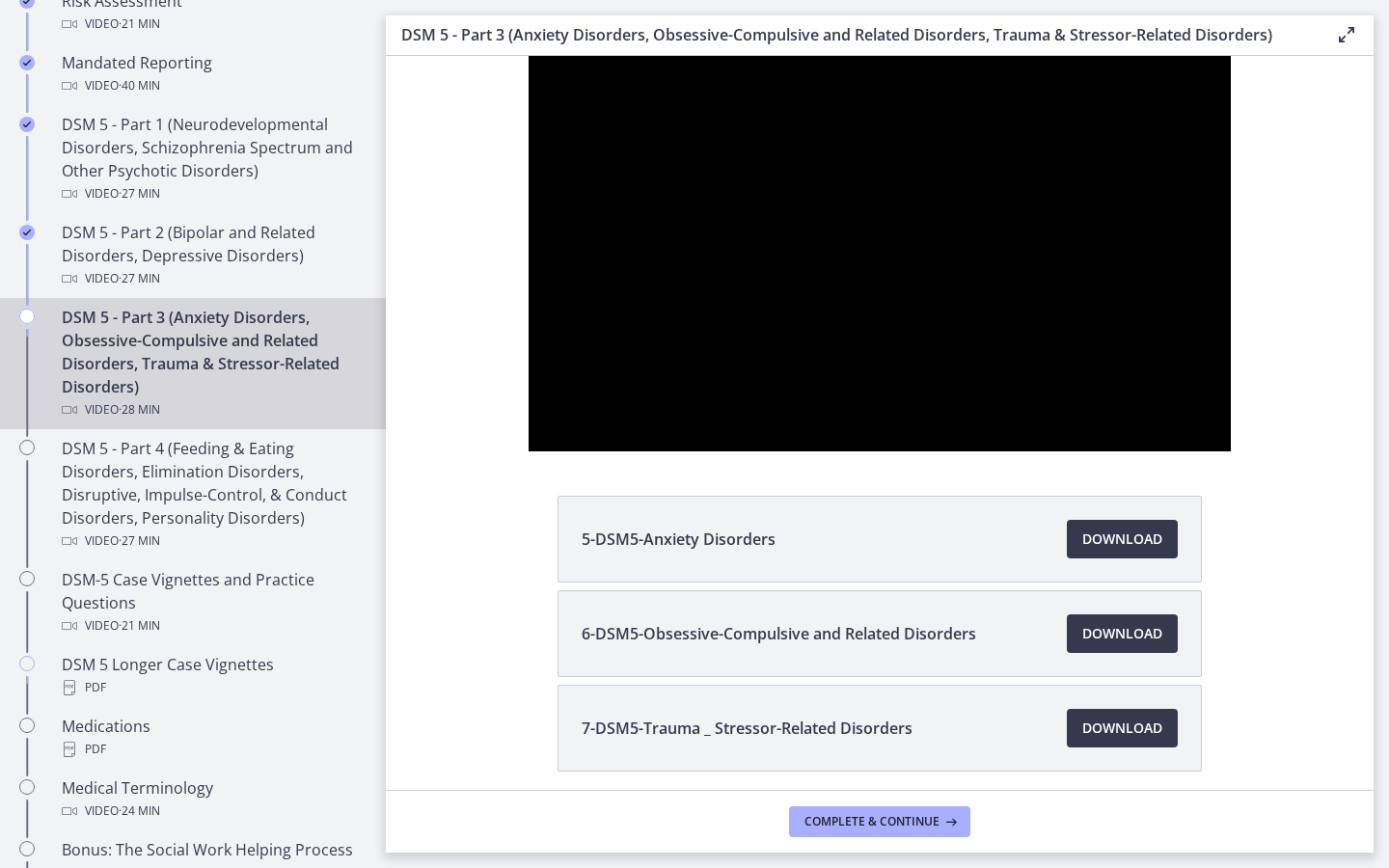 type 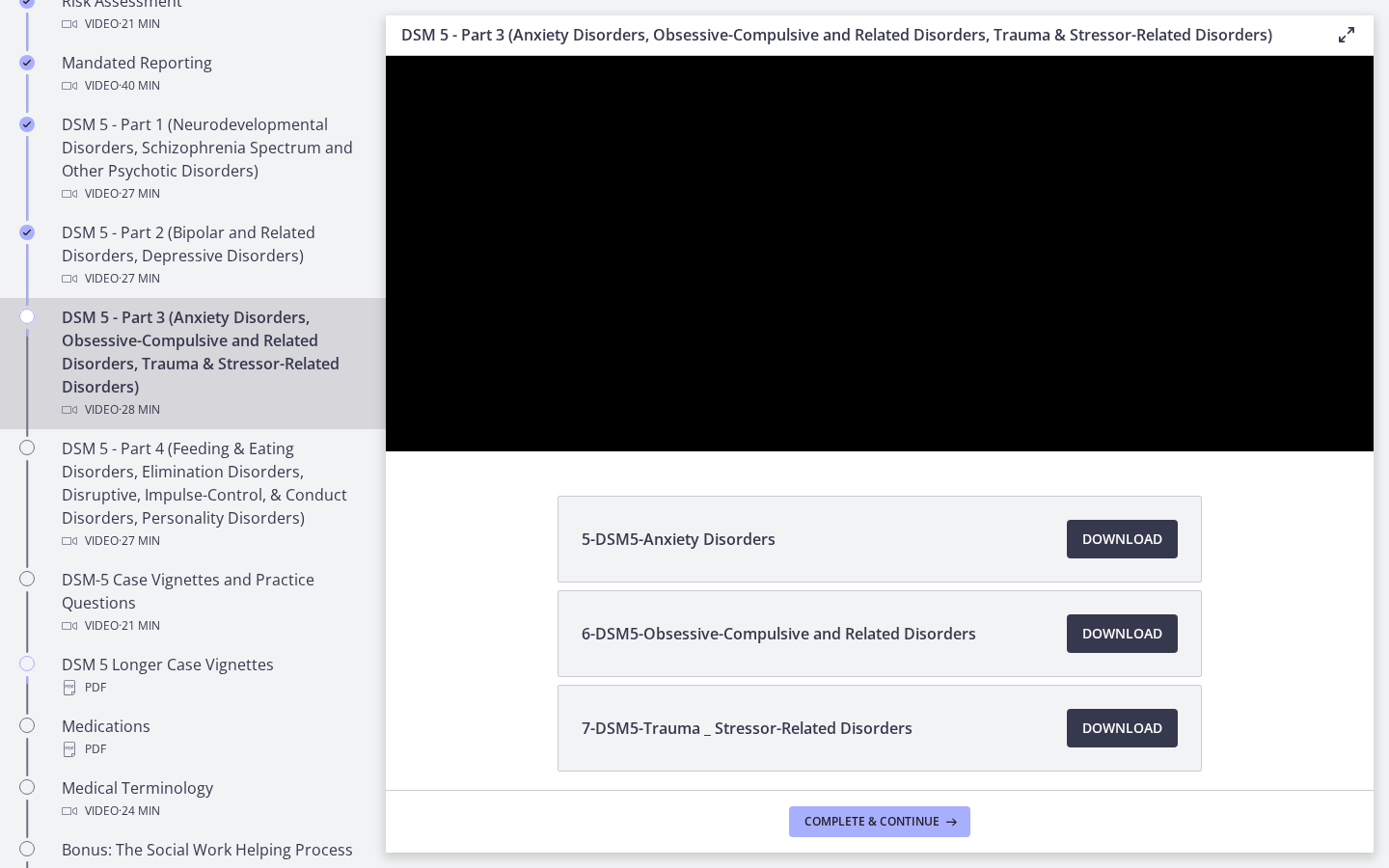 click at bounding box center [1348, 430] 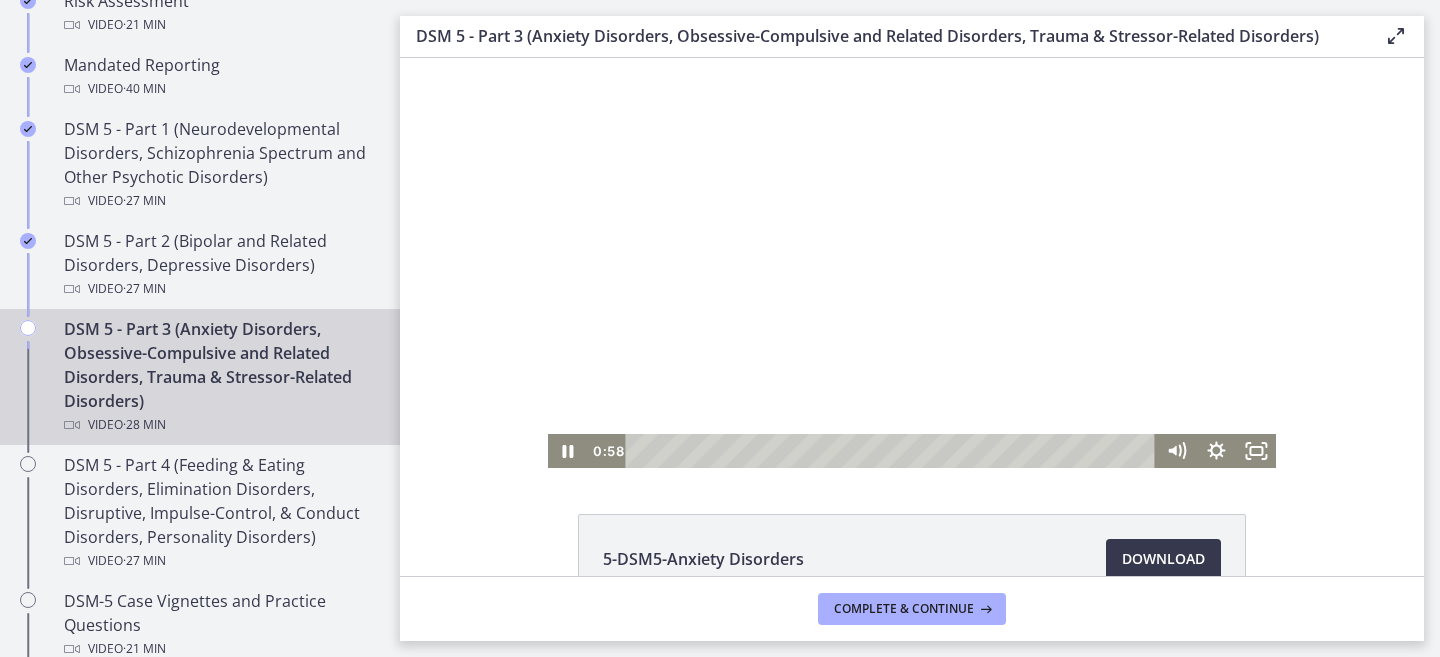 click at bounding box center (912, 263) 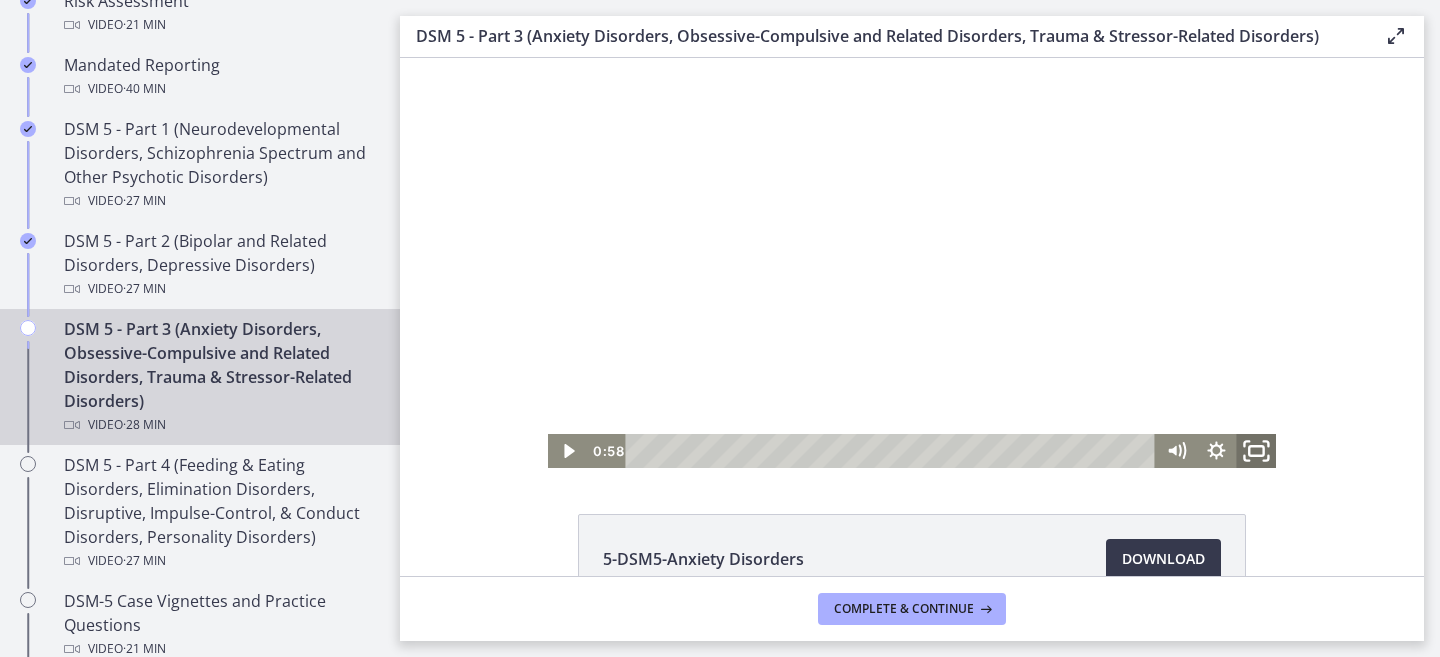 click 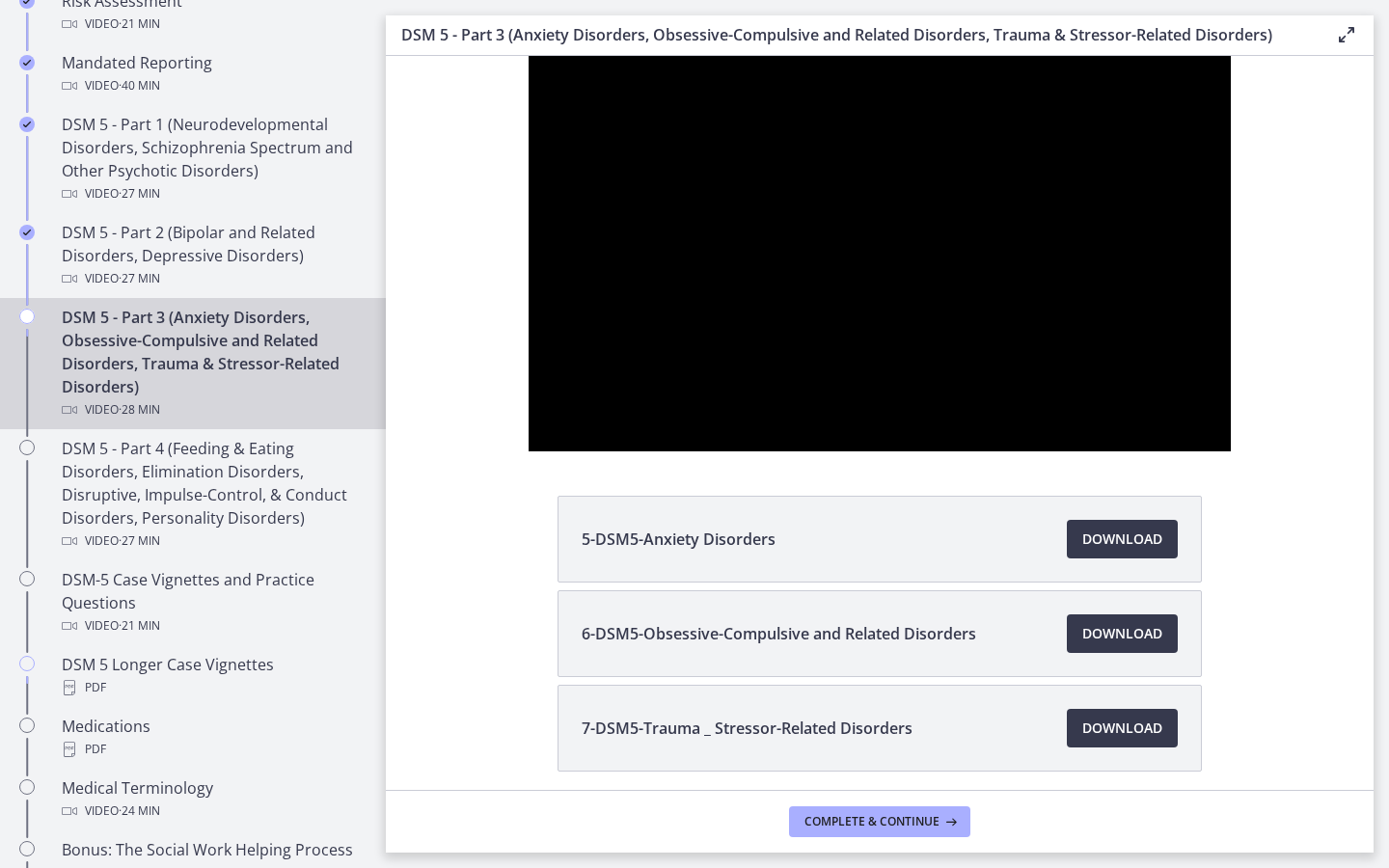 click at bounding box center [1206, 430] 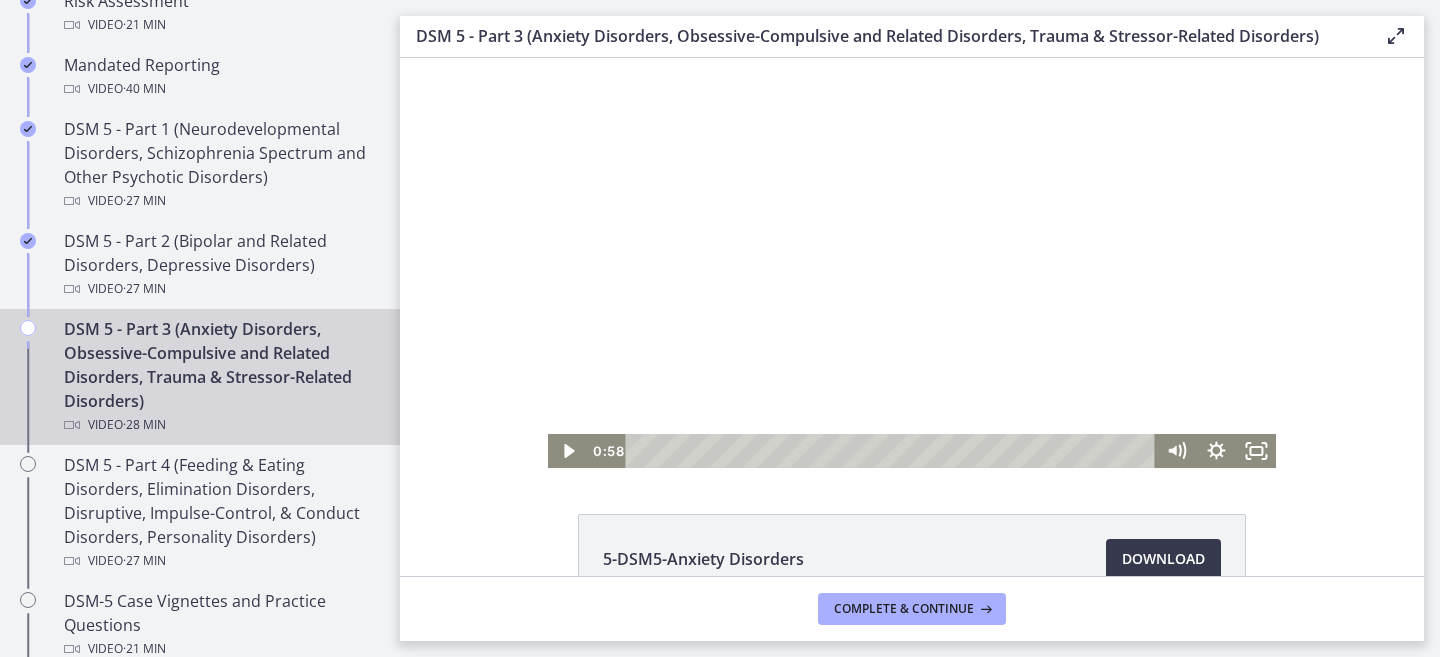 click at bounding box center (912, 263) 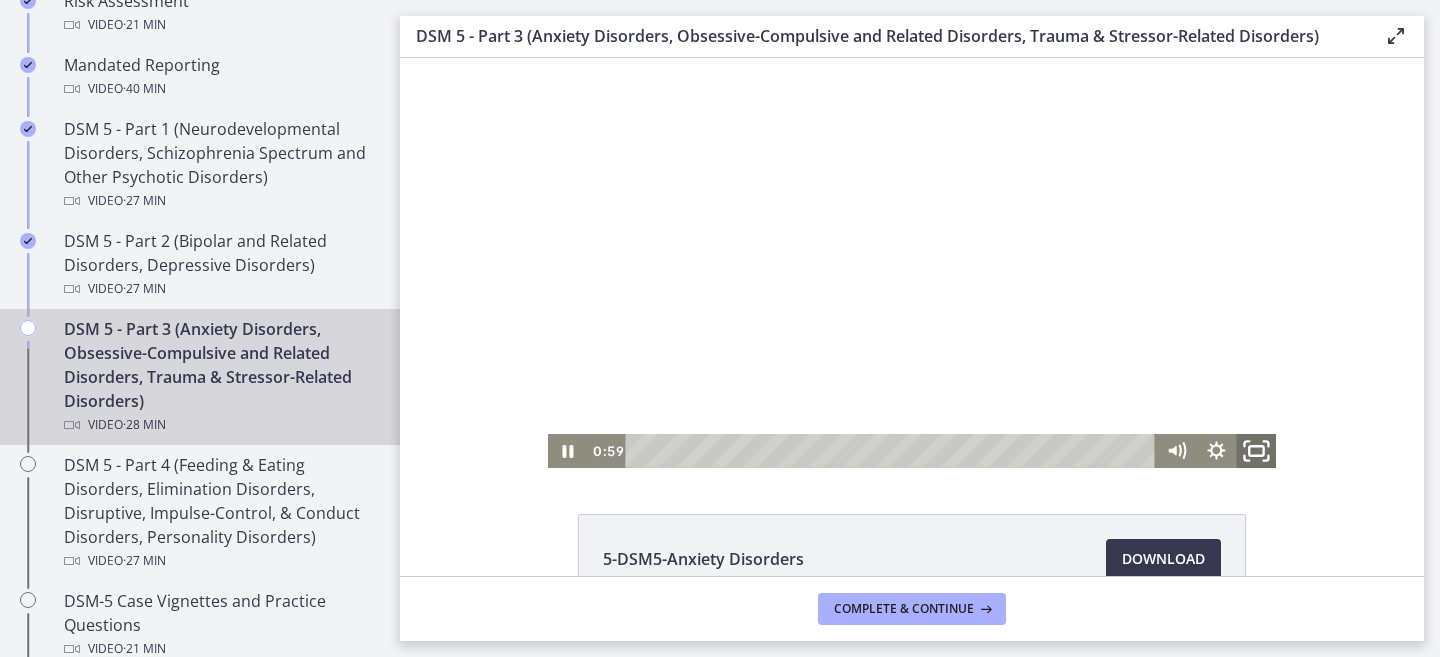 click 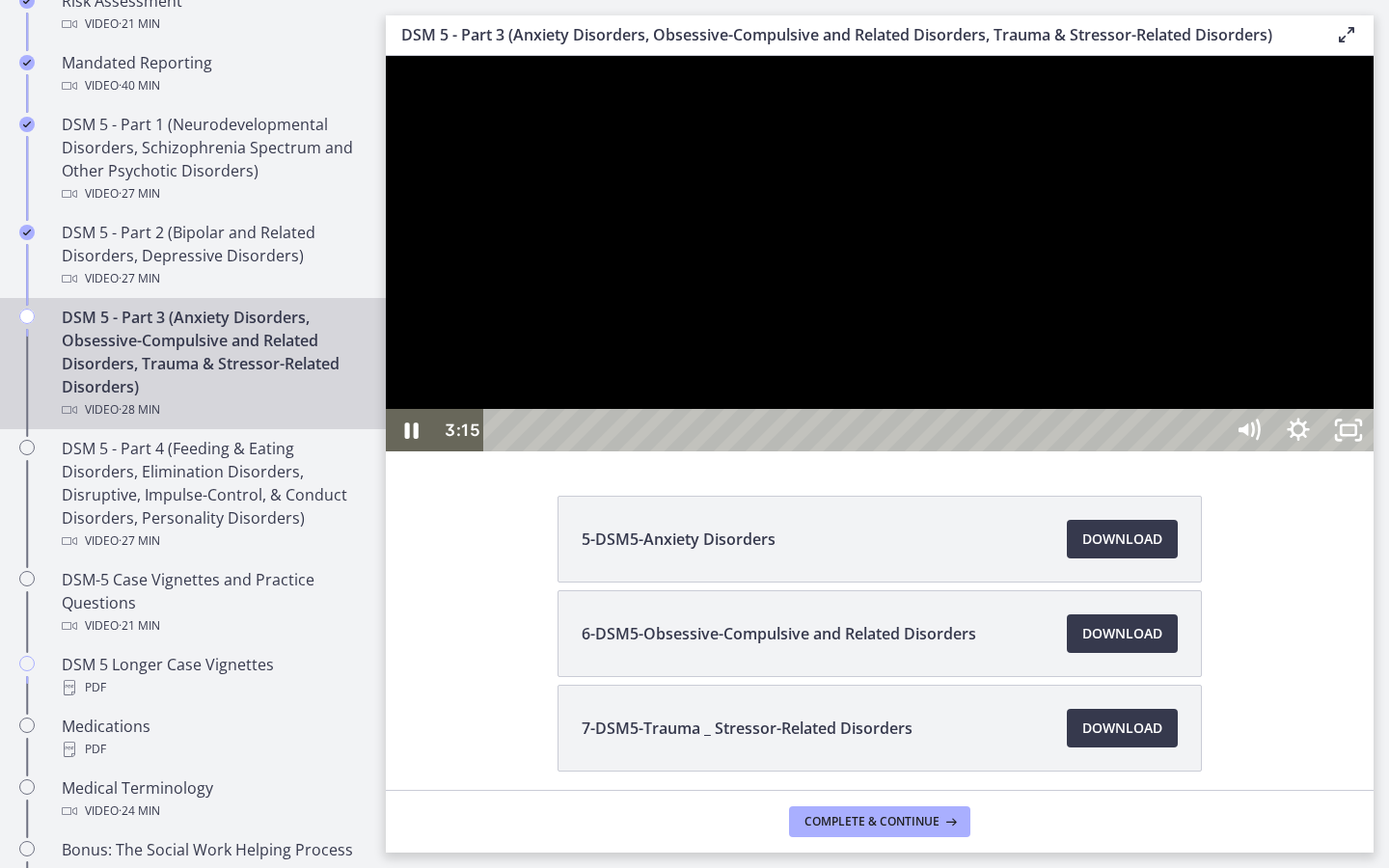 click at bounding box center (880, 254) 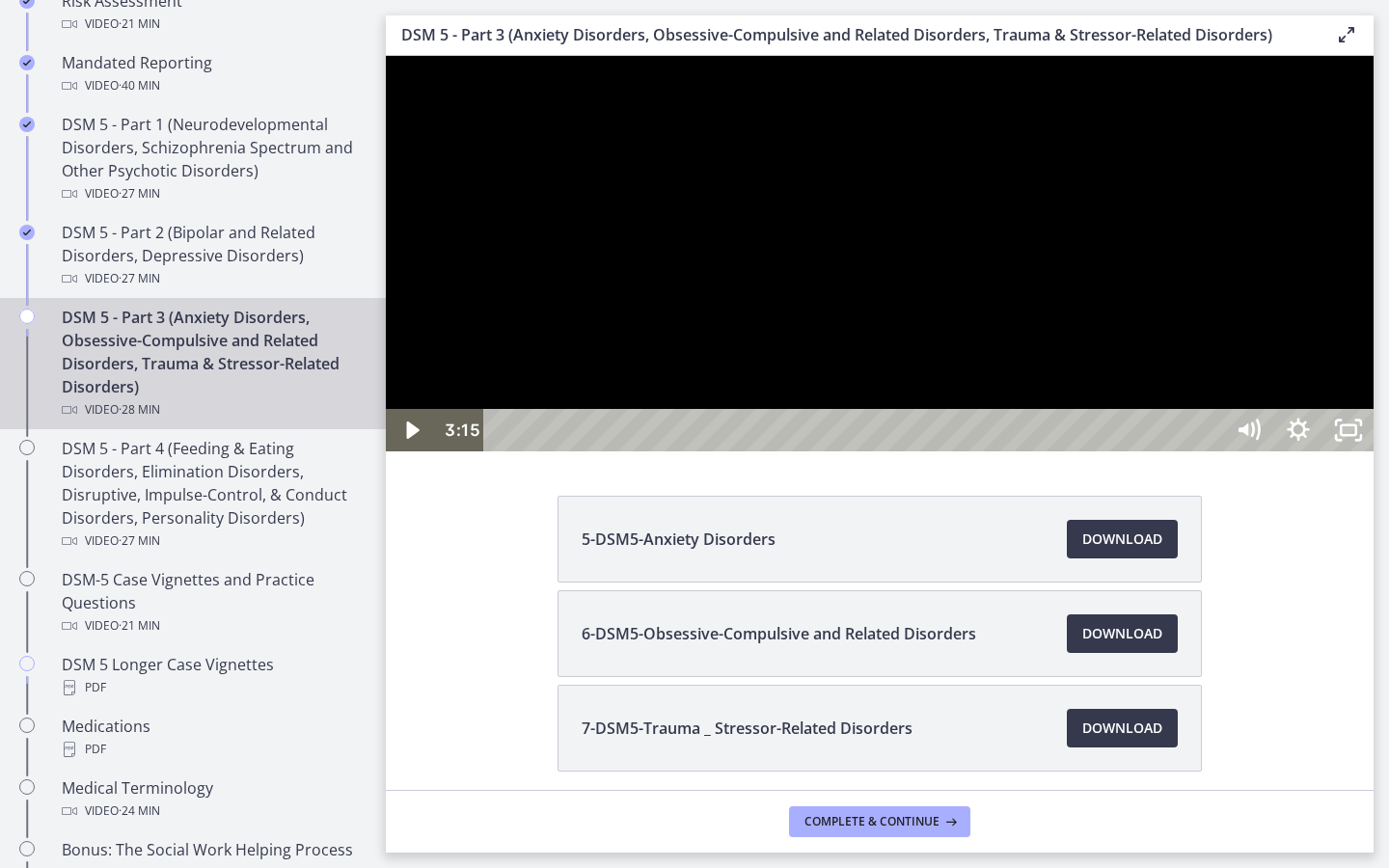 click at bounding box center [880, 254] 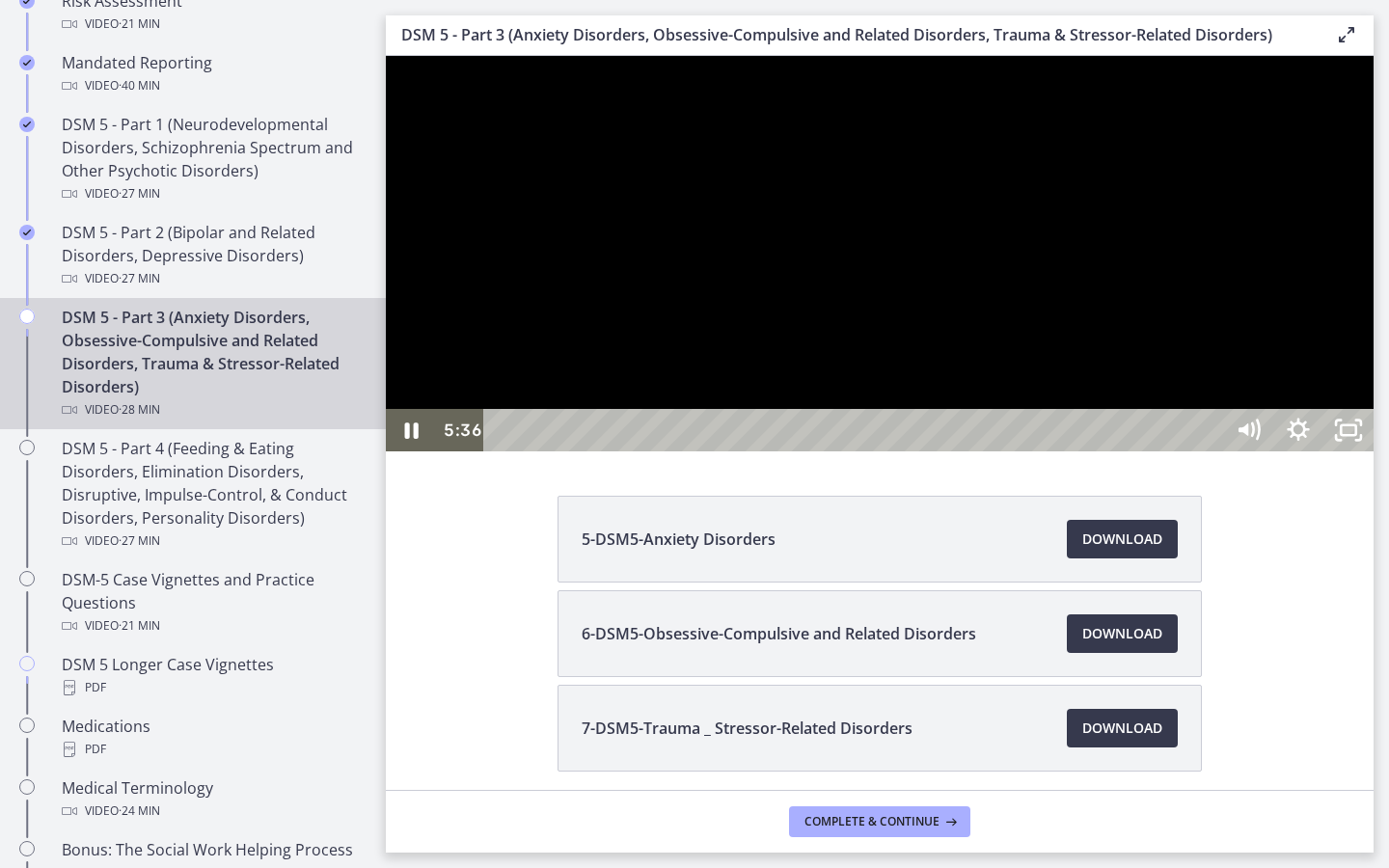 click at bounding box center [880, 254] 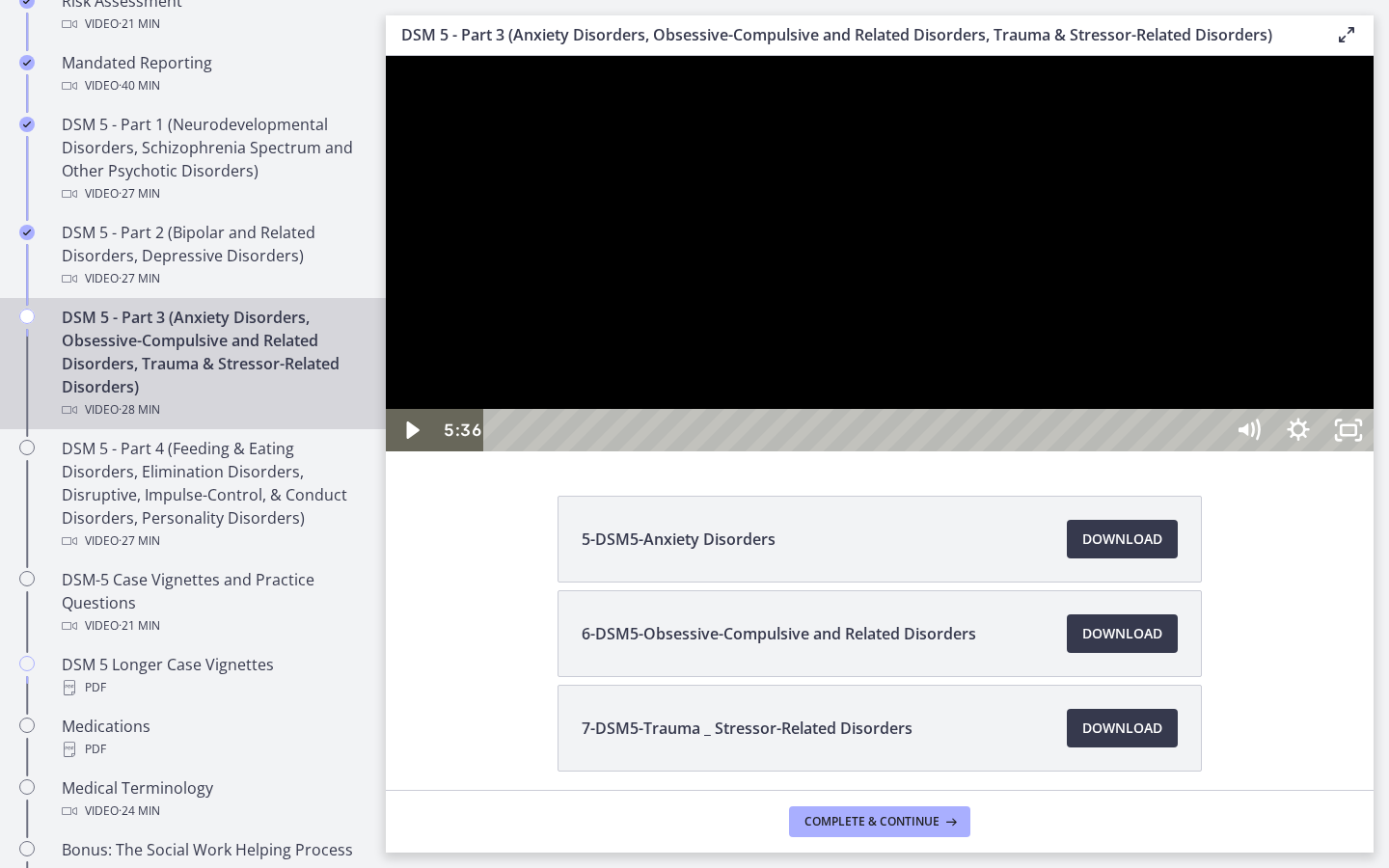 click at bounding box center [880, 254] 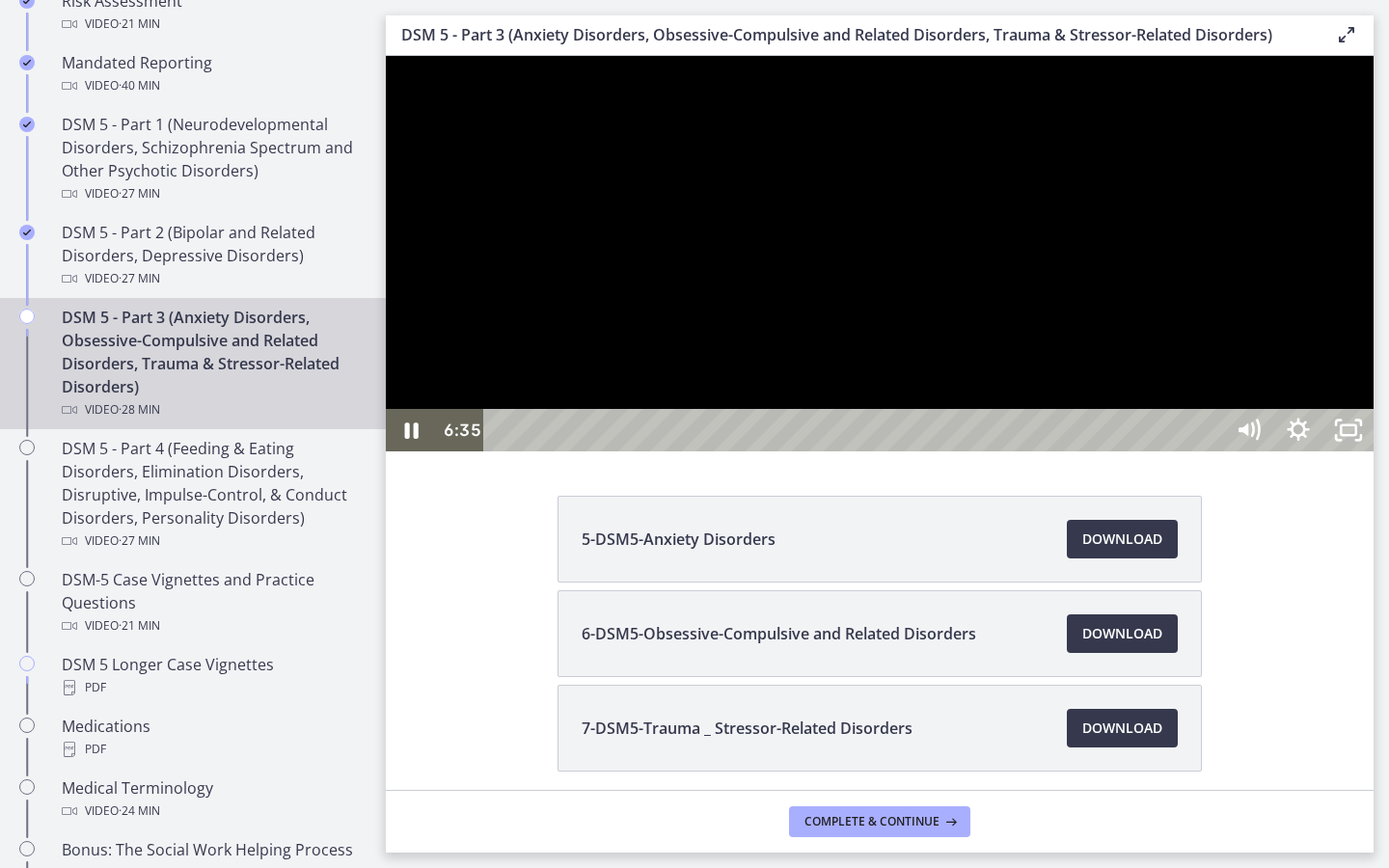 click at bounding box center [880, 254] 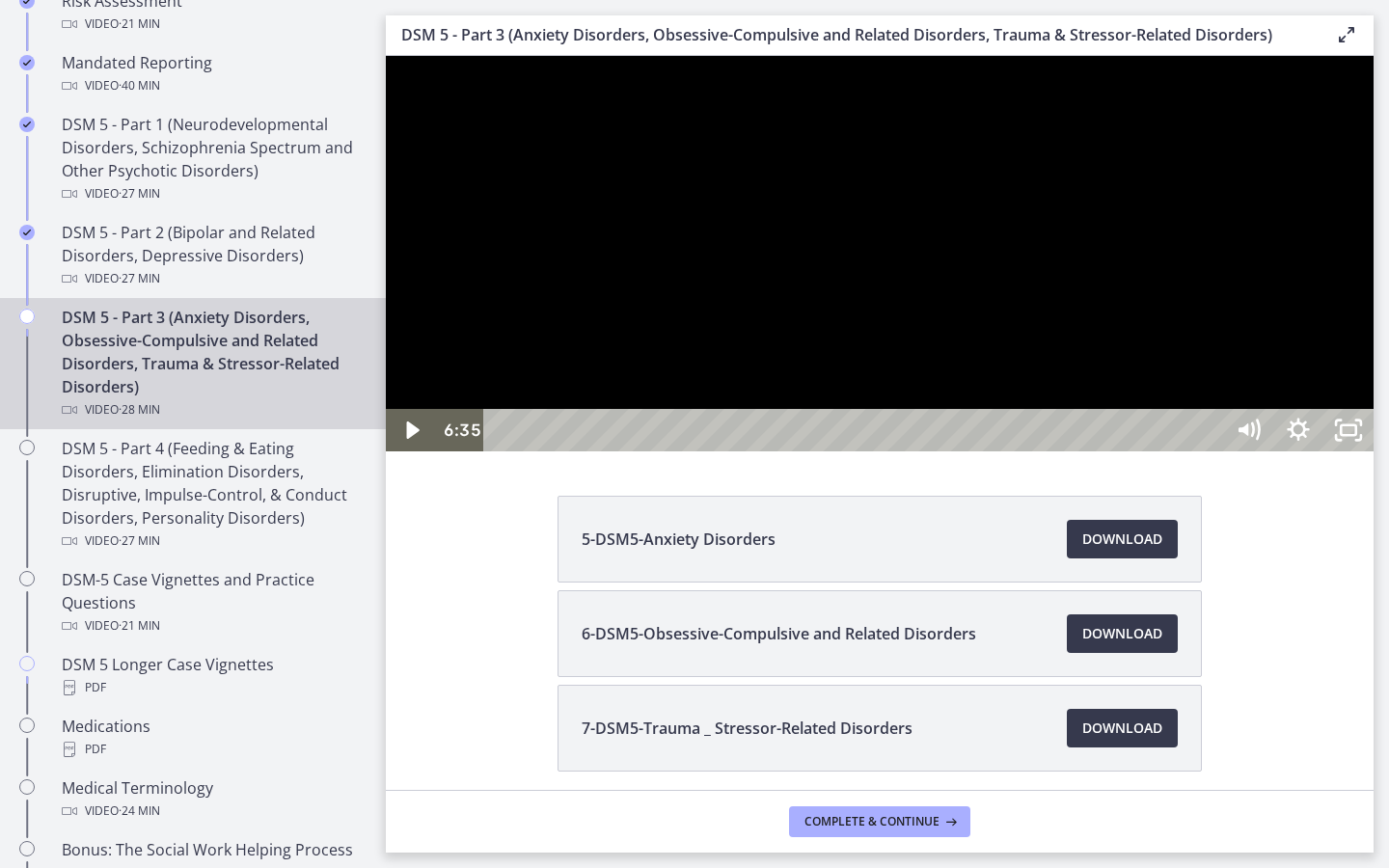 click at bounding box center (880, 254) 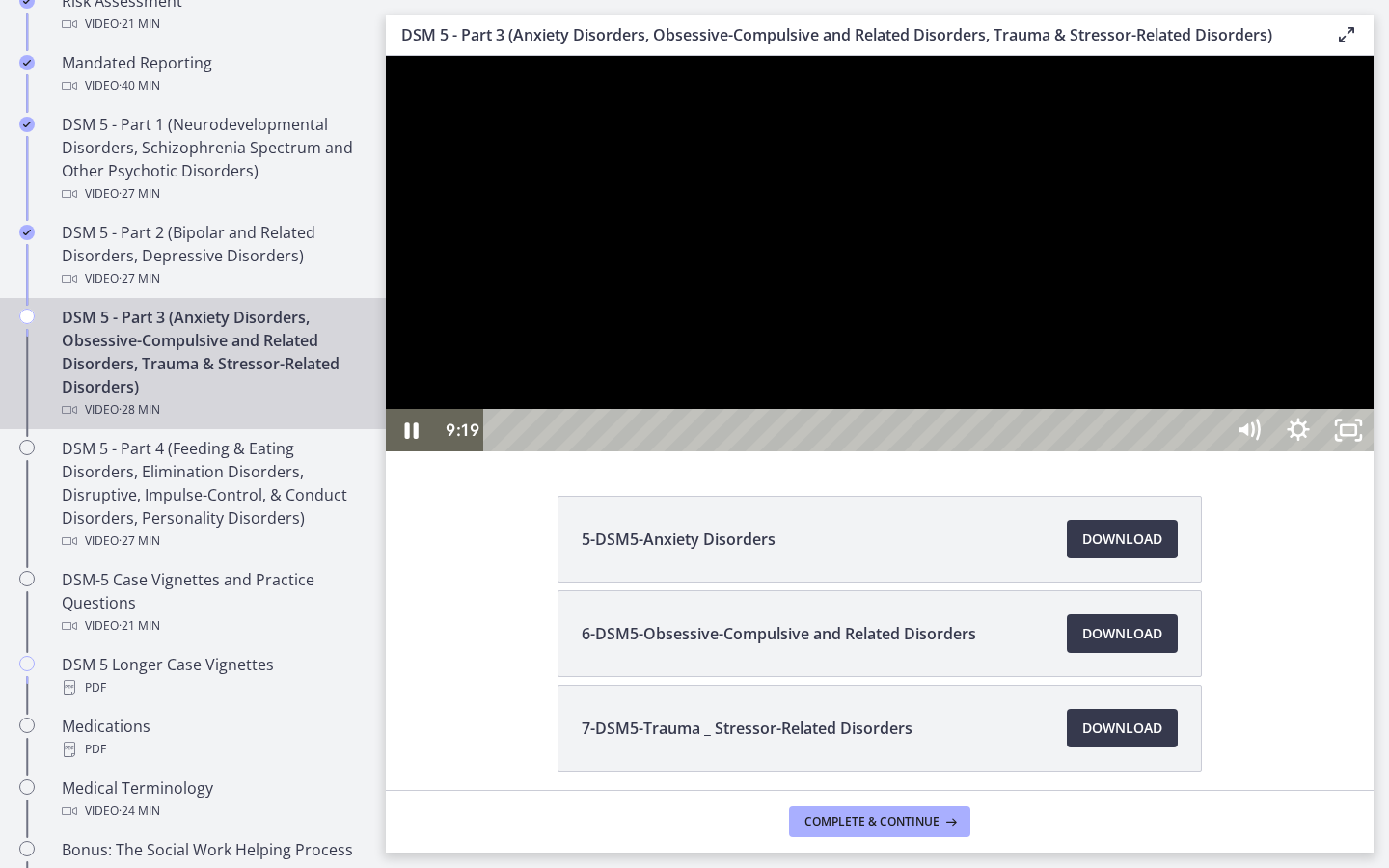 click at bounding box center (880, 254) 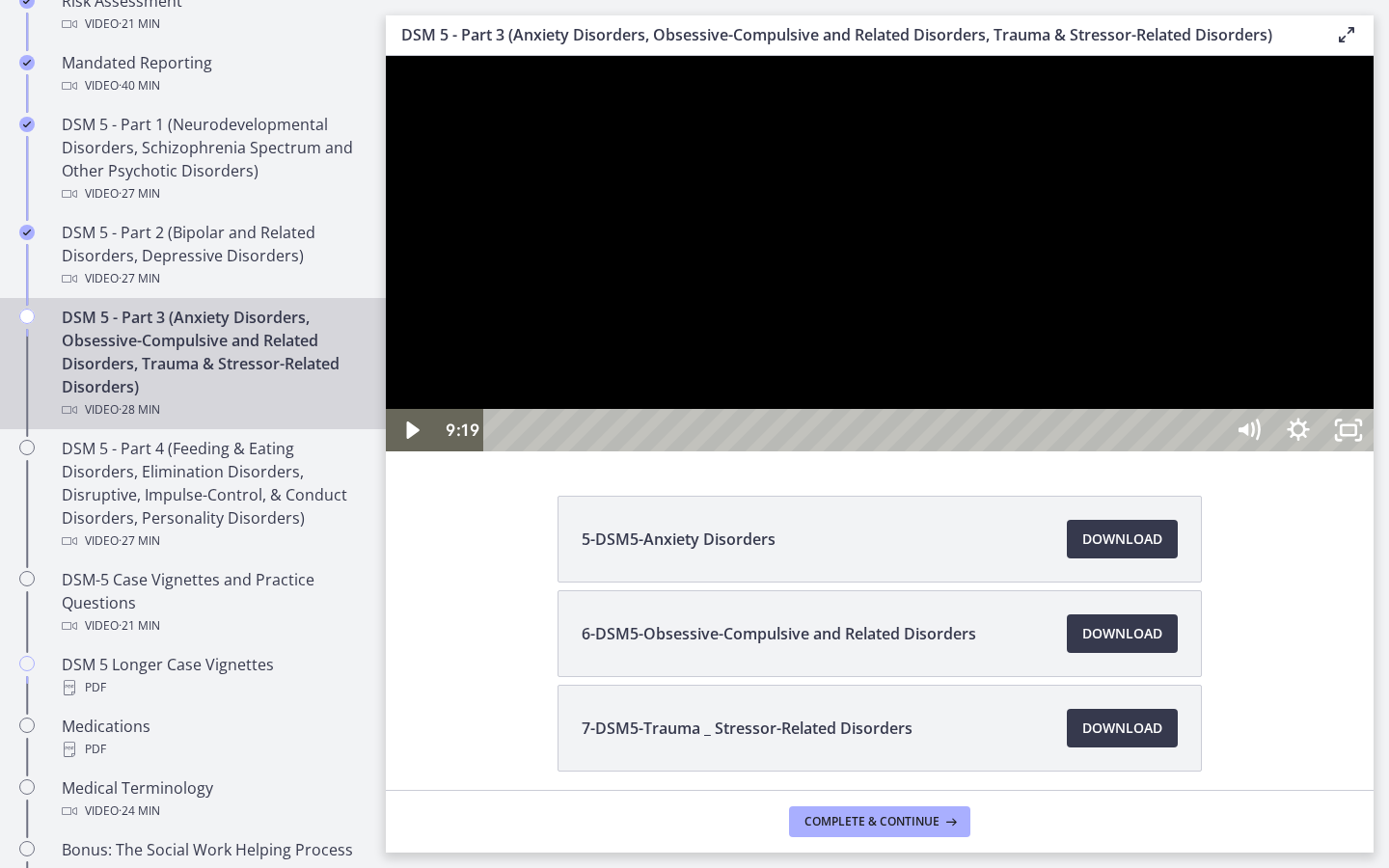click at bounding box center (880, 254) 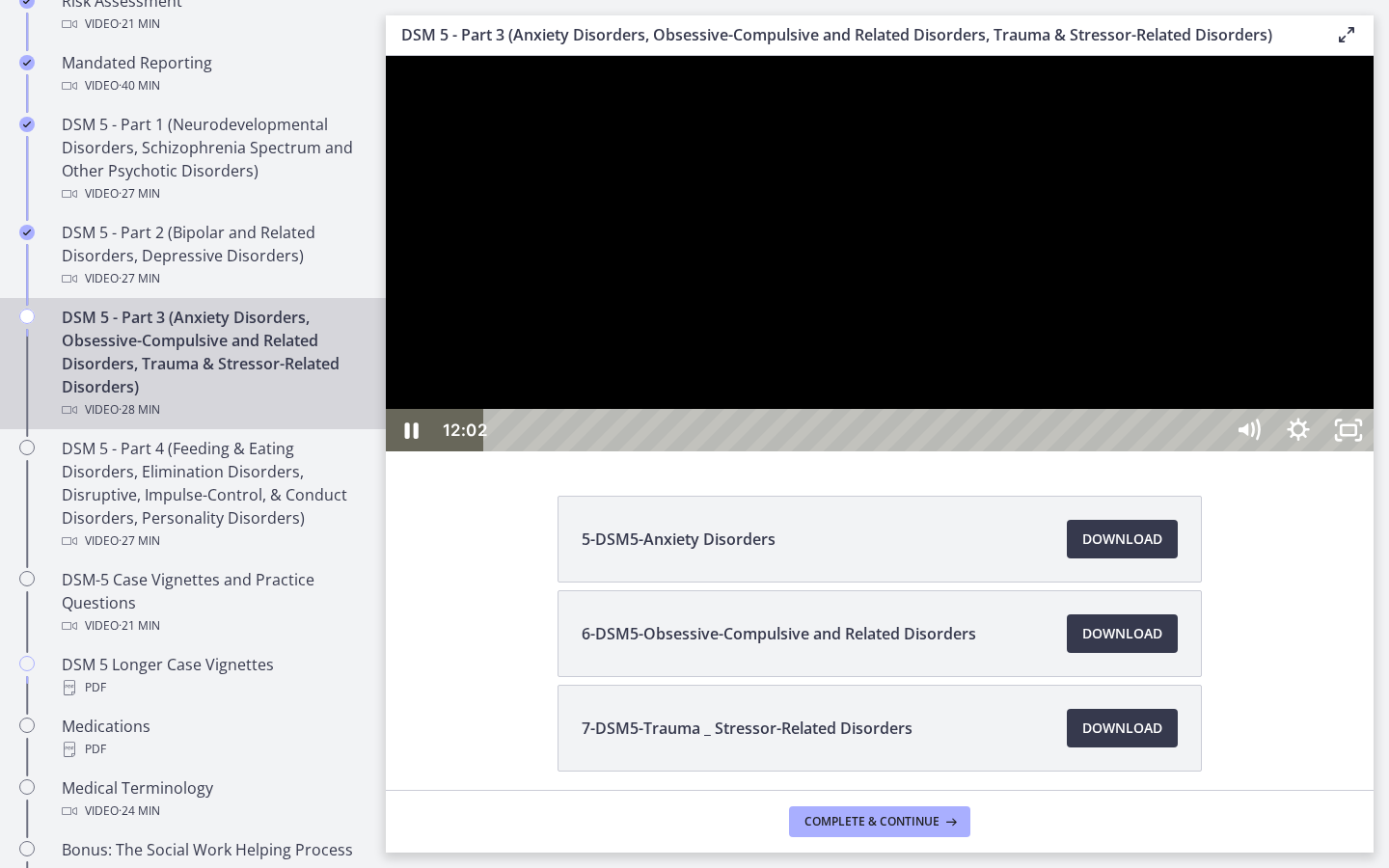 click at bounding box center (880, 254) 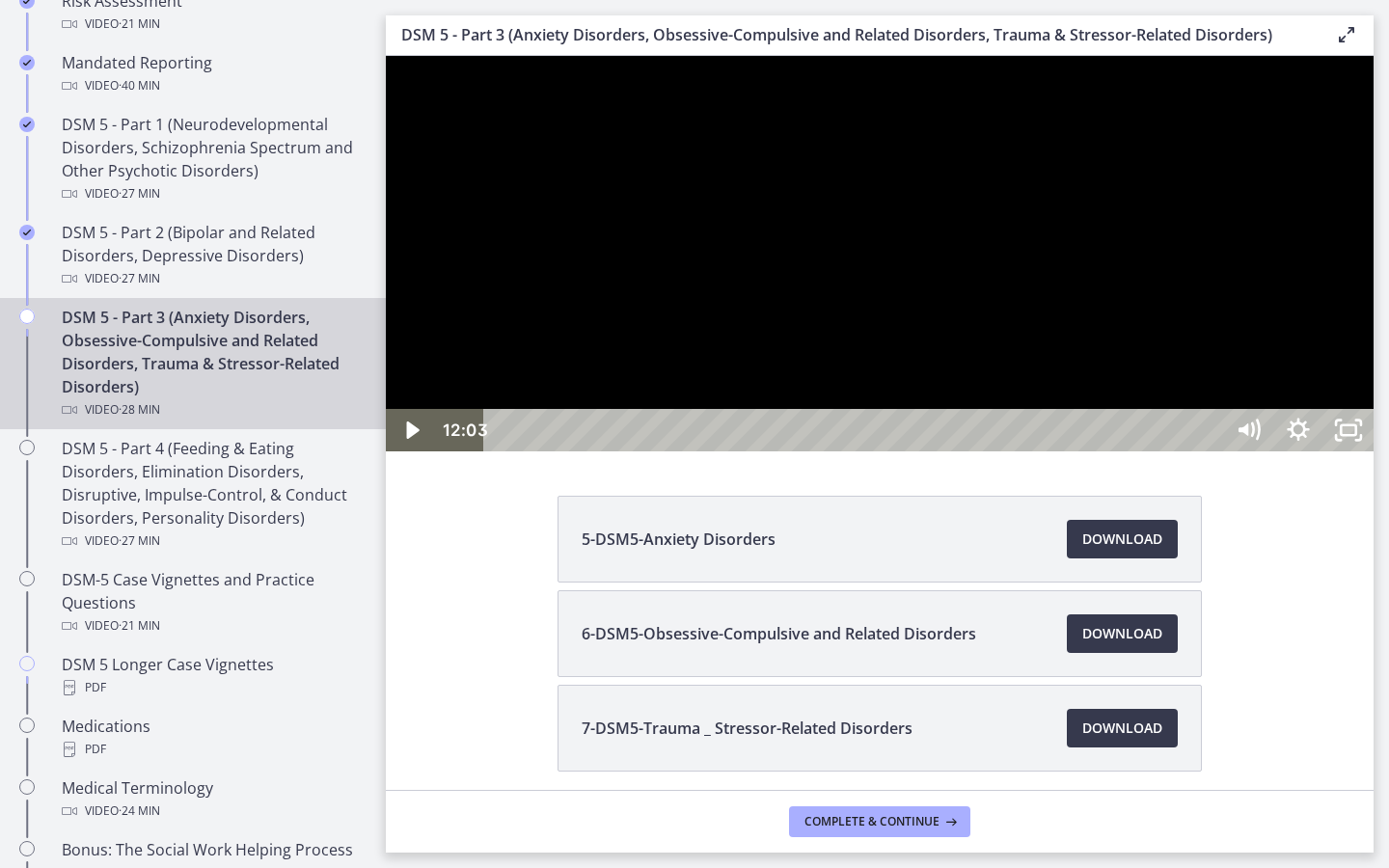 type 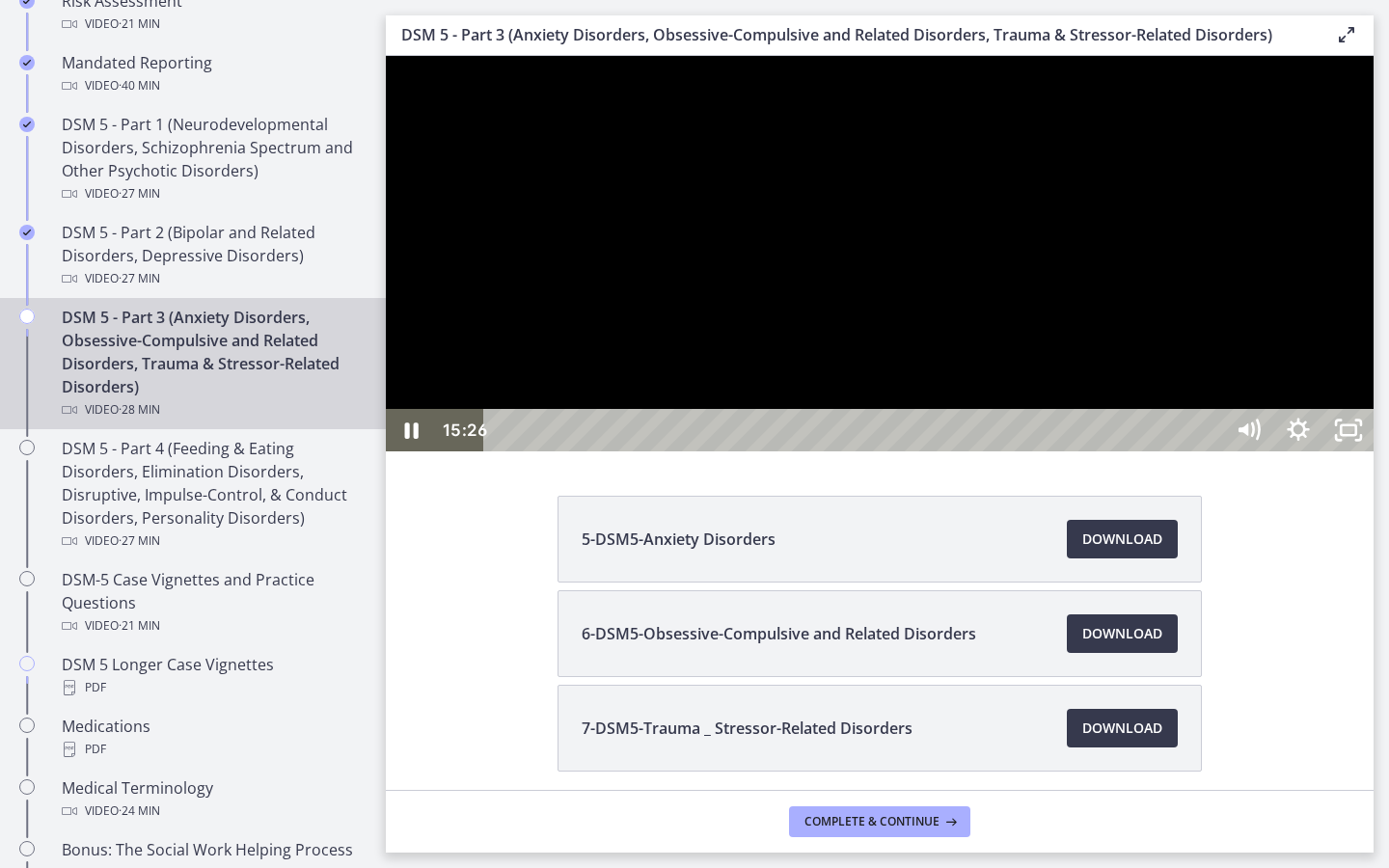 click at bounding box center (880, 254) 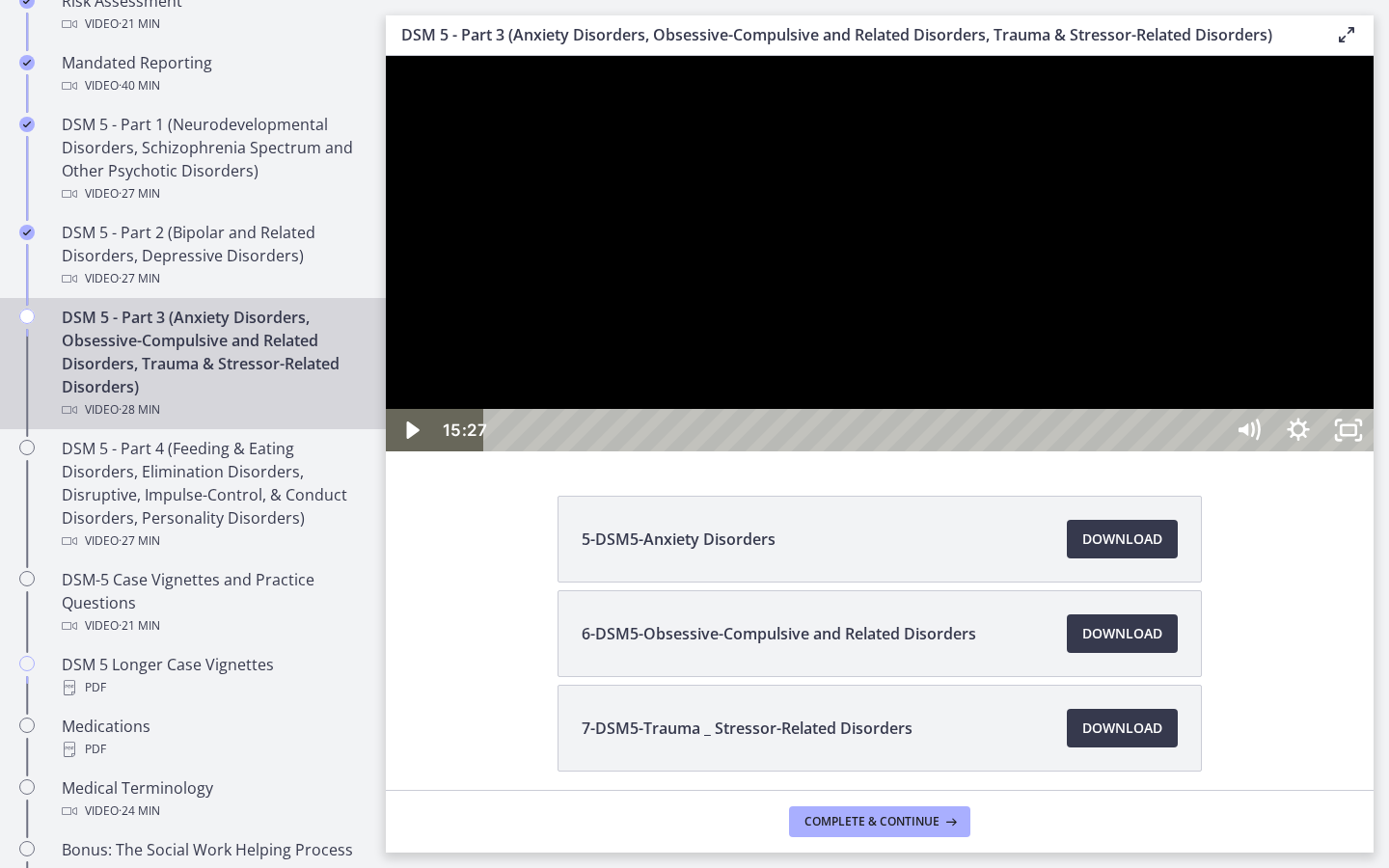 click at bounding box center [880, 254] 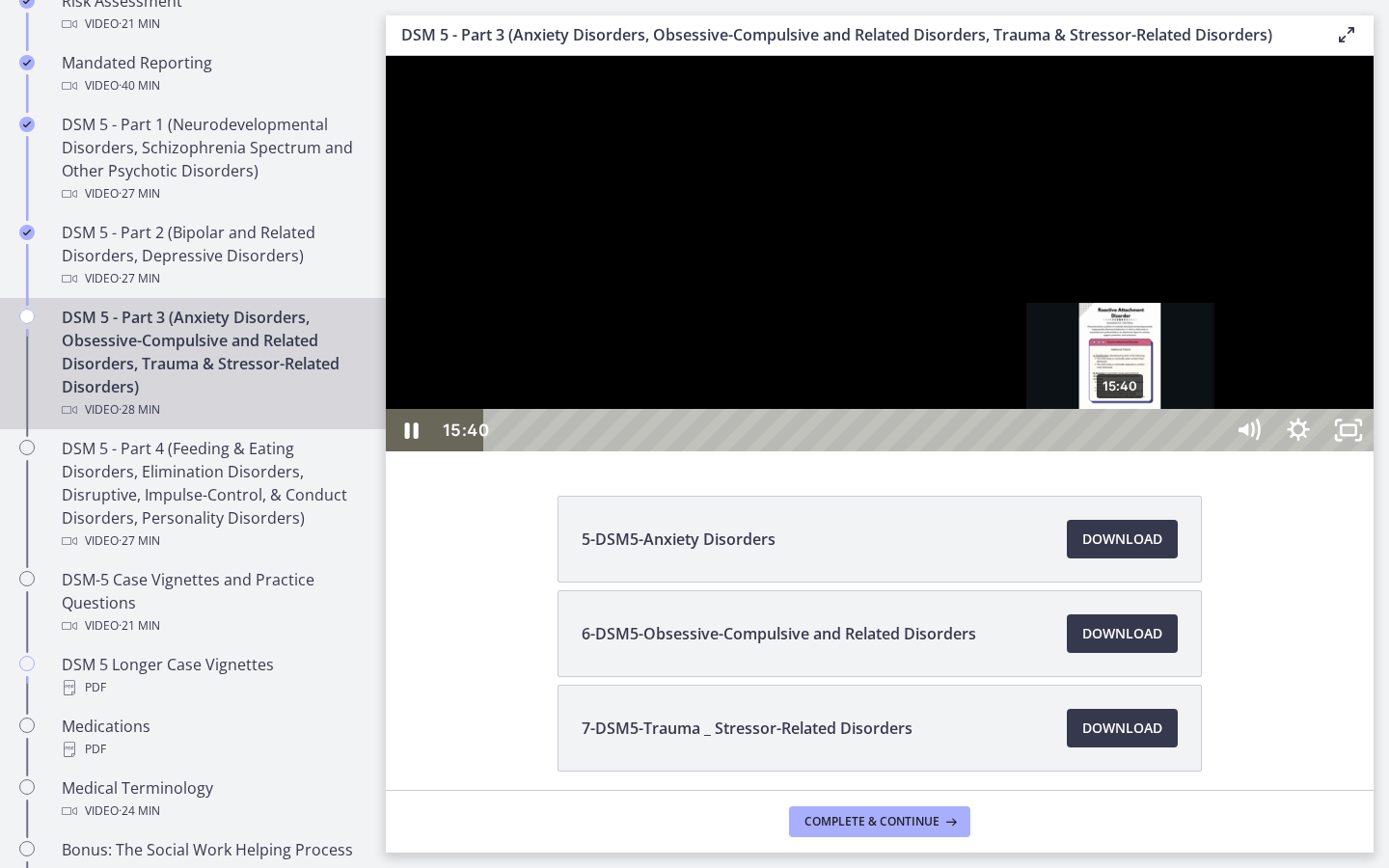 click on "15:40" at bounding box center (857, 430) 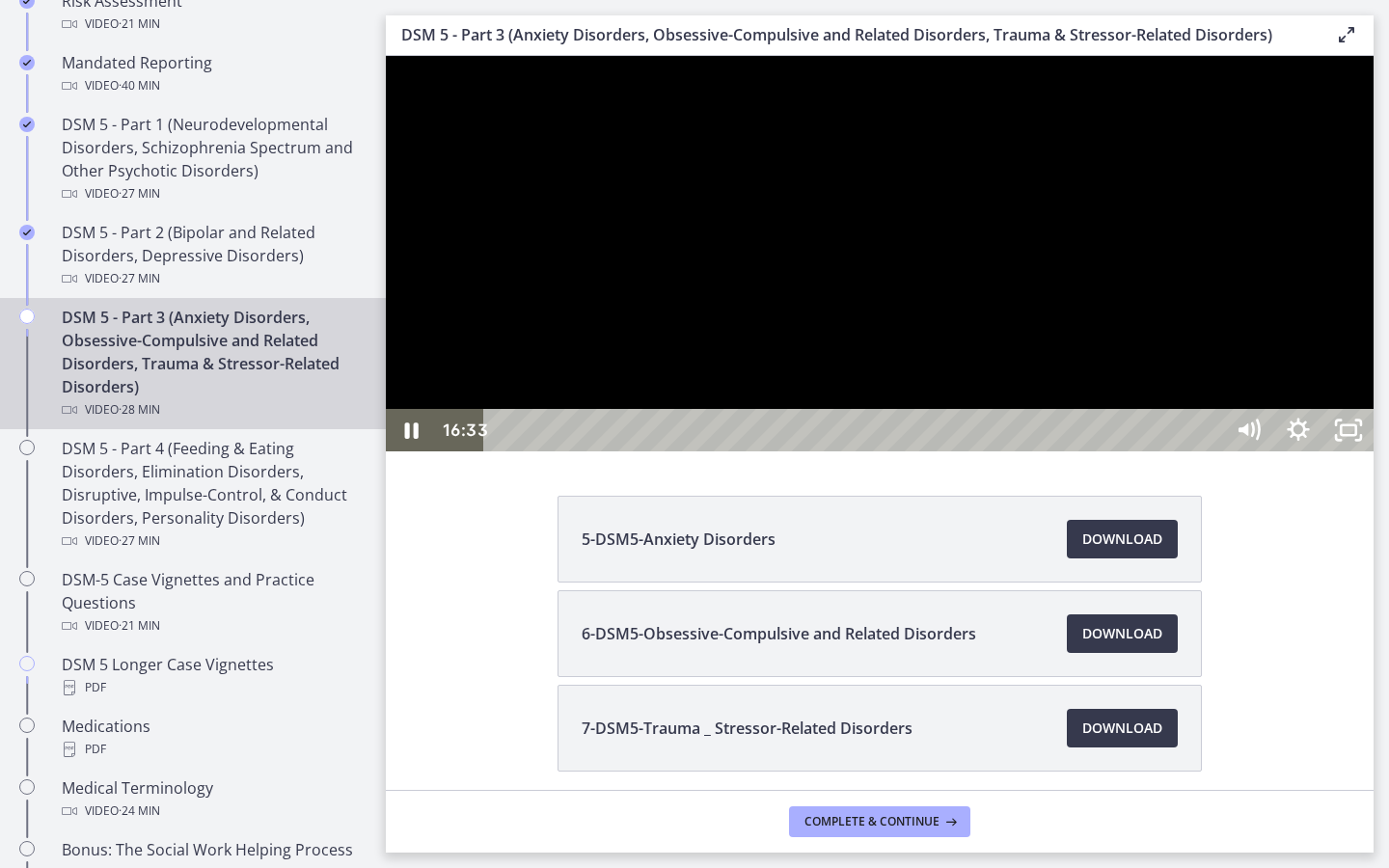 click at bounding box center (880, 254) 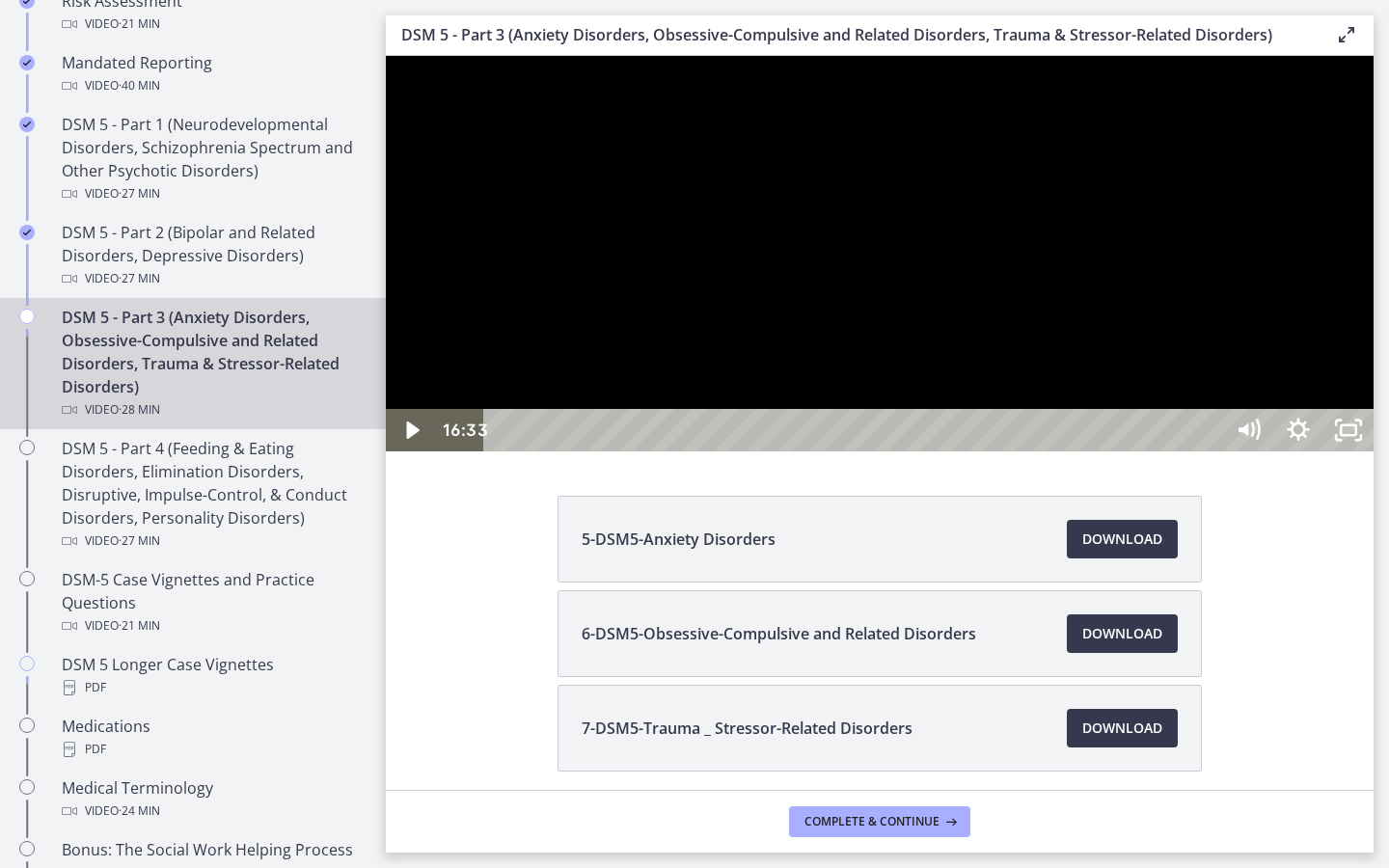 click at bounding box center [880, 254] 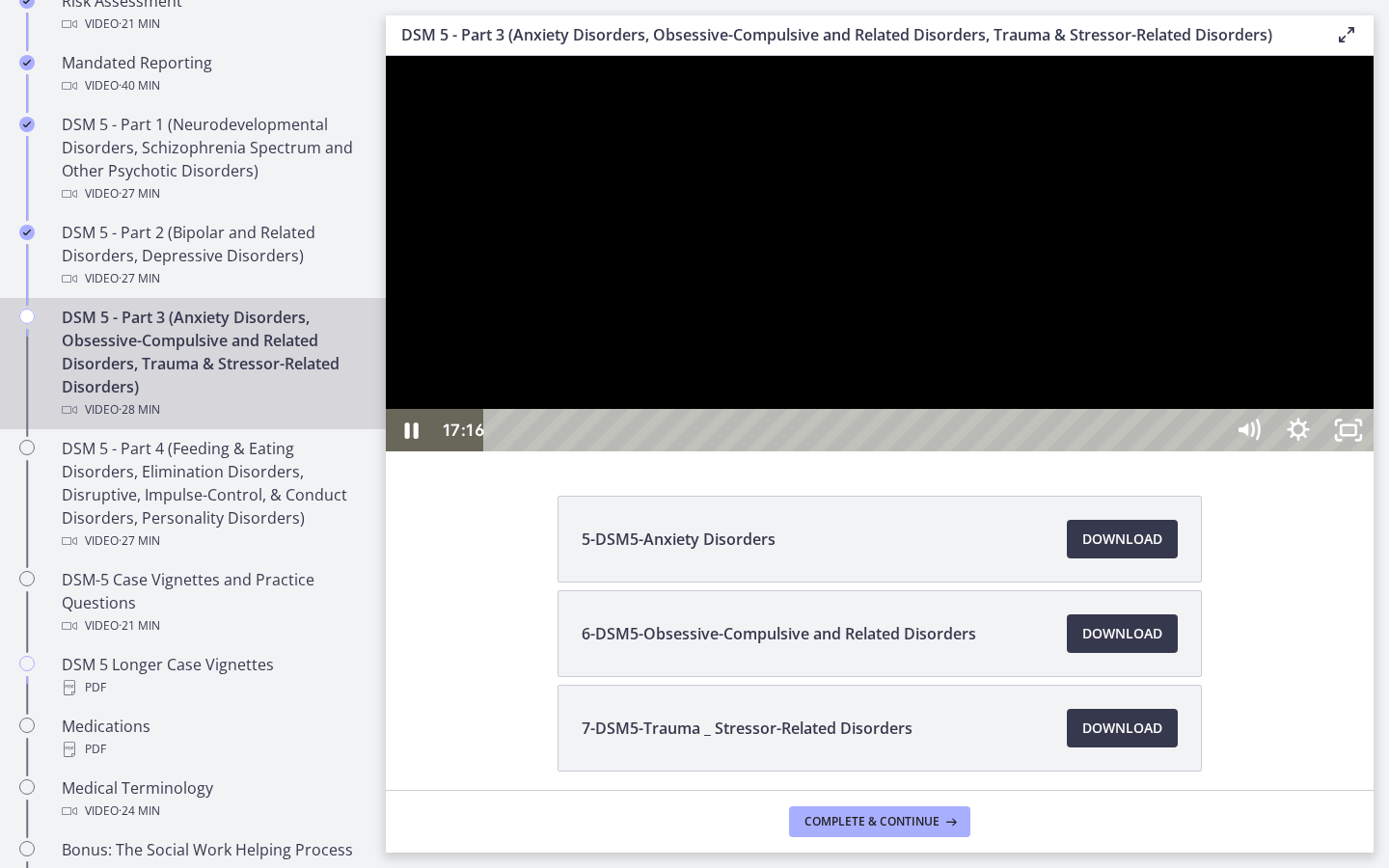 click at bounding box center (880, 254) 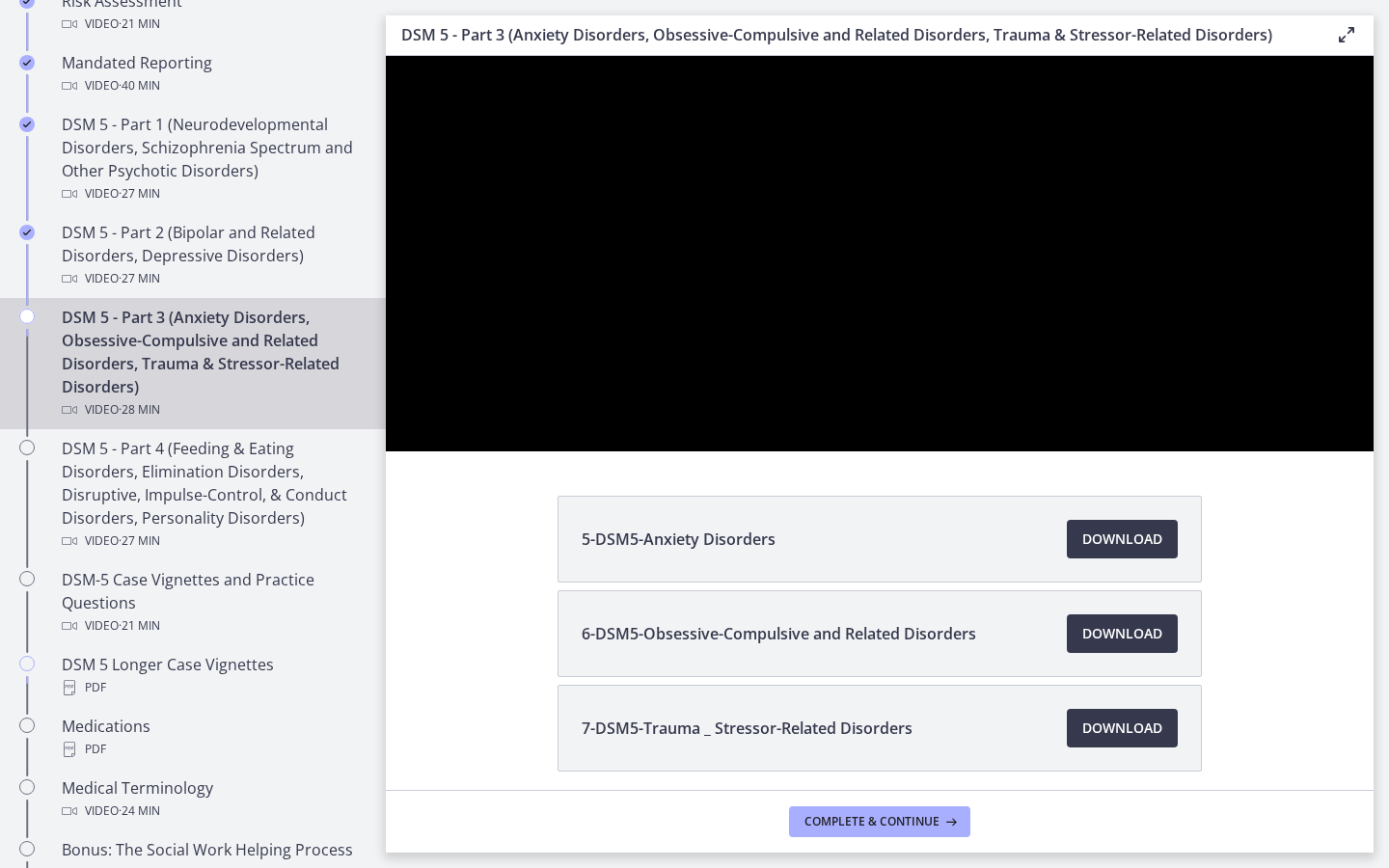 click at bounding box center (880, 254) 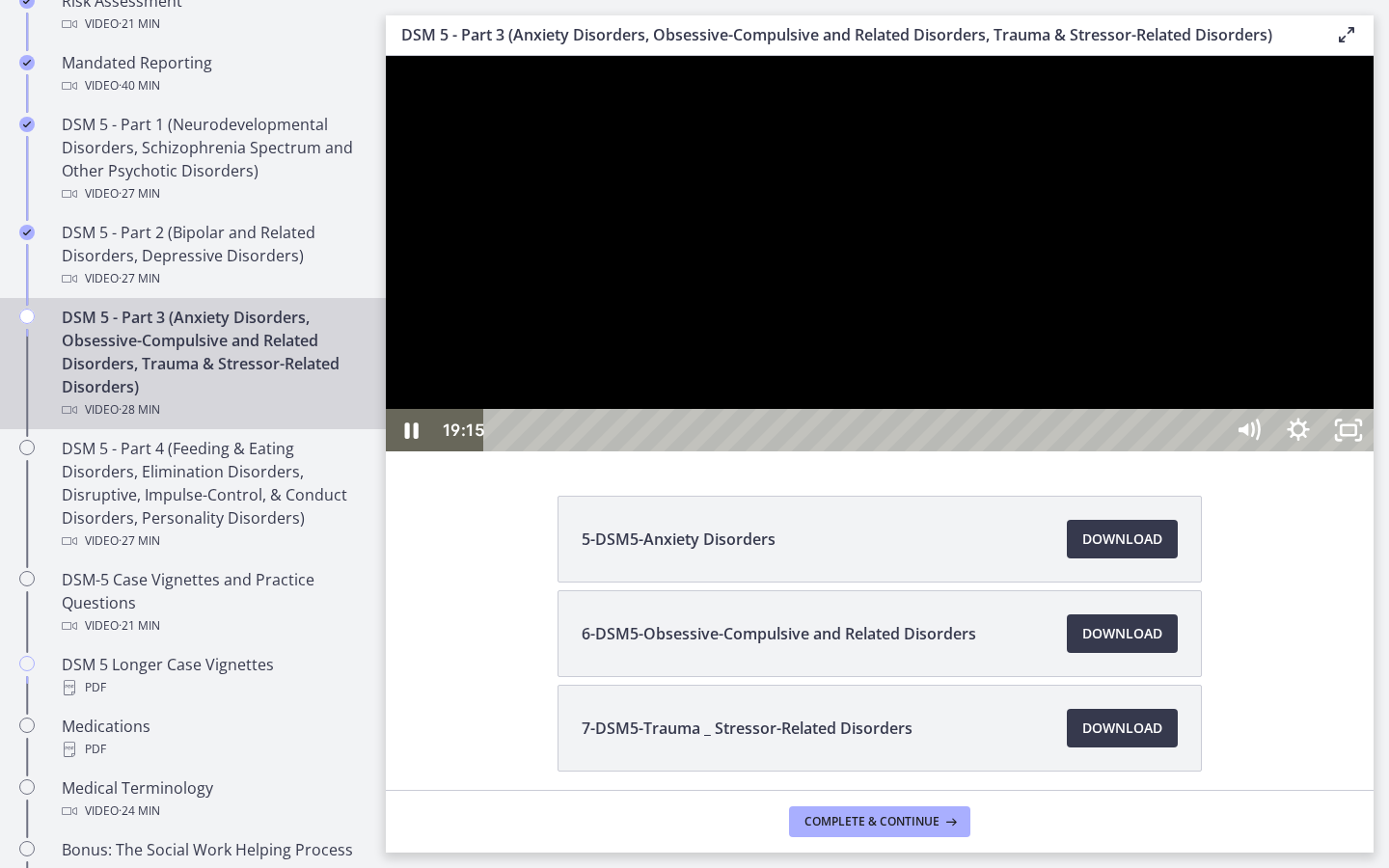 click at bounding box center [880, 254] 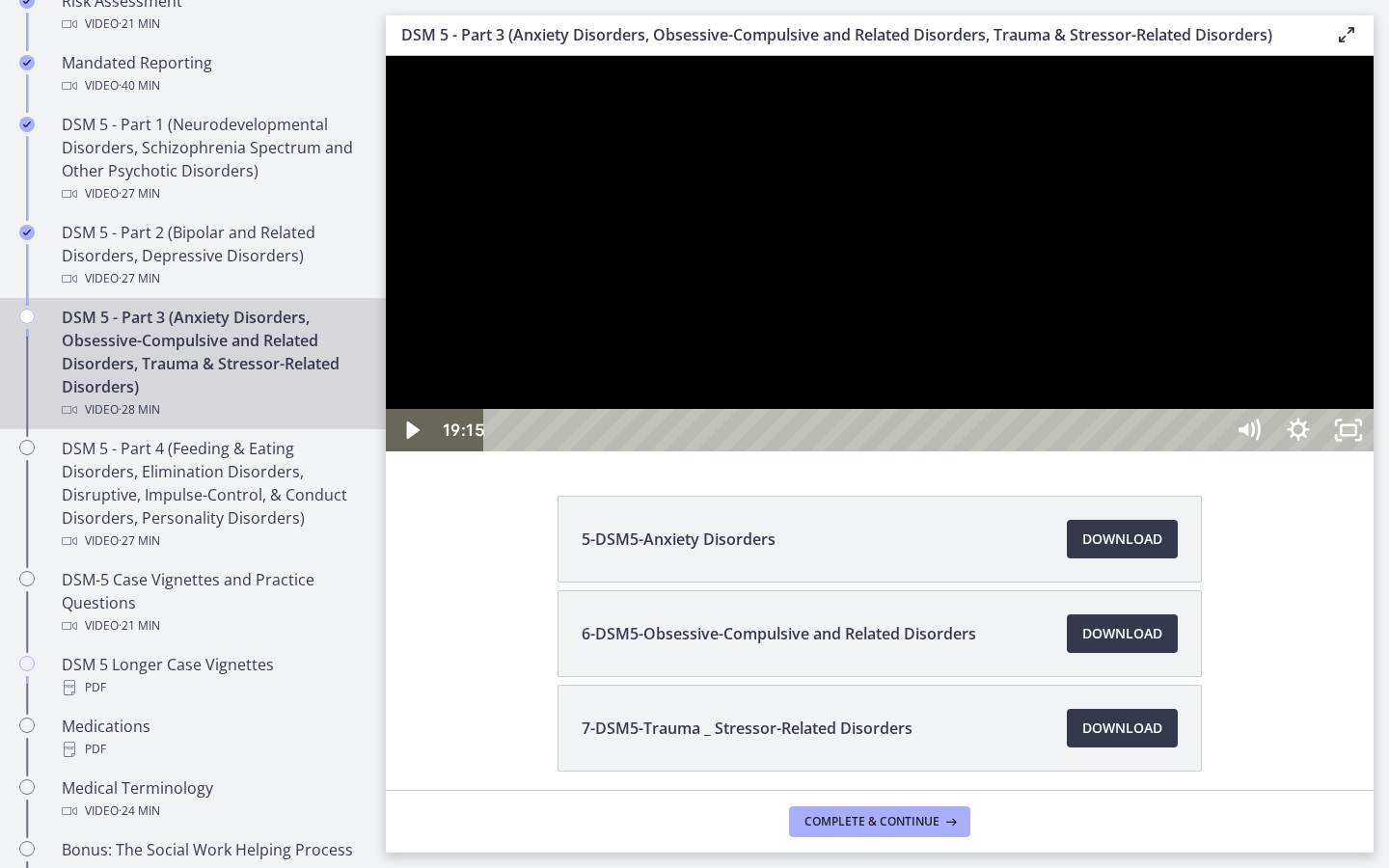 click at bounding box center [386, 56] 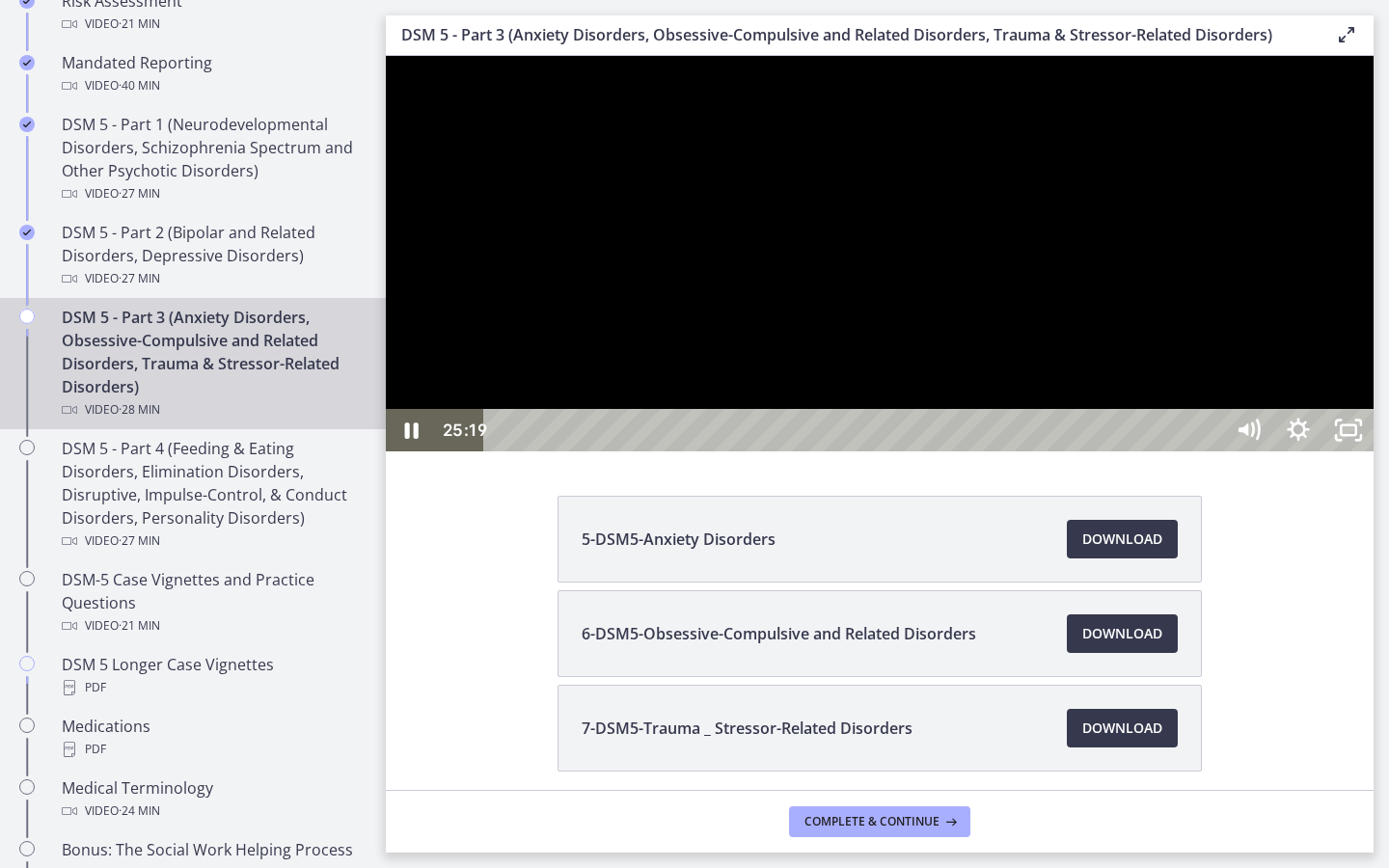 click at bounding box center (880, 254) 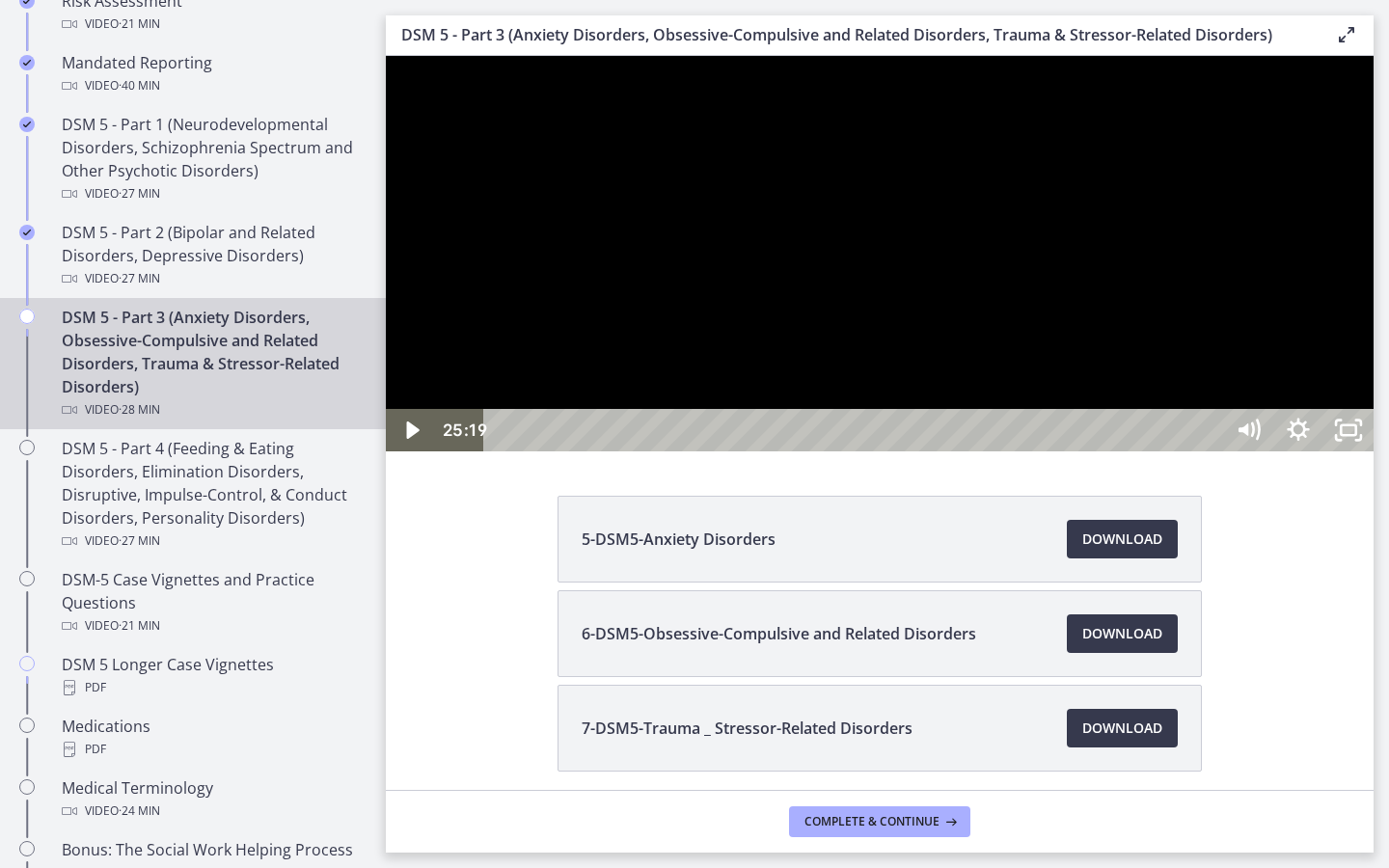click at bounding box center [386, 56] 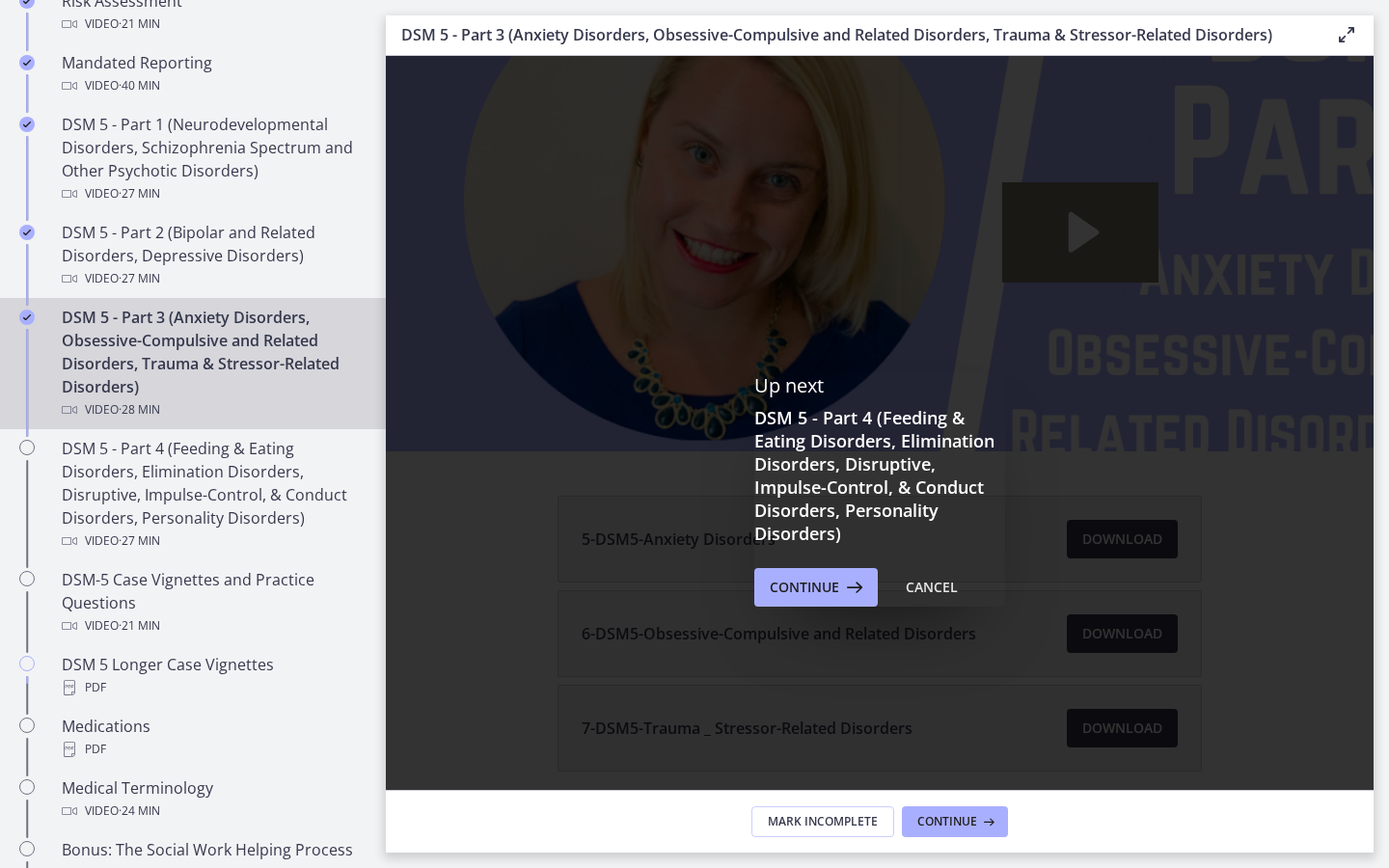 scroll, scrollTop: 0, scrollLeft: 0, axis: both 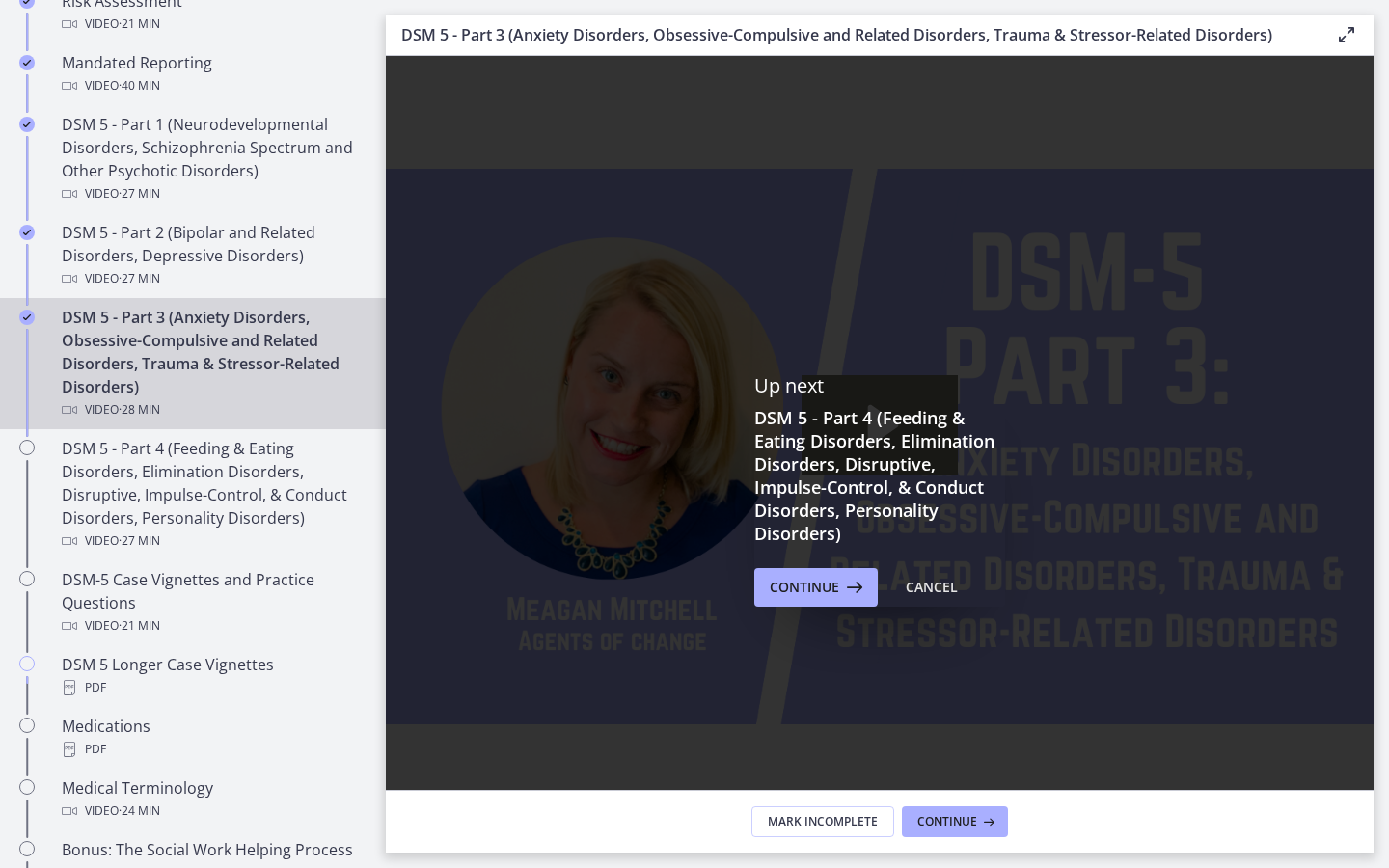 click 